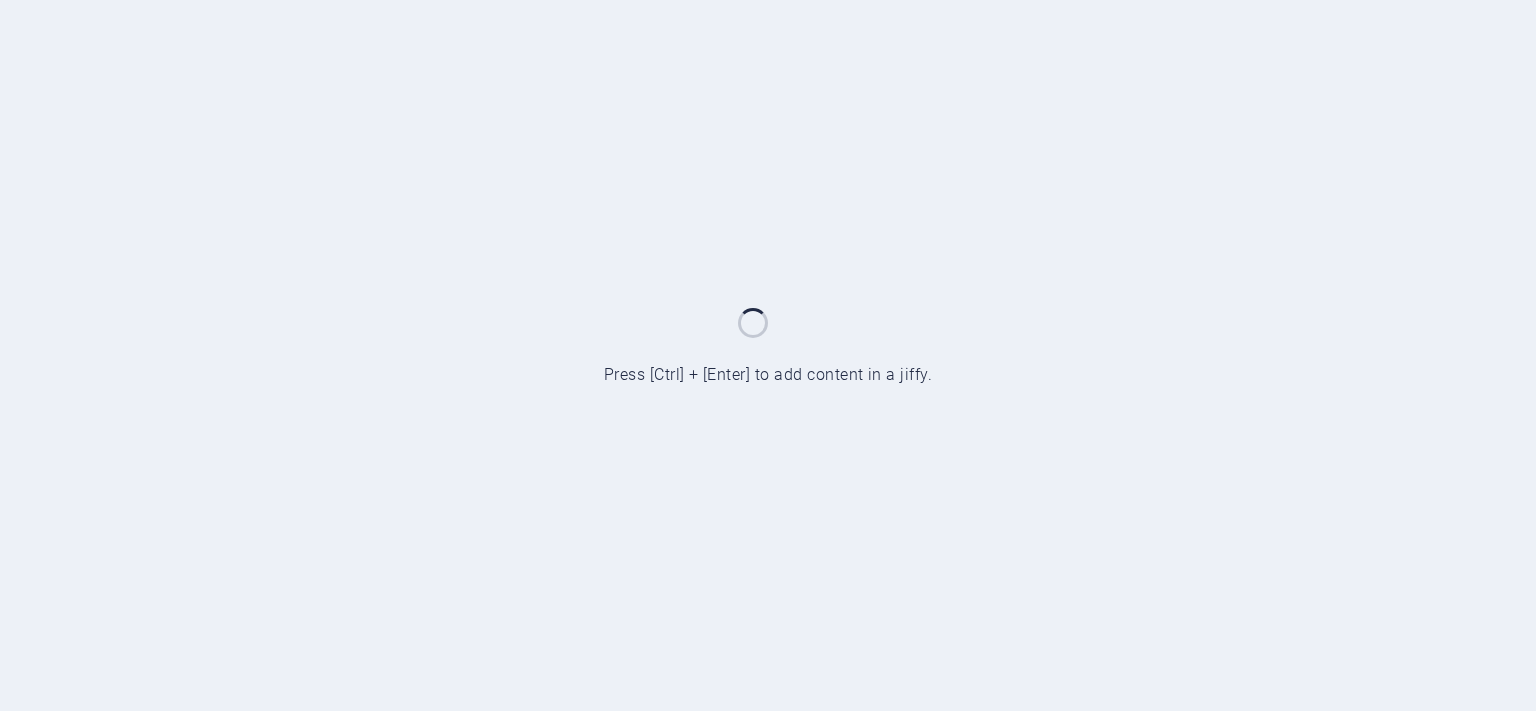 scroll, scrollTop: 0, scrollLeft: 0, axis: both 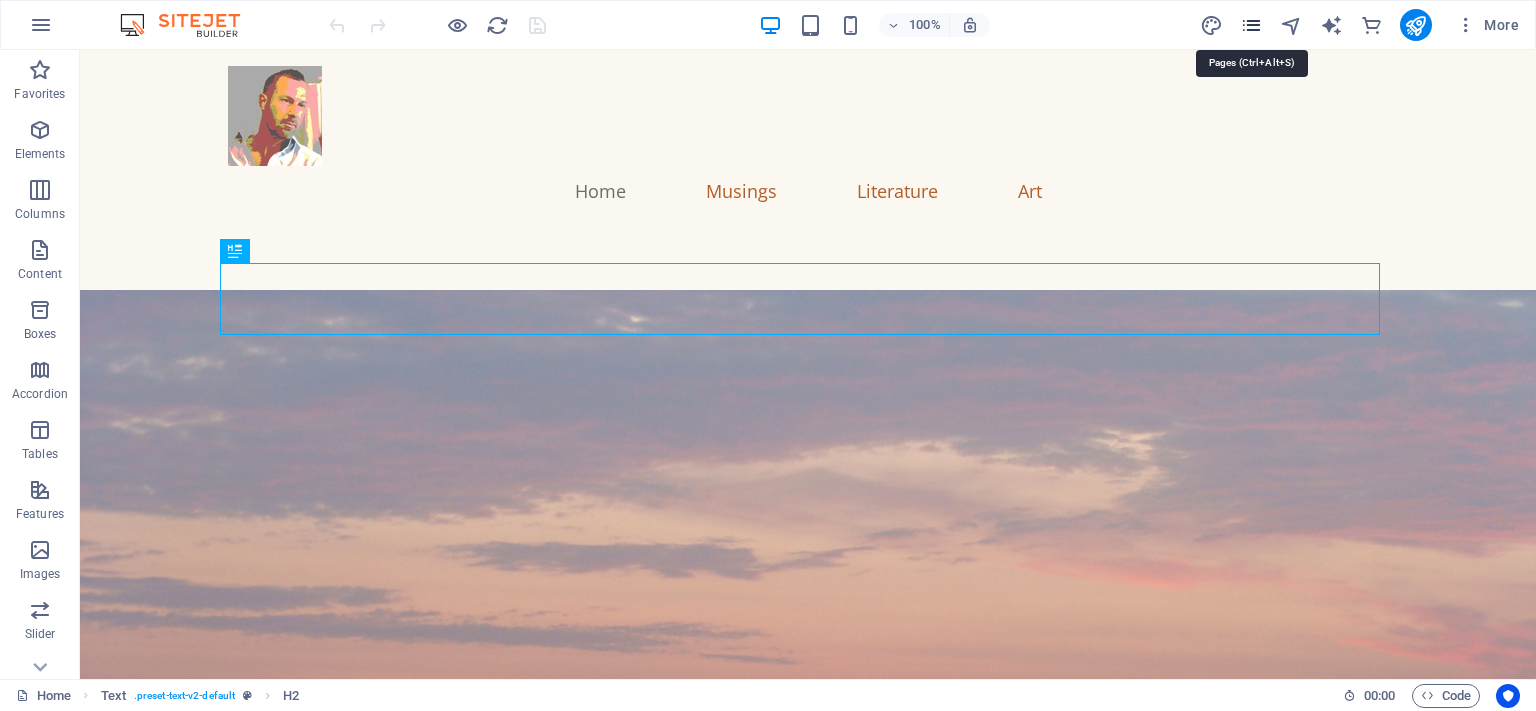 click at bounding box center (1251, 25) 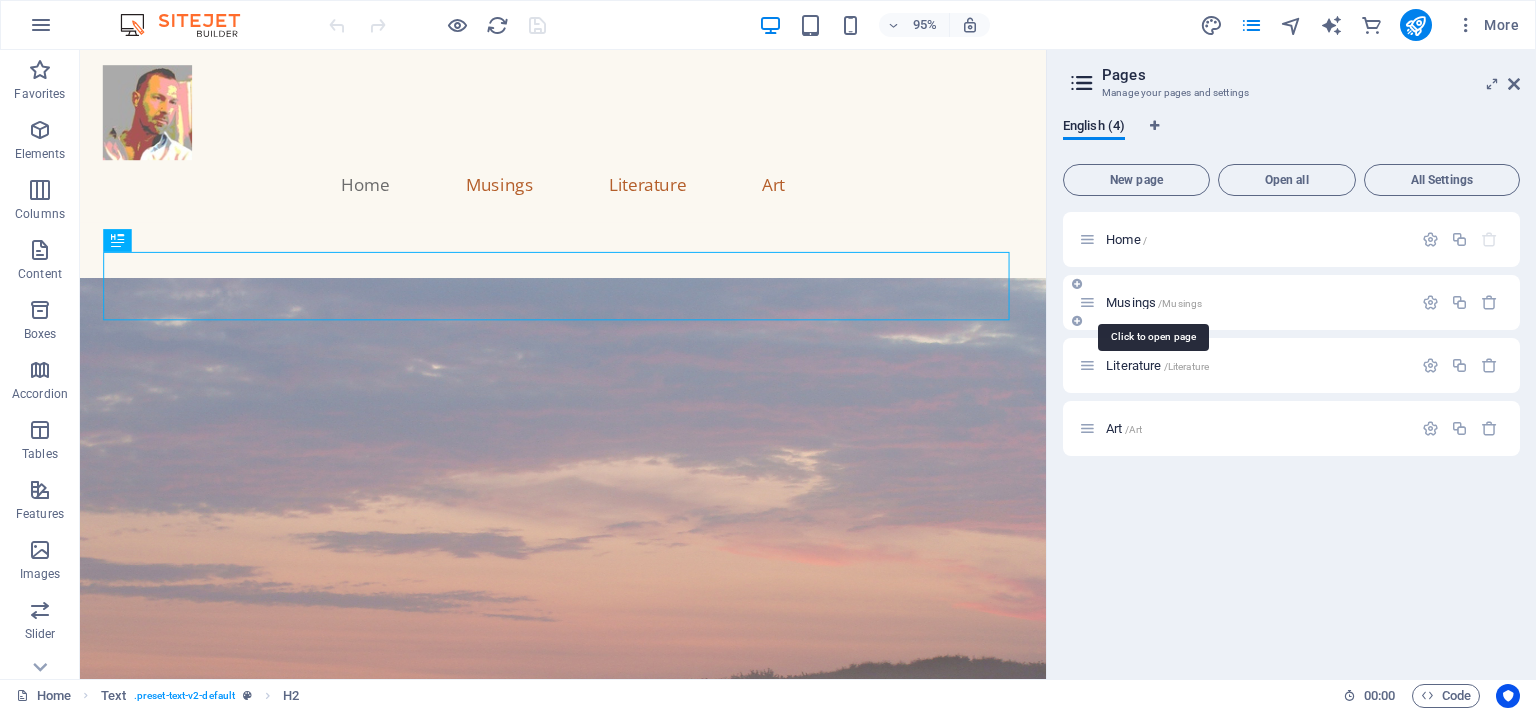 click on "/Musings" at bounding box center [1180, 303] 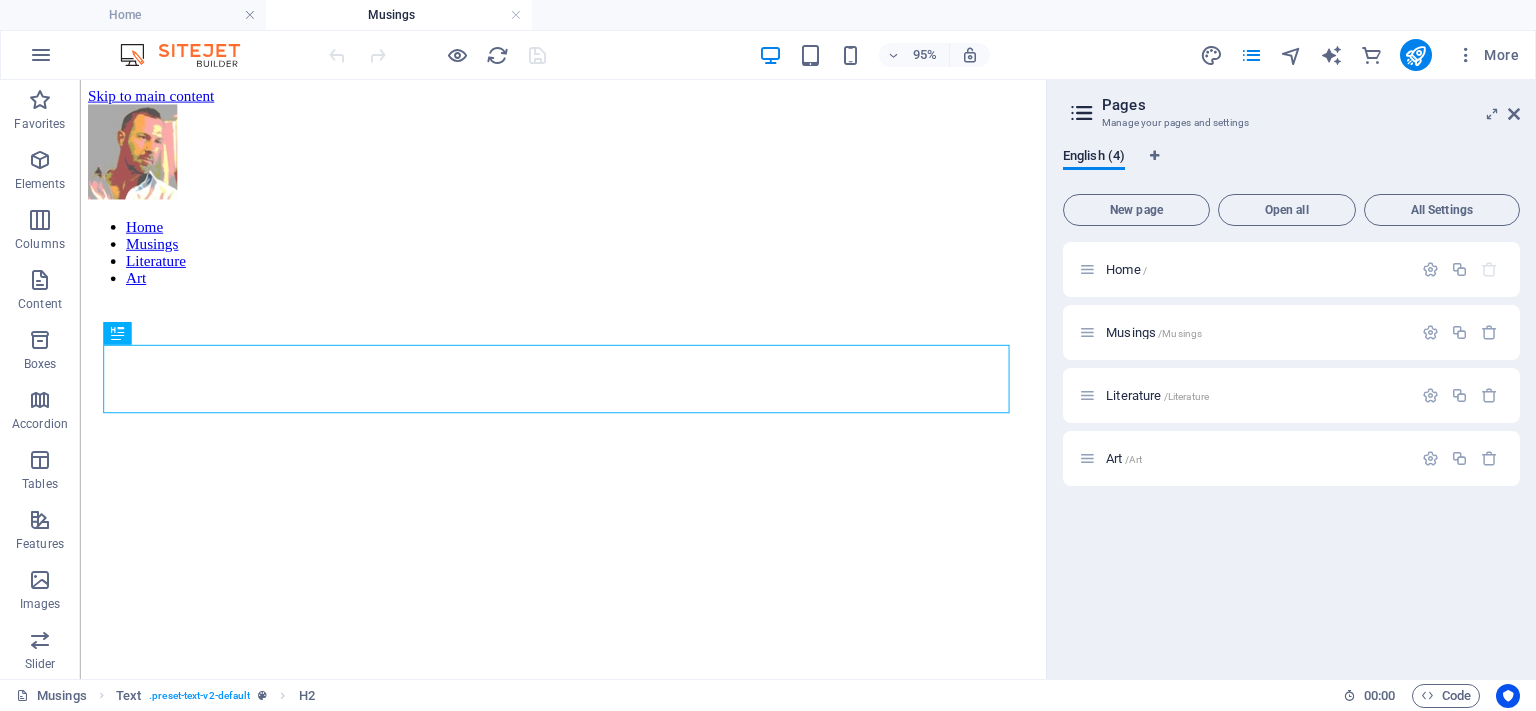 scroll, scrollTop: 817, scrollLeft: 0, axis: vertical 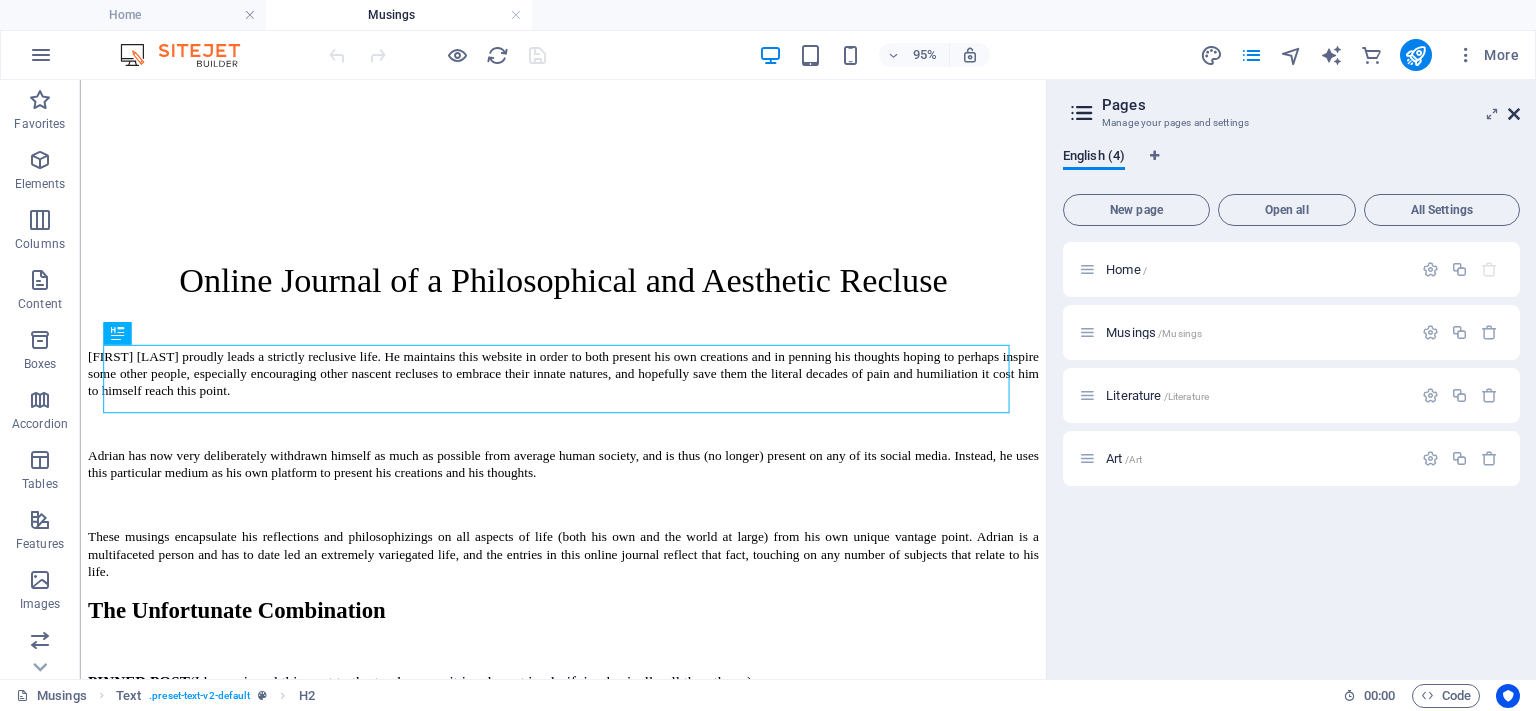 click at bounding box center [1514, 114] 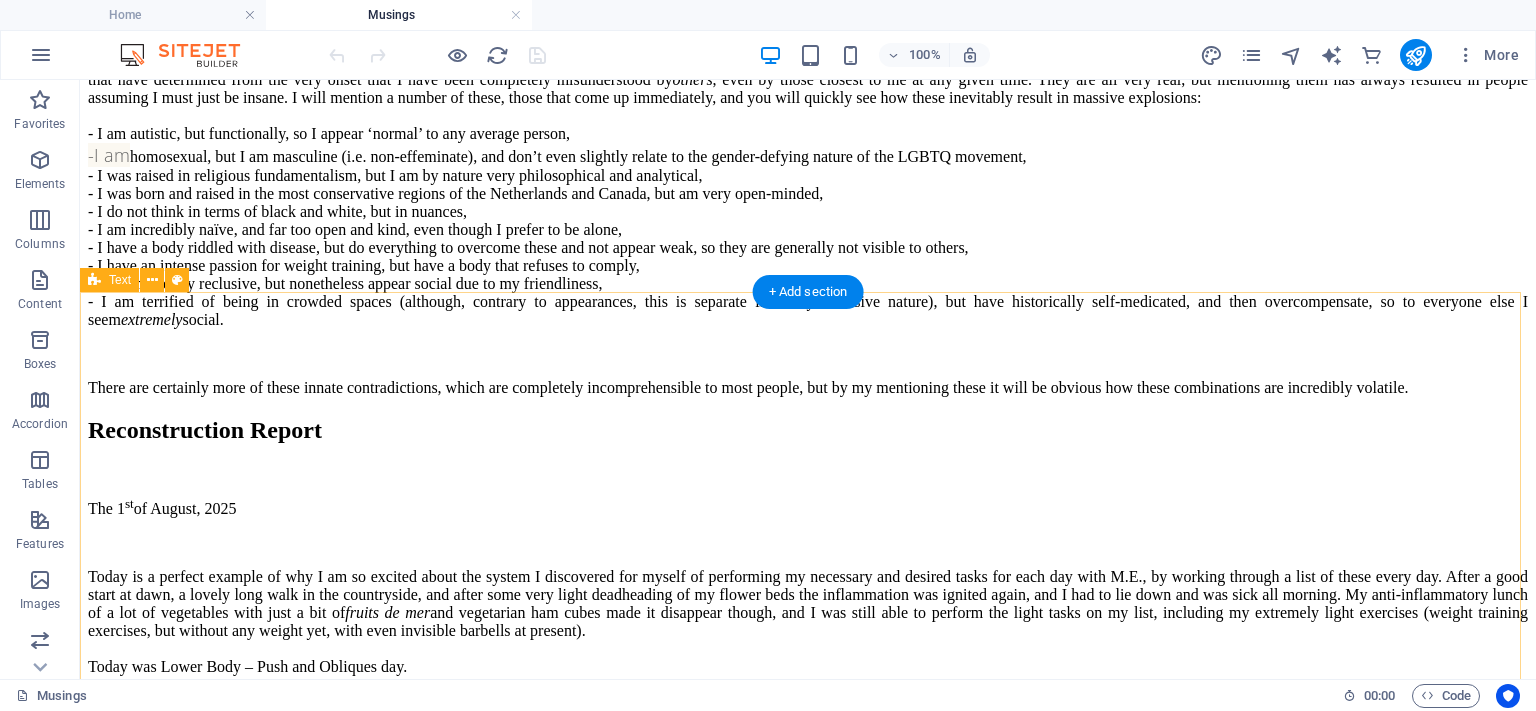 scroll, scrollTop: 1417, scrollLeft: 0, axis: vertical 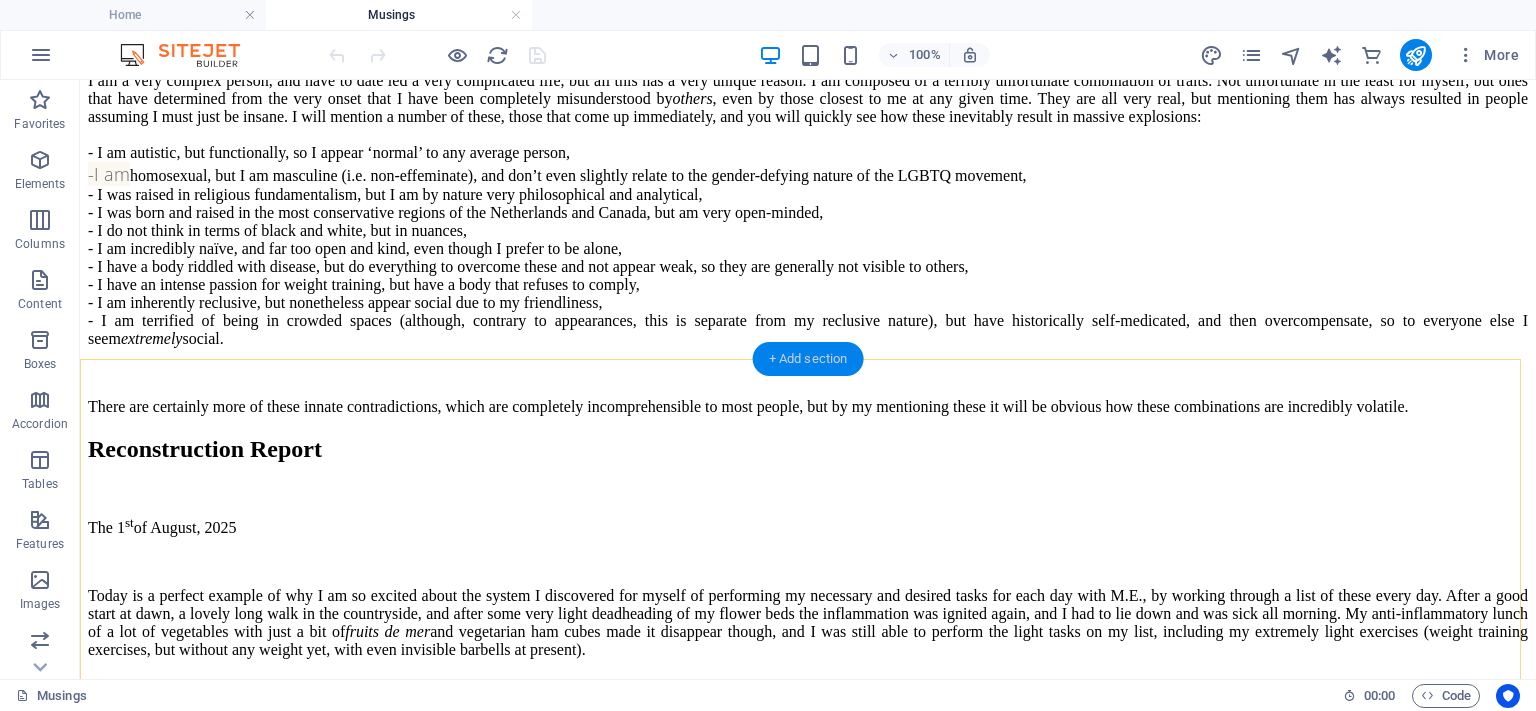 click on "+ Add section" at bounding box center [808, 359] 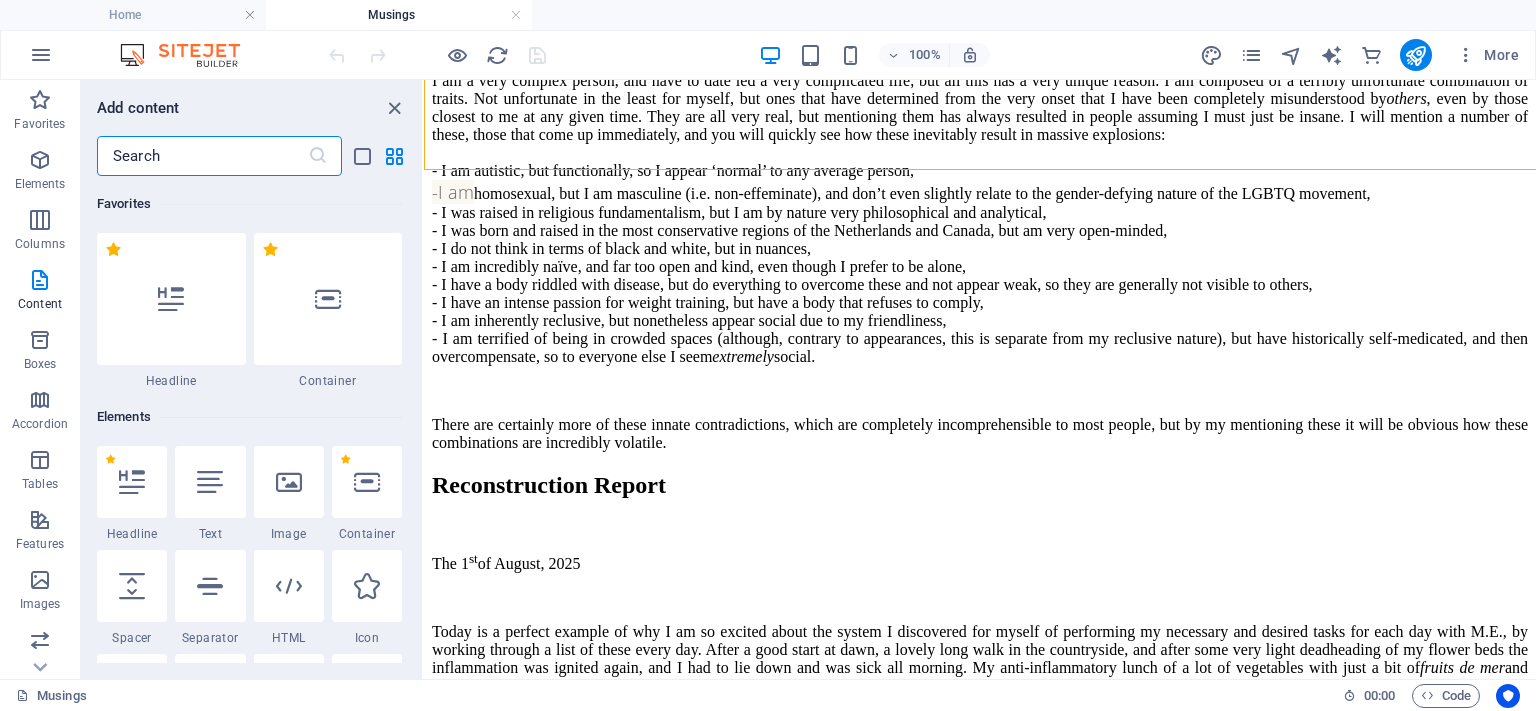 scroll, scrollTop: 1607, scrollLeft: 0, axis: vertical 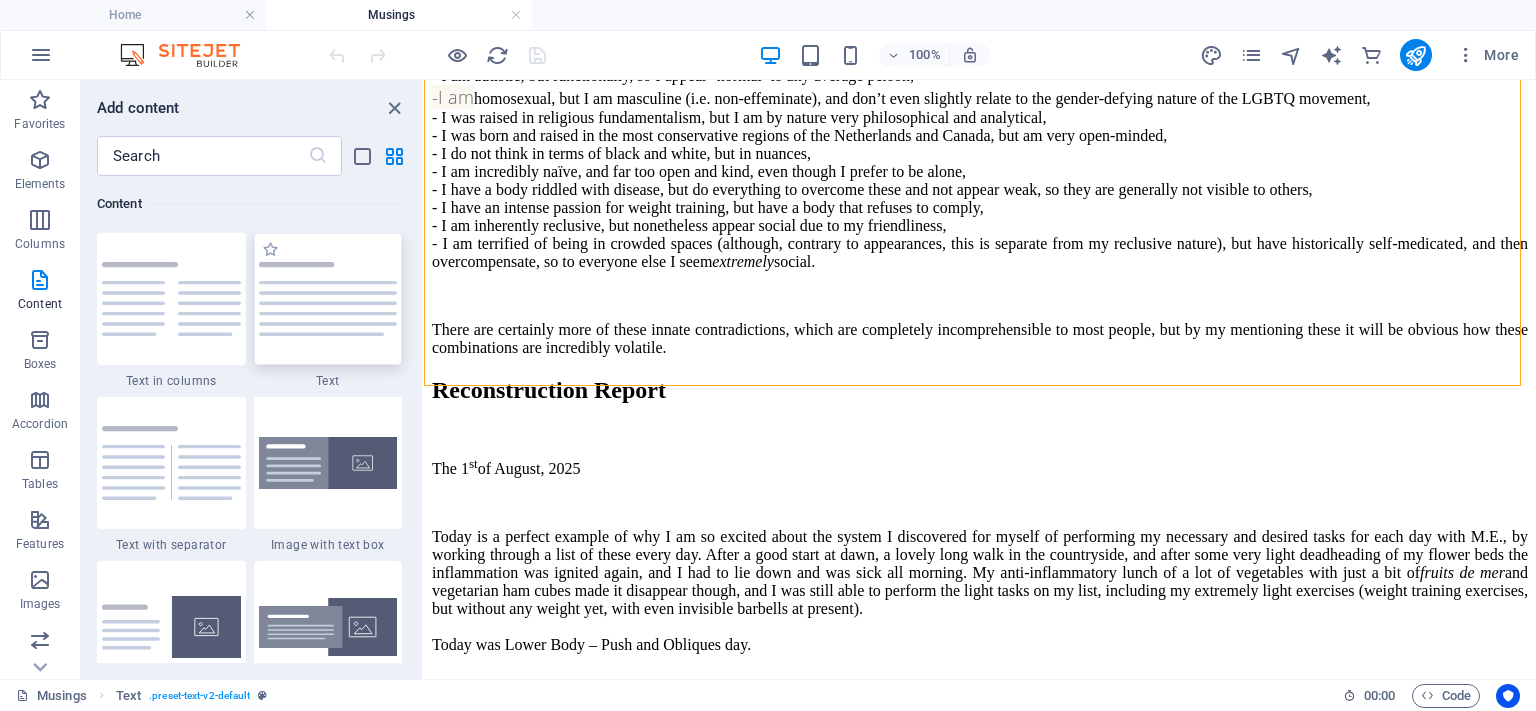 click at bounding box center [328, 299] 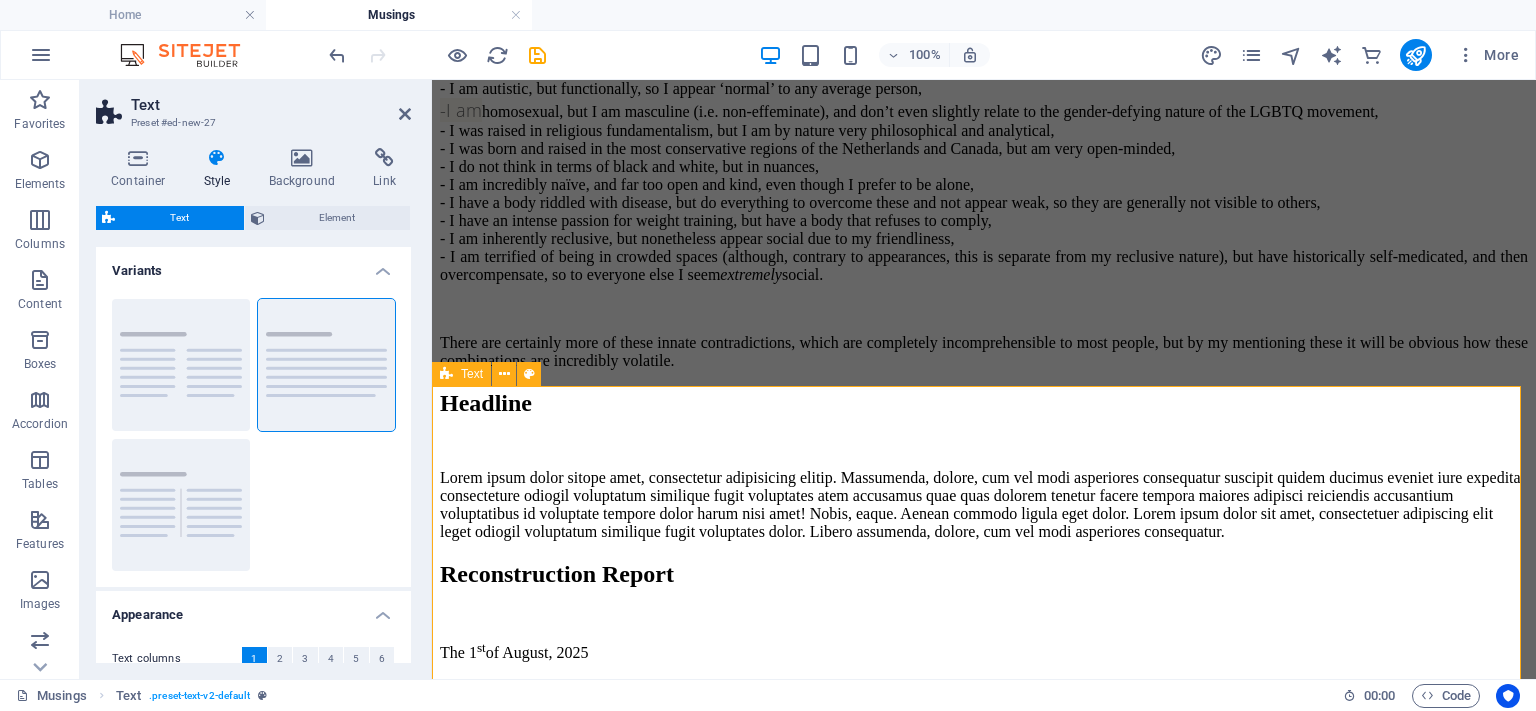 scroll, scrollTop: 1633, scrollLeft: 0, axis: vertical 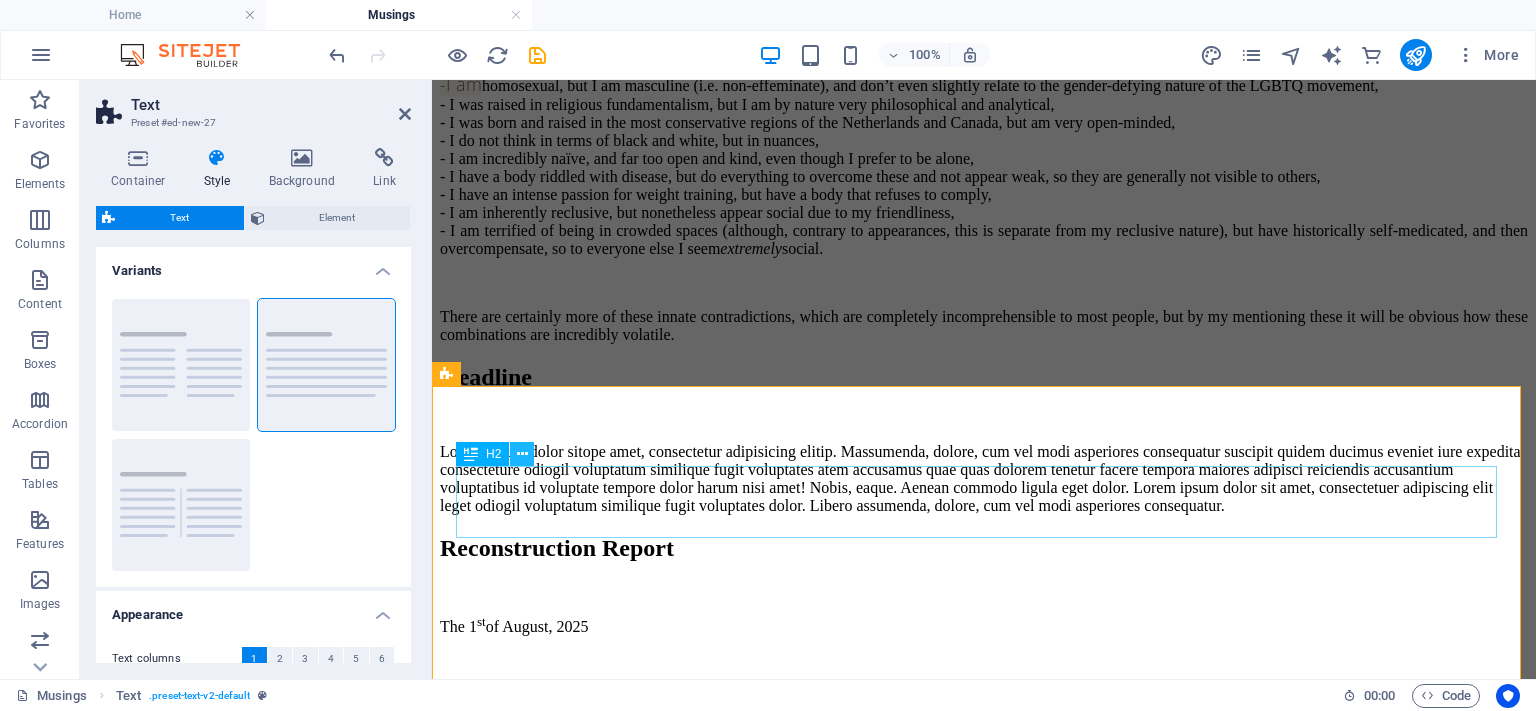 click at bounding box center [522, 454] 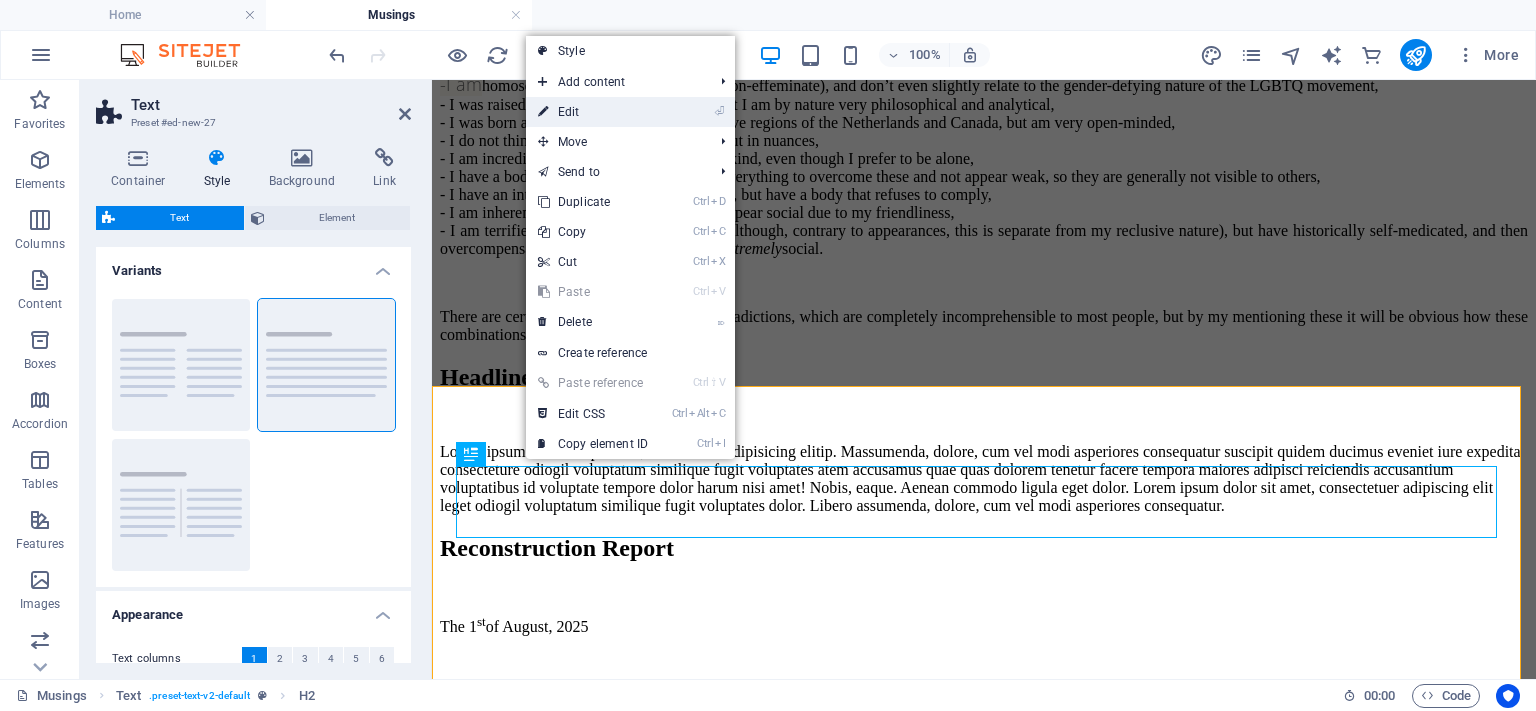 click on "⏎  Edit" at bounding box center [593, 112] 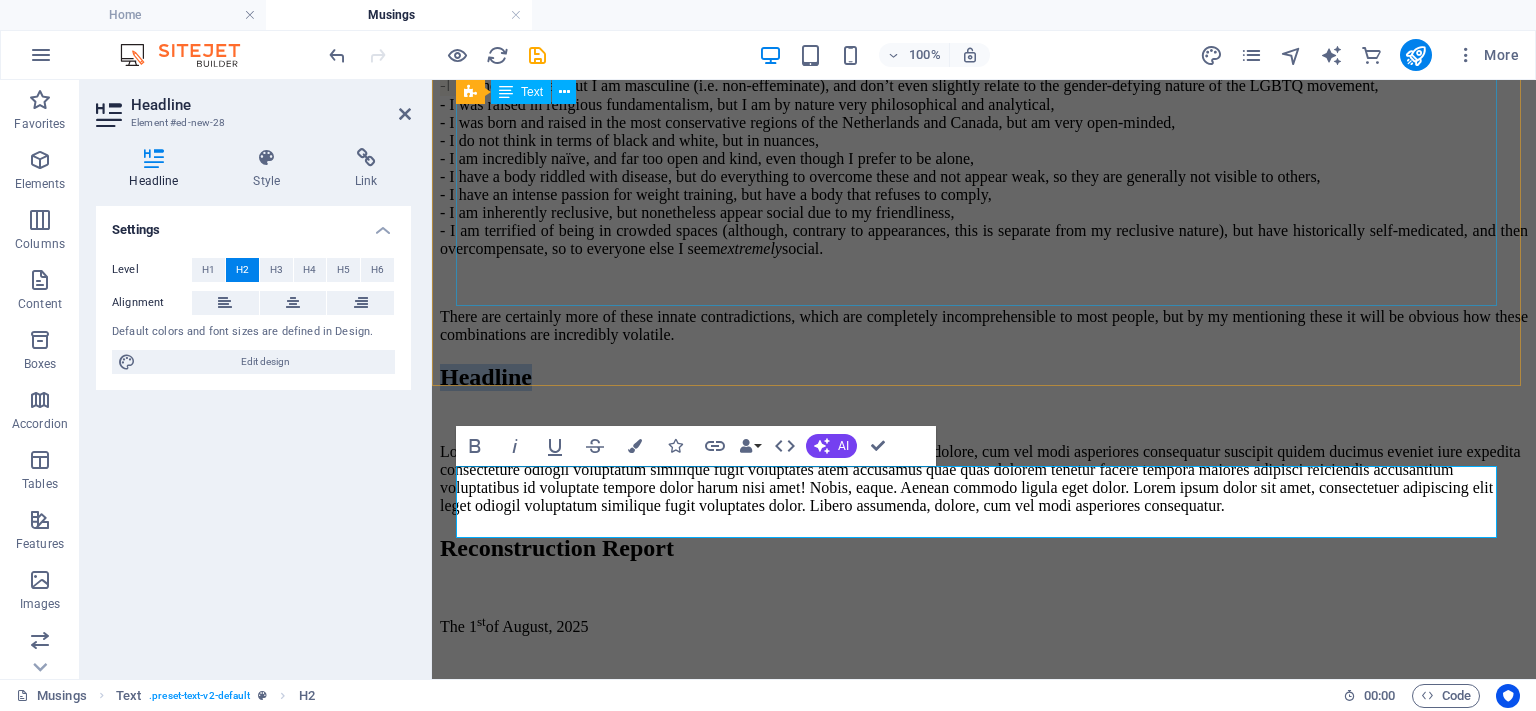 type 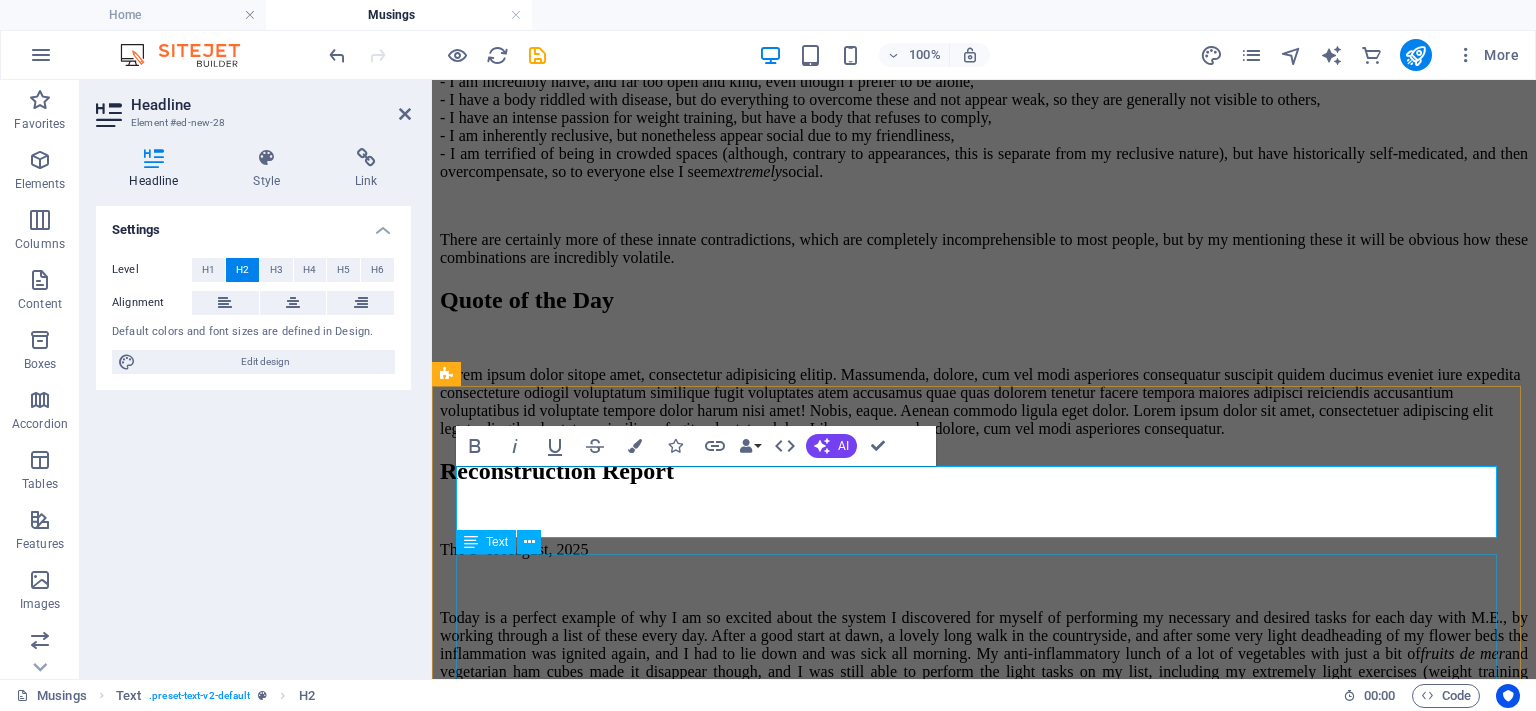 scroll, scrollTop: 1733, scrollLeft: 0, axis: vertical 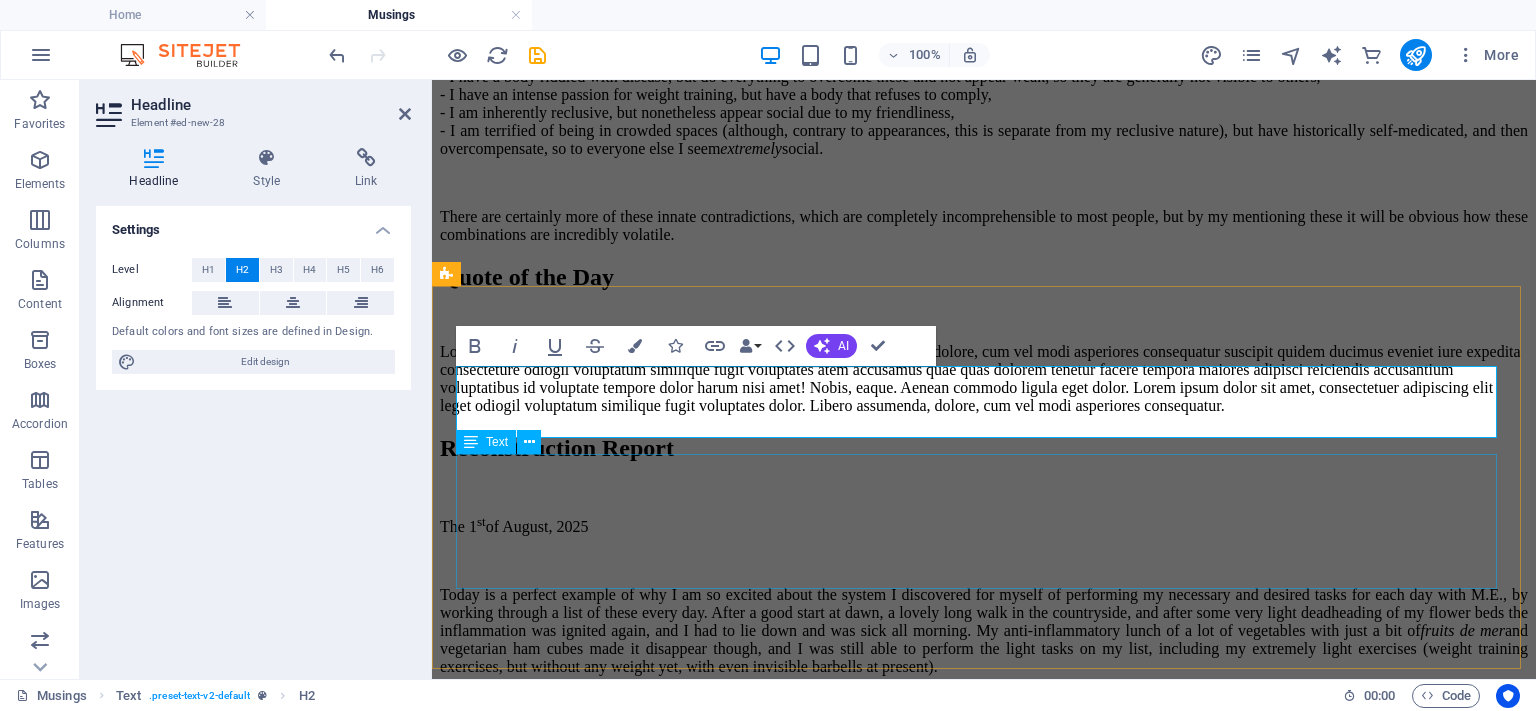 click on "Lorem ipsum dolor sitope amet, consectetur adipisicing elitip. Massumenda, dolore, cum vel modi asperiores consequatur suscipit quidem ducimus eveniet iure expedita consecteture odiogil voluptatum similique fugit voluptates atem accusamus quae quas dolorem tenetur facere tempora maiores adipisci reiciendis accusantium voluptatibus id voluptate tempore dolor harum nisi amet! Nobis, eaque. Aenean commodo ligula eget dolor. Lorem ipsum dolor sit amet, consectetuer adipiscing elit leget odiogil voluptatum similique fugit voluptates dolor. Libero assumenda, dolore, cum vel modi asperiores consequatur." at bounding box center (984, 379) 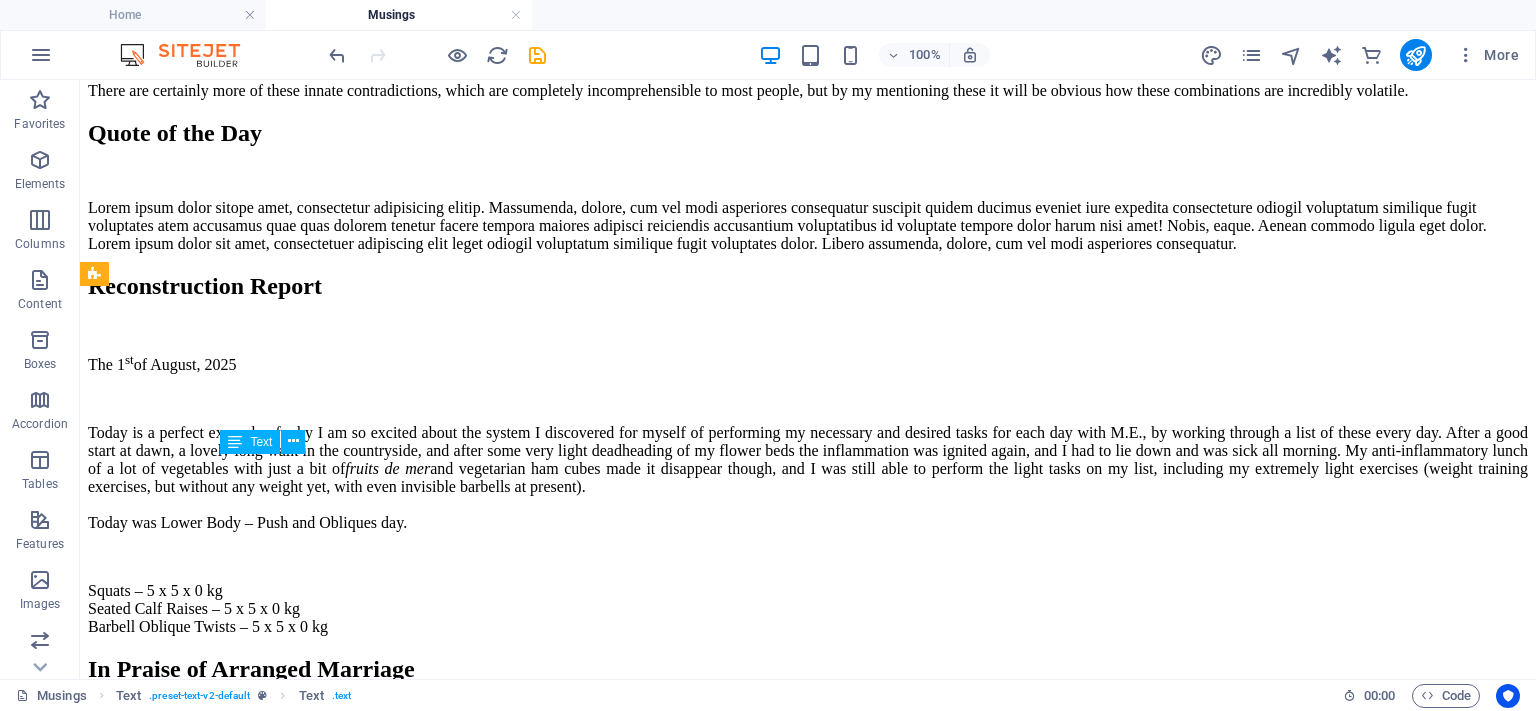 scroll, scrollTop: 1491, scrollLeft: 0, axis: vertical 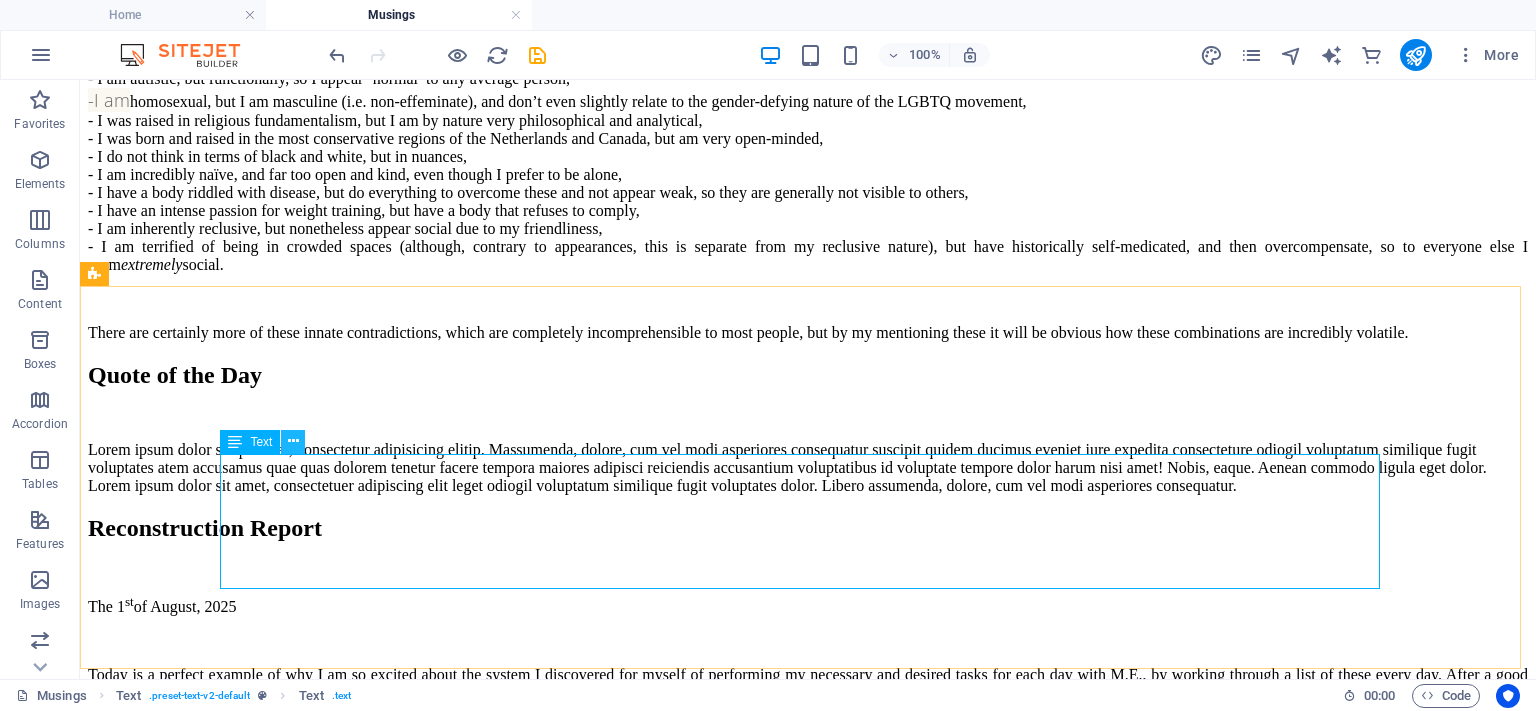 click at bounding box center [293, 441] 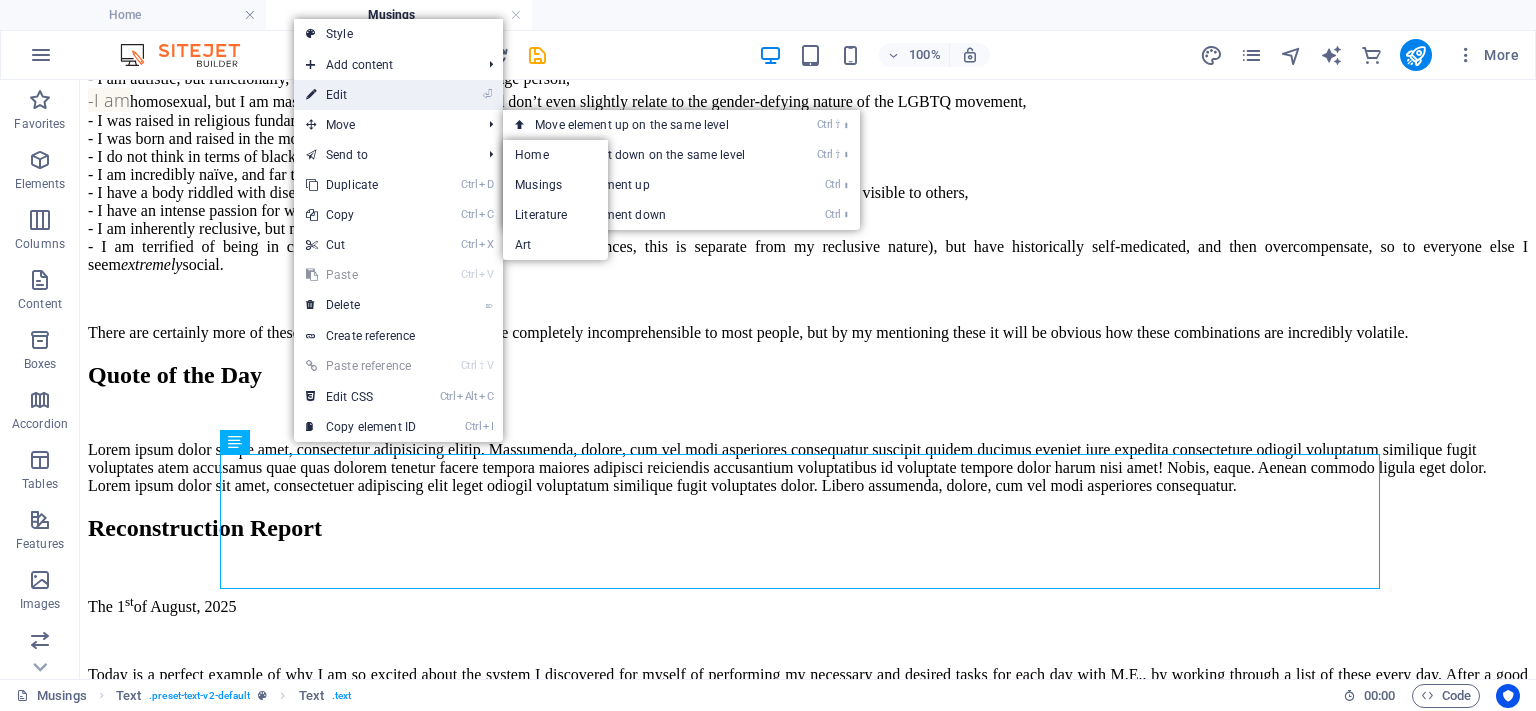 click on "⏎  Edit" at bounding box center (361, 95) 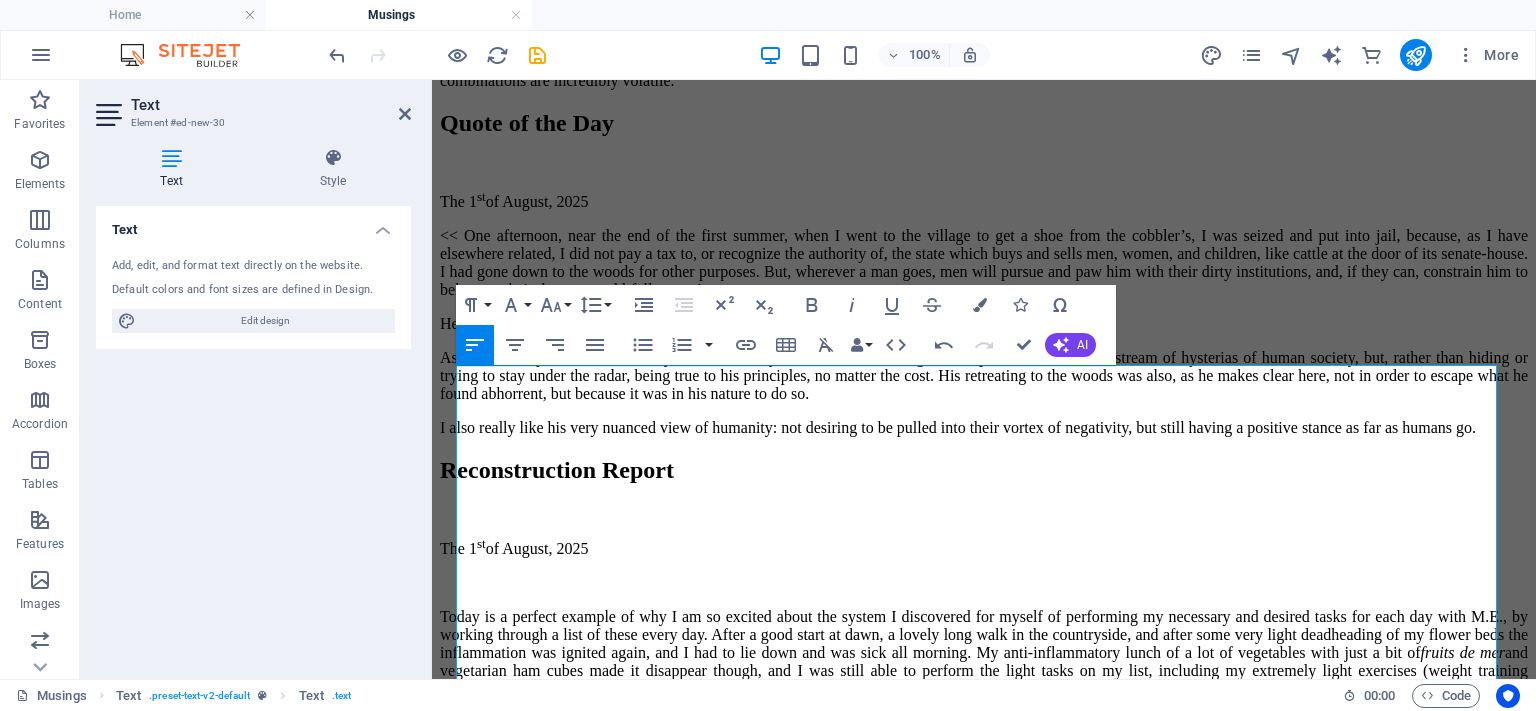 scroll, scrollTop: 1933, scrollLeft: 0, axis: vertical 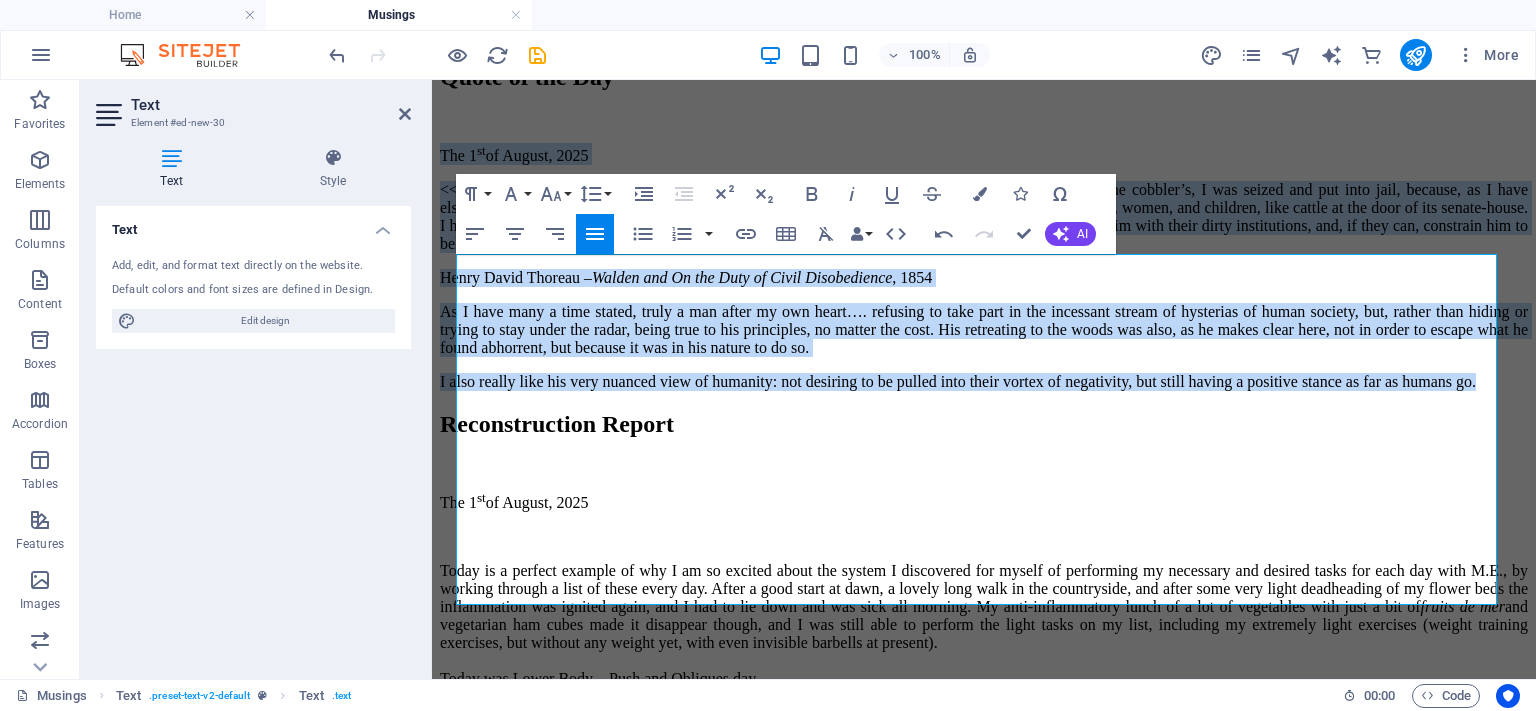 click 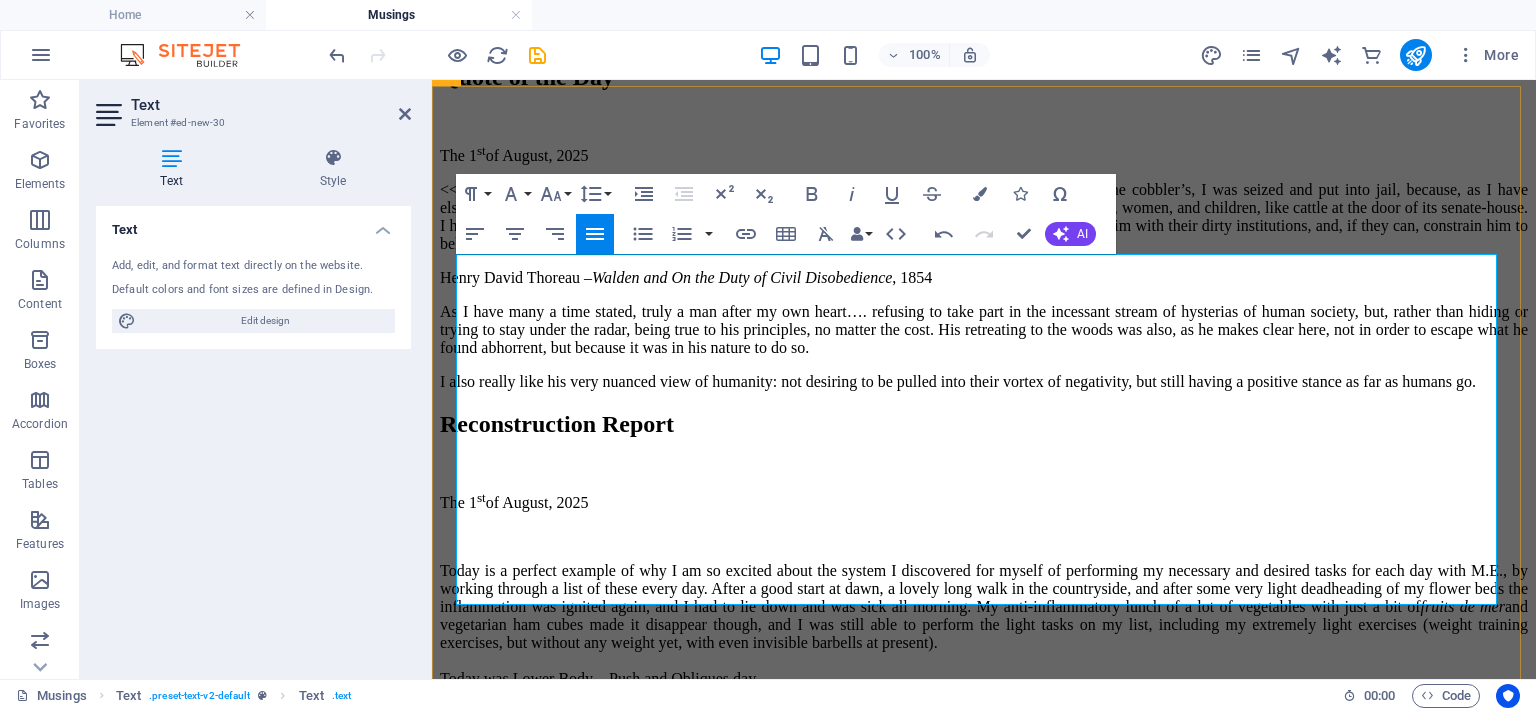 click on "The [ORDINAL] of [DATE], [YEAR]" at bounding box center (984, 154) 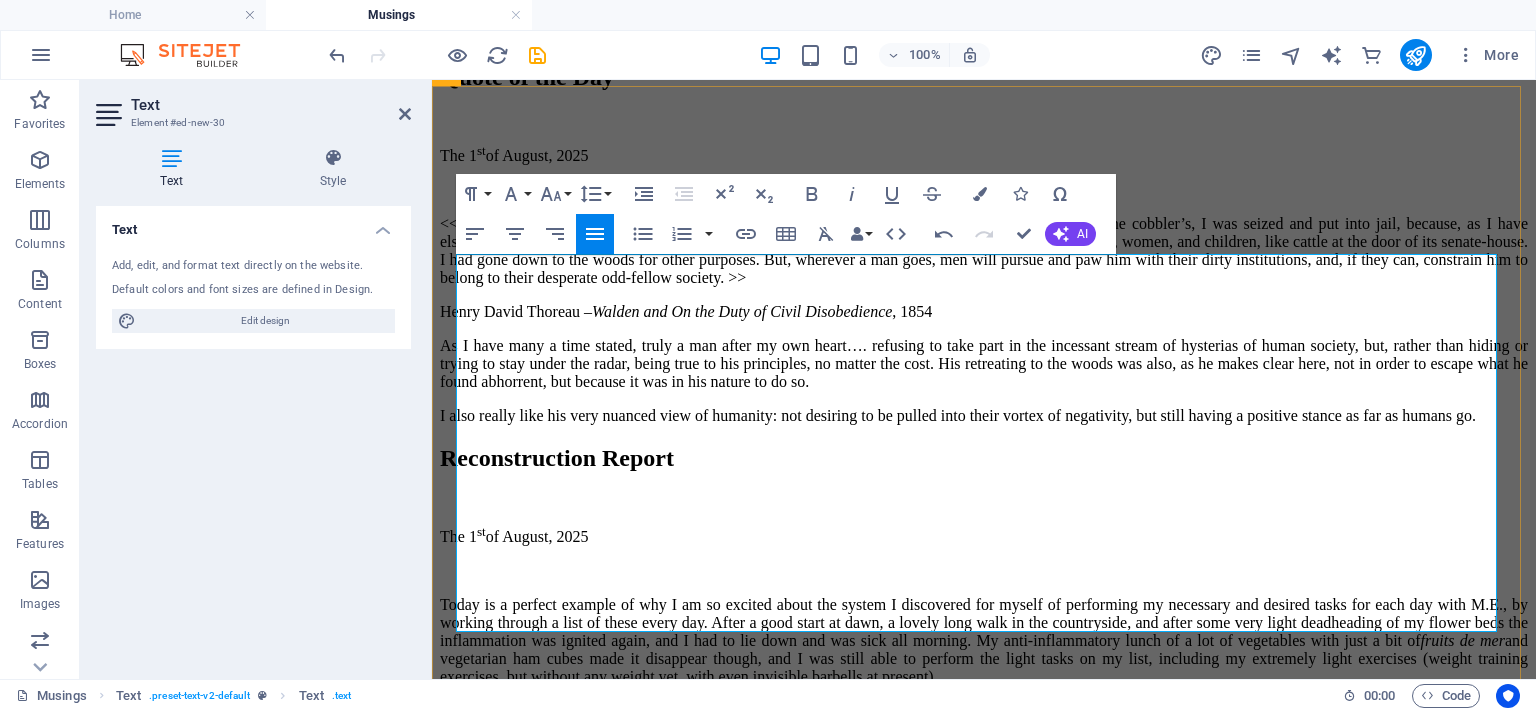 click on "<< One afternoon, near the end of the first summer, when I went to the village to get a shoe from the cobbler’s, I was seized and put into jail, because, as I have elsewhere related, I did not pay a tax to, or recognize the authority of, the state which buys and sells men, women, and children, like cattle at the door of its senate-house. I had gone down to the woods for other purposes. But, wherever a man goes, men will pursue and paw him with their dirty institutions, and, if they can, constrain him to belong to their desperate odd-fellow society. >>" at bounding box center (984, 251) 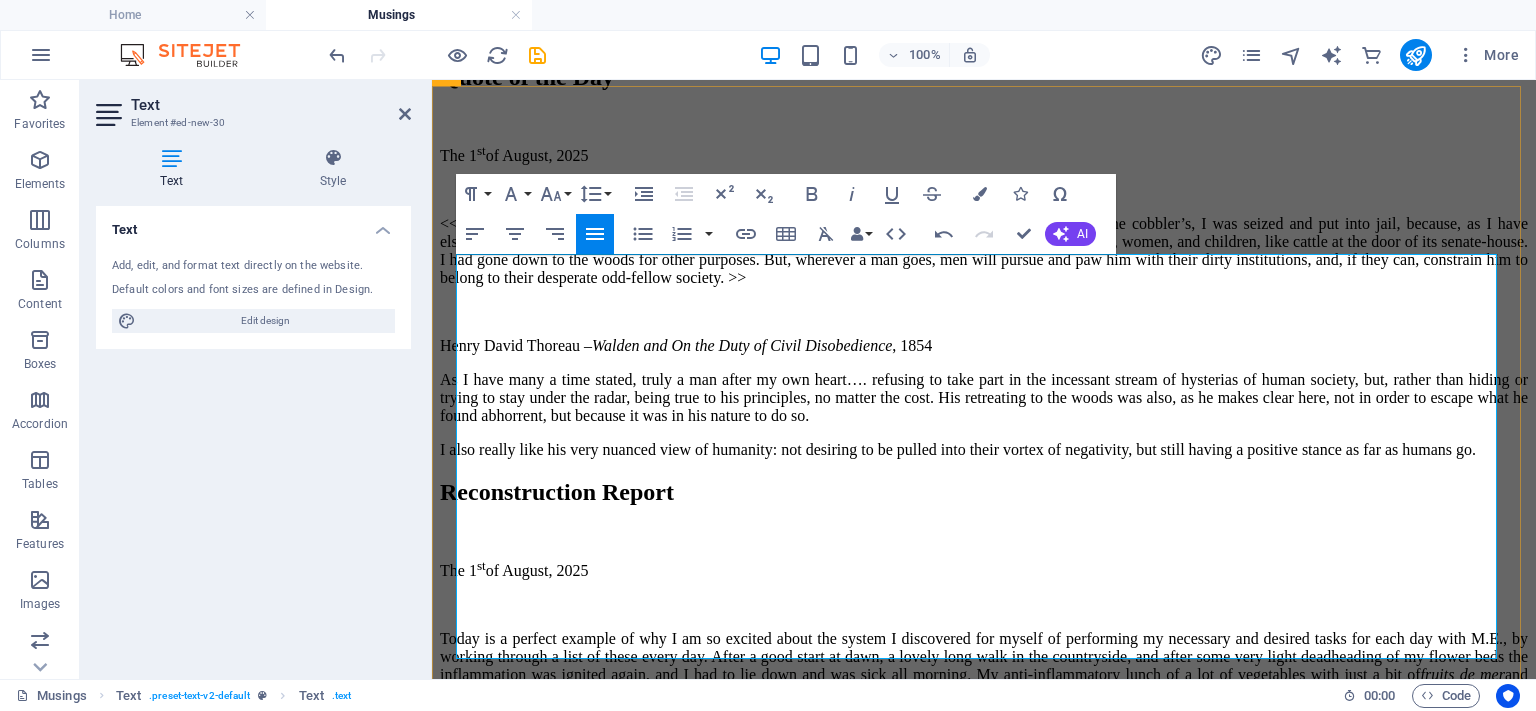 click on "[PERSON] –  Walden and On the Duty of Civil Disobedience , [YEAR]" at bounding box center (984, 346) 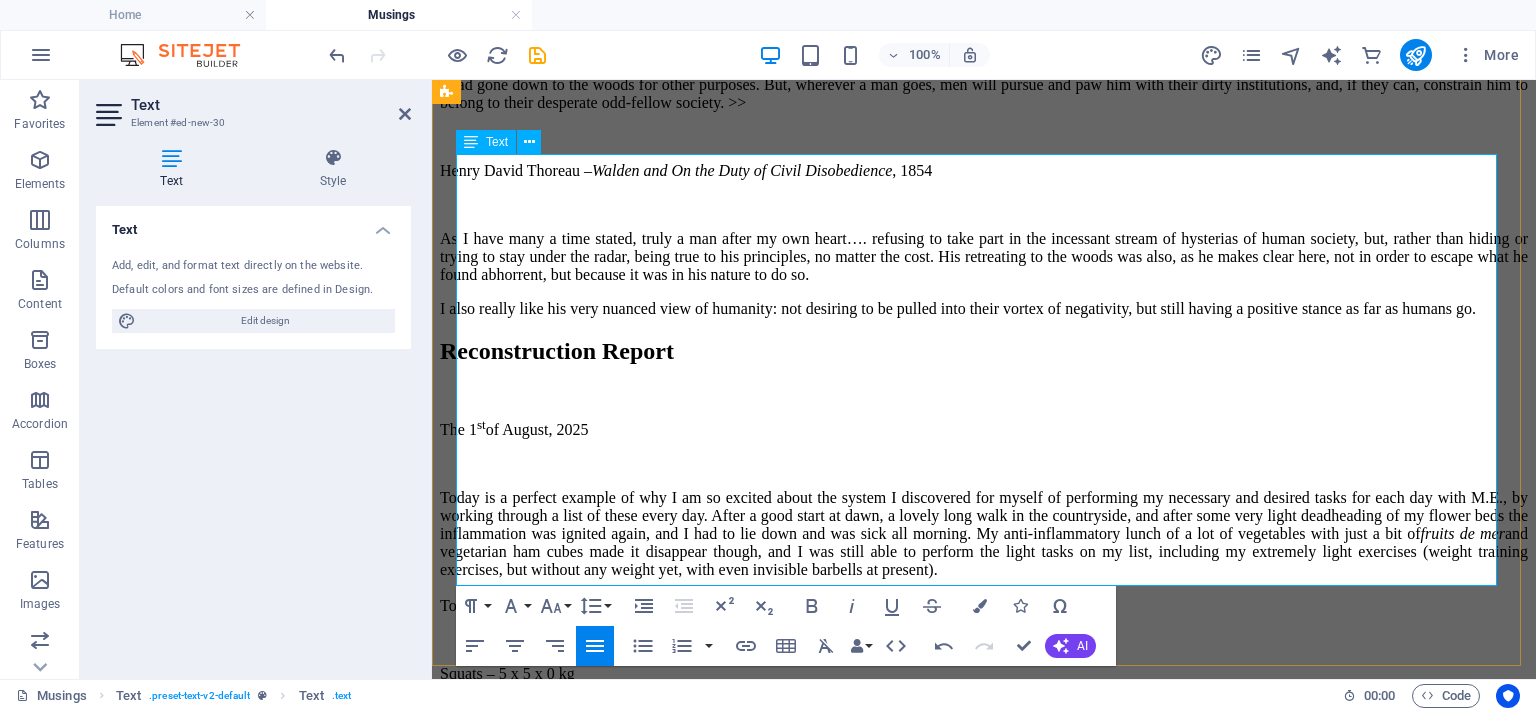 scroll, scrollTop: 2133, scrollLeft: 0, axis: vertical 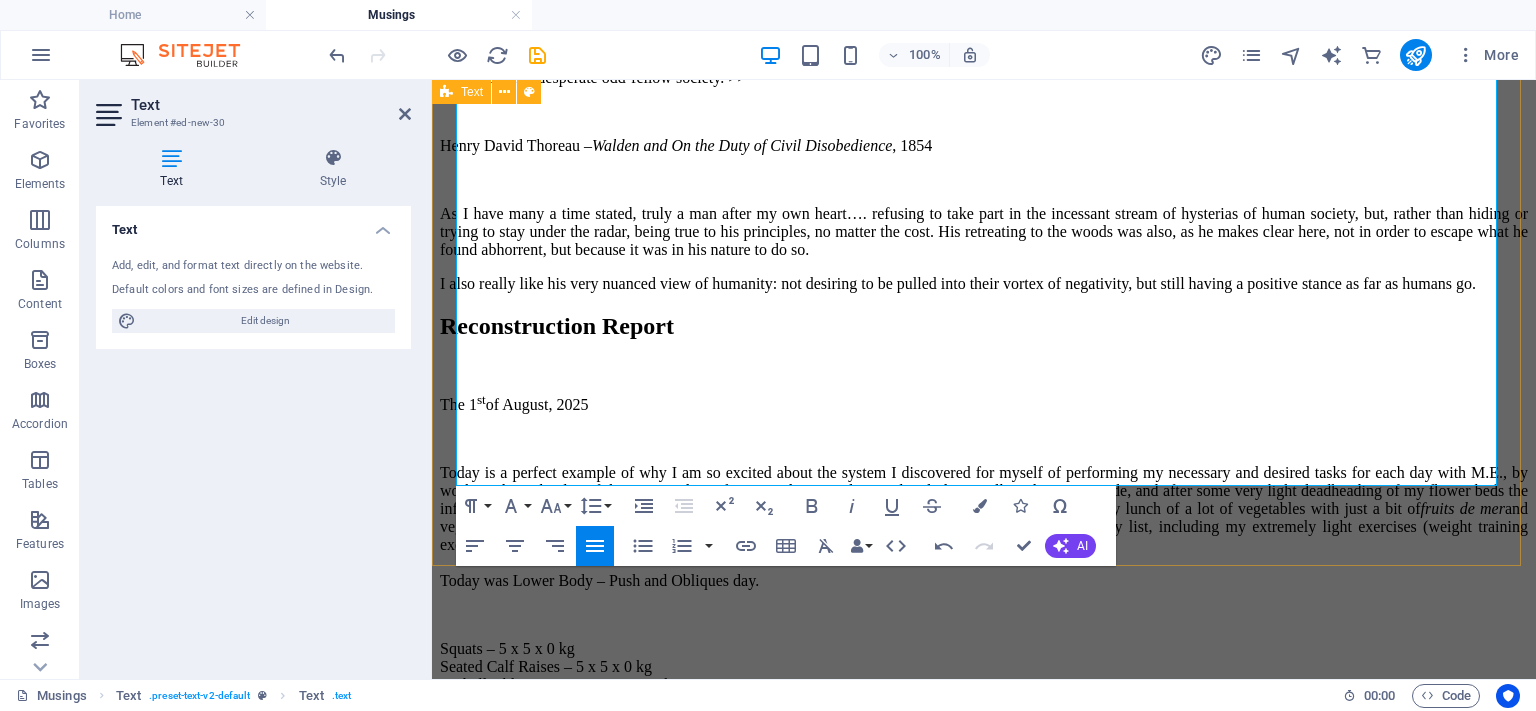click on "Quote of the Day The [ORDINAL] of [MONTH], [YEAR] << One afternoon, near the end of the first summer, when I went to the village to get a shoe from the cobbler’s, I was seized and put into jail, because, as I have elsewhere related, I did not pay a tax to, or recognize the authority of, the state which buys and sells men, women, and children, like cattle at the door of its senate-house. I had gone down to the woods for other purposes. But, wherever a man goes, men will pursue and paw him with their dirty institutions, and, if they can, constrain him to belong to their desperate odd-fellow society. >> [PERSON] – Walden and On the Duty of Civil Disobedience , [YEAR] I also really like his very nuanced view of humanity: not desiring to be pulled into their vortex of negativity, but still having a positive stance as far as humans go." at bounding box center (984, 78) 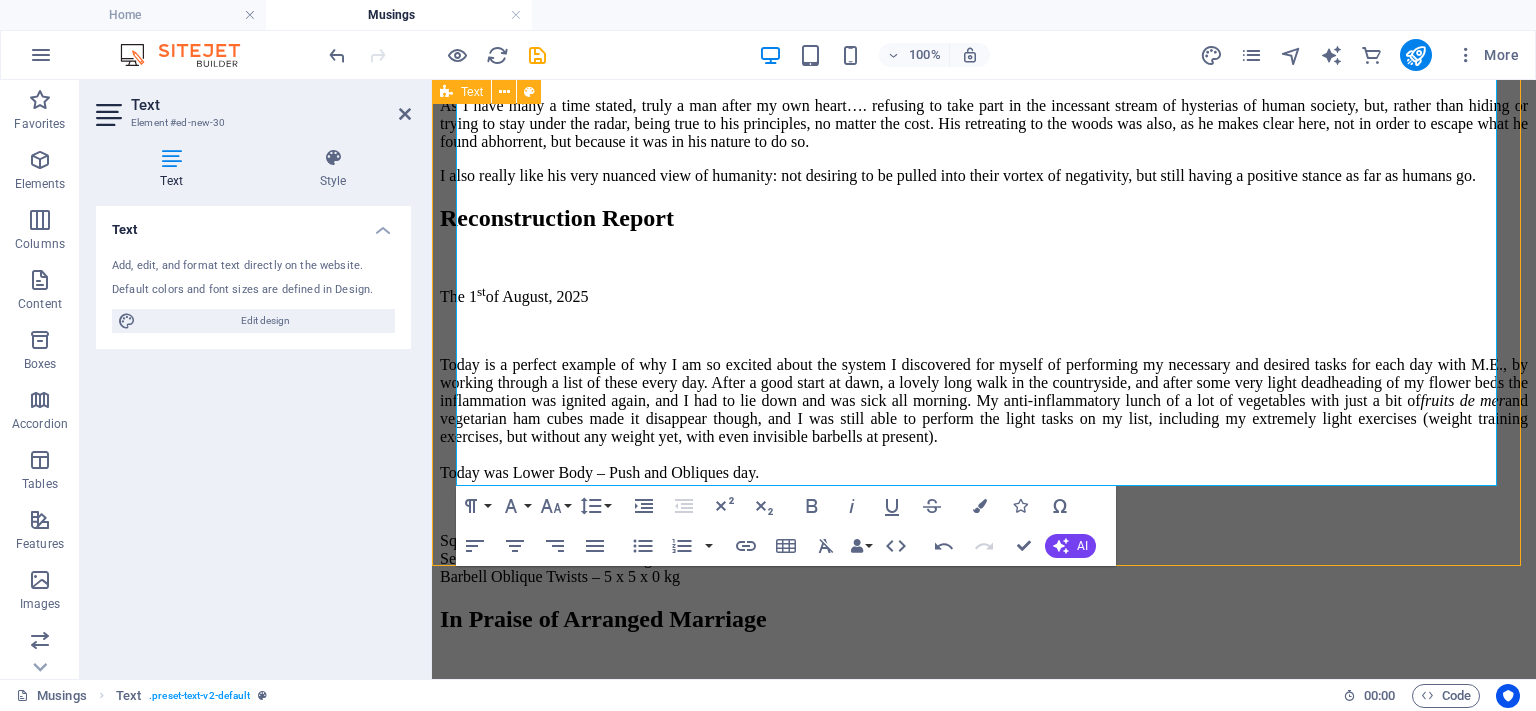 scroll, scrollTop: 1890, scrollLeft: 0, axis: vertical 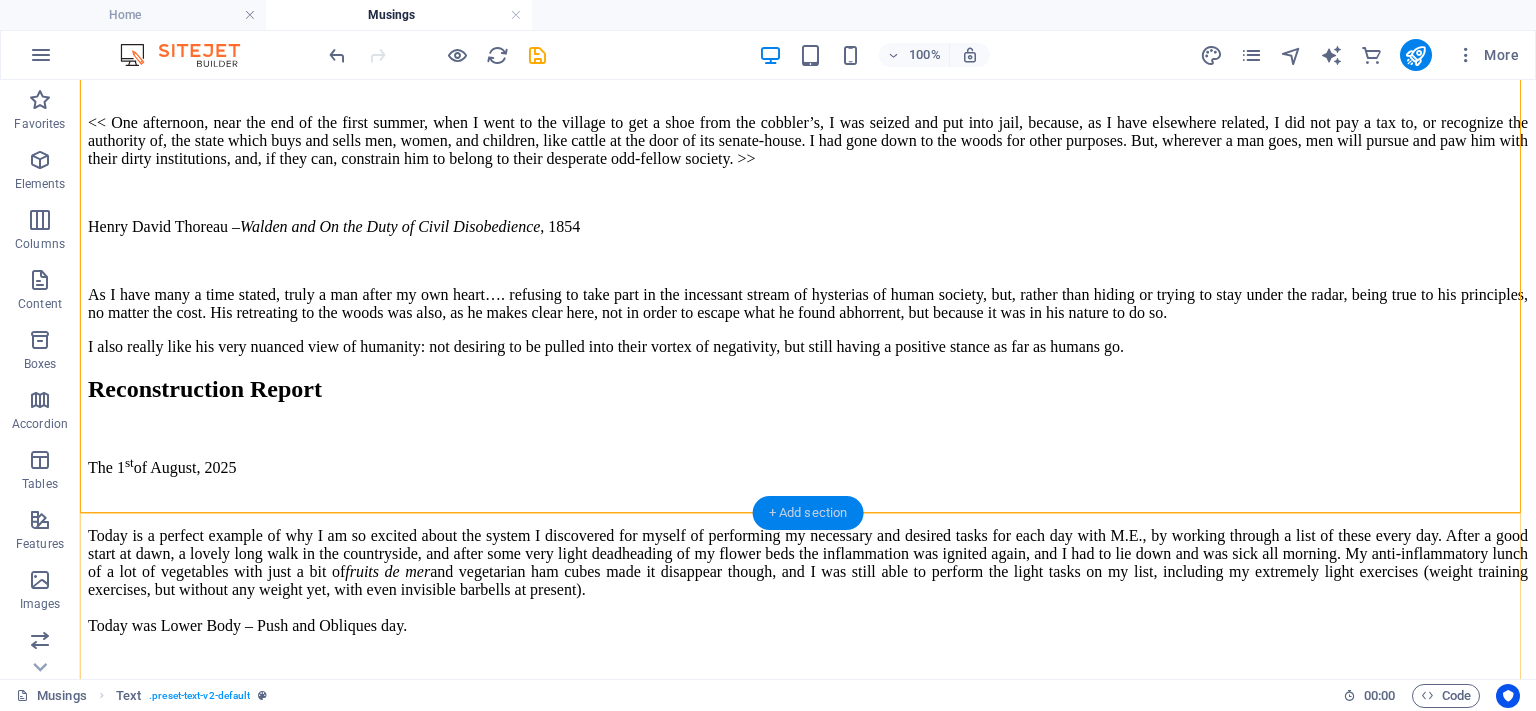 drag, startPoint x: 798, startPoint y: 515, endPoint x: 286, endPoint y: 417, distance: 521.29456 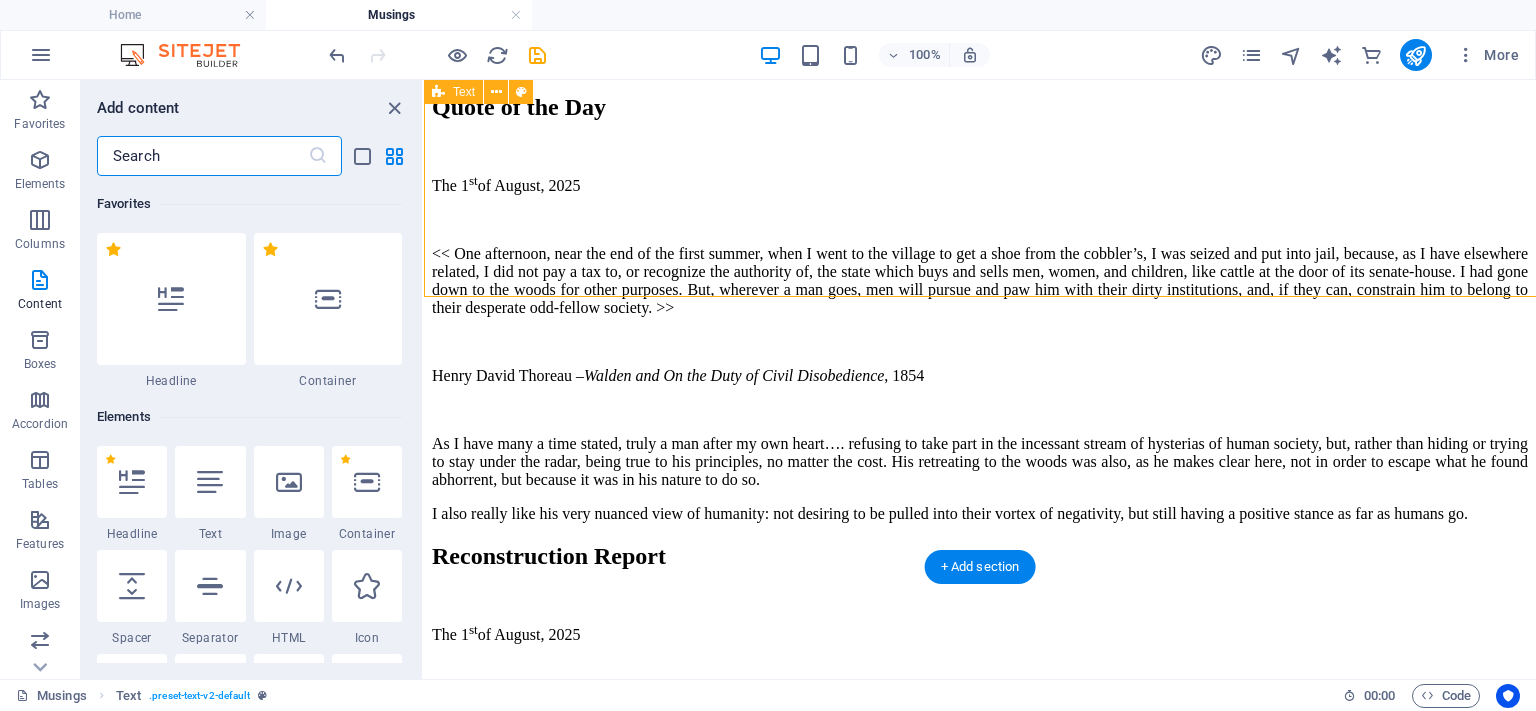 scroll, scrollTop: 2106, scrollLeft: 0, axis: vertical 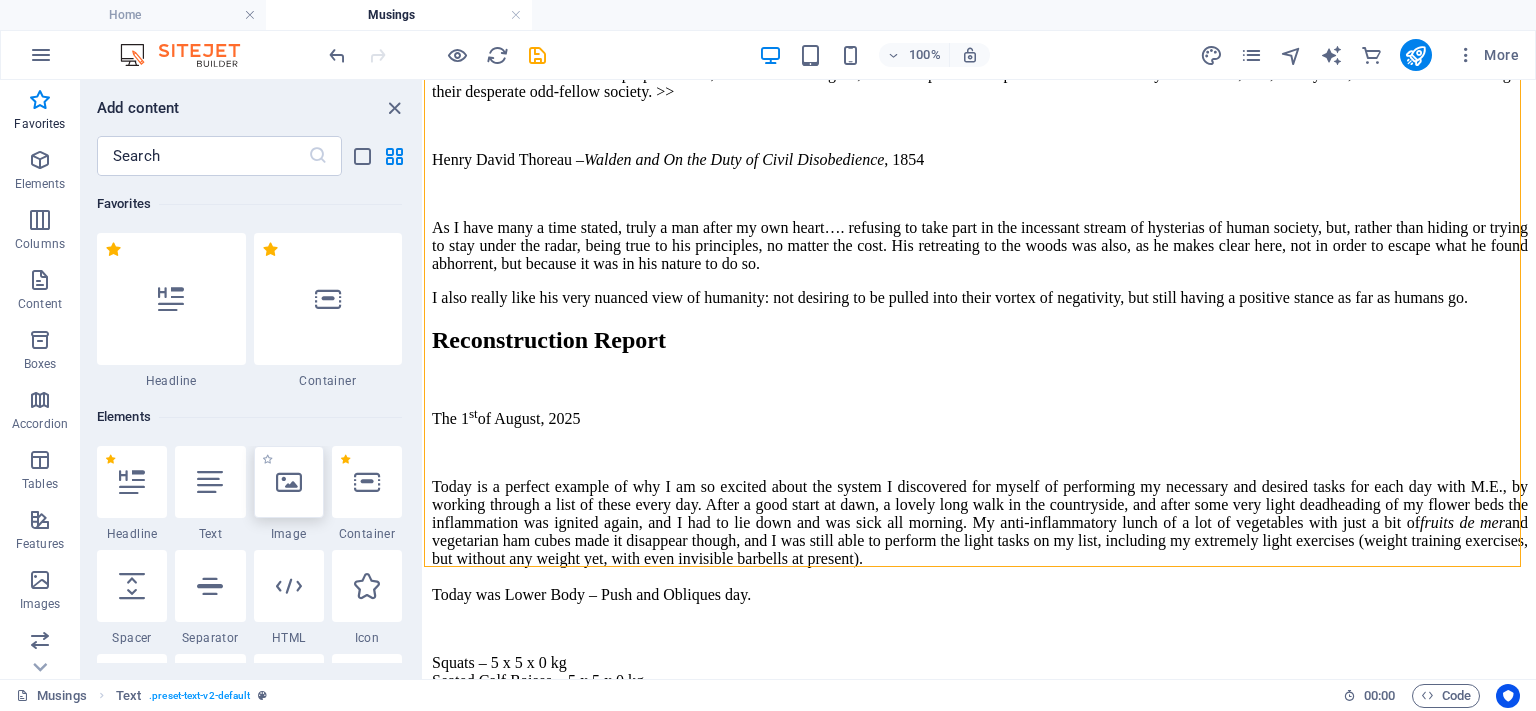 click at bounding box center [289, 482] 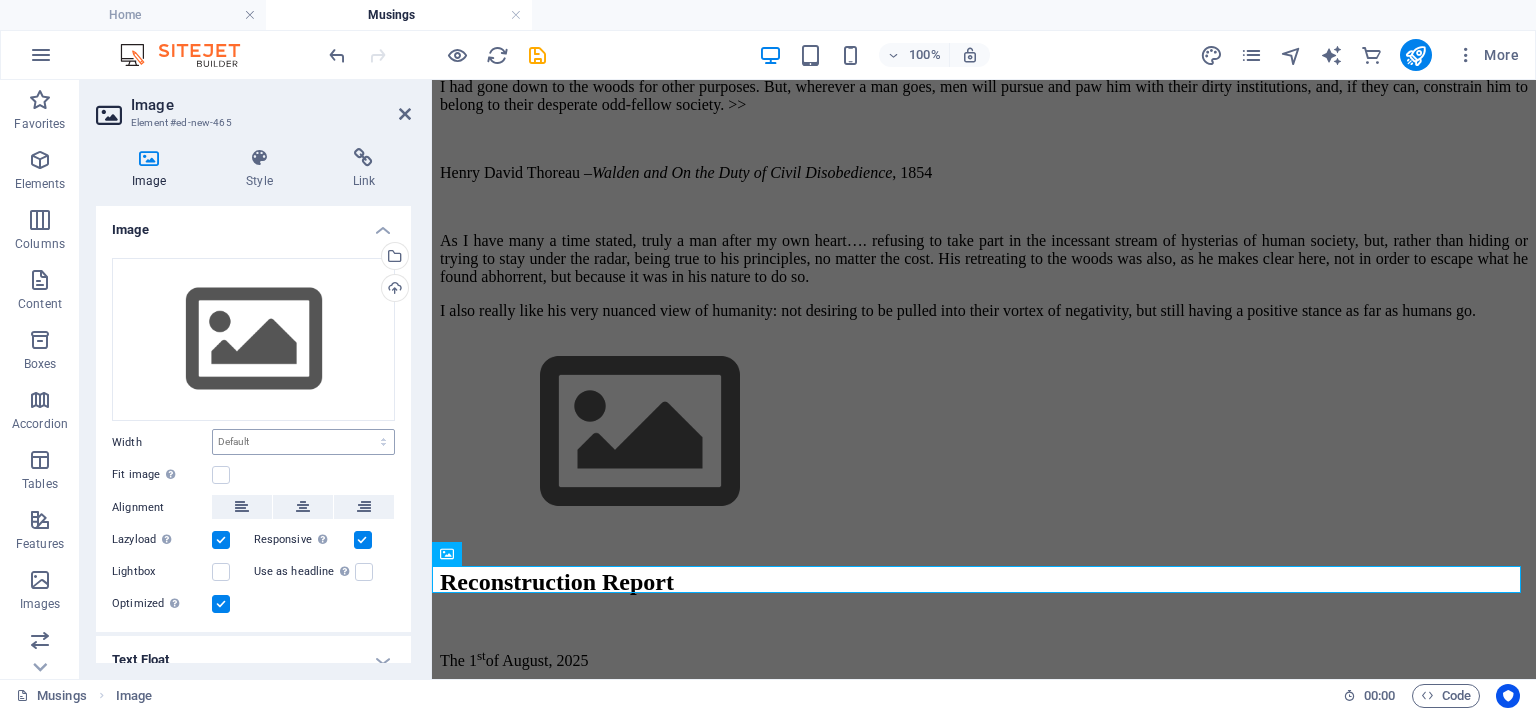 scroll, scrollTop: 2133, scrollLeft: 0, axis: vertical 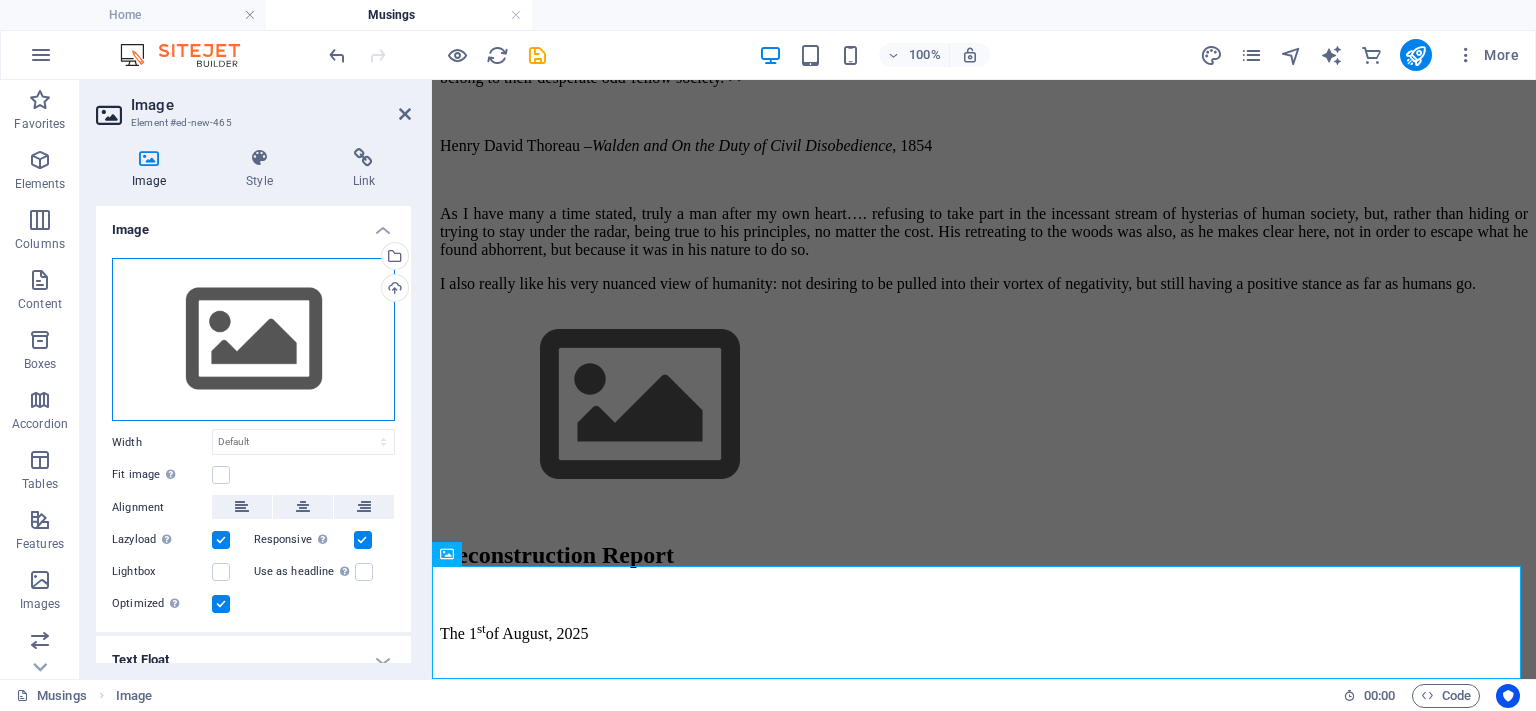 click on "Drag files here, click to choose files or select files from Files or our free stock photos & videos" at bounding box center [253, 340] 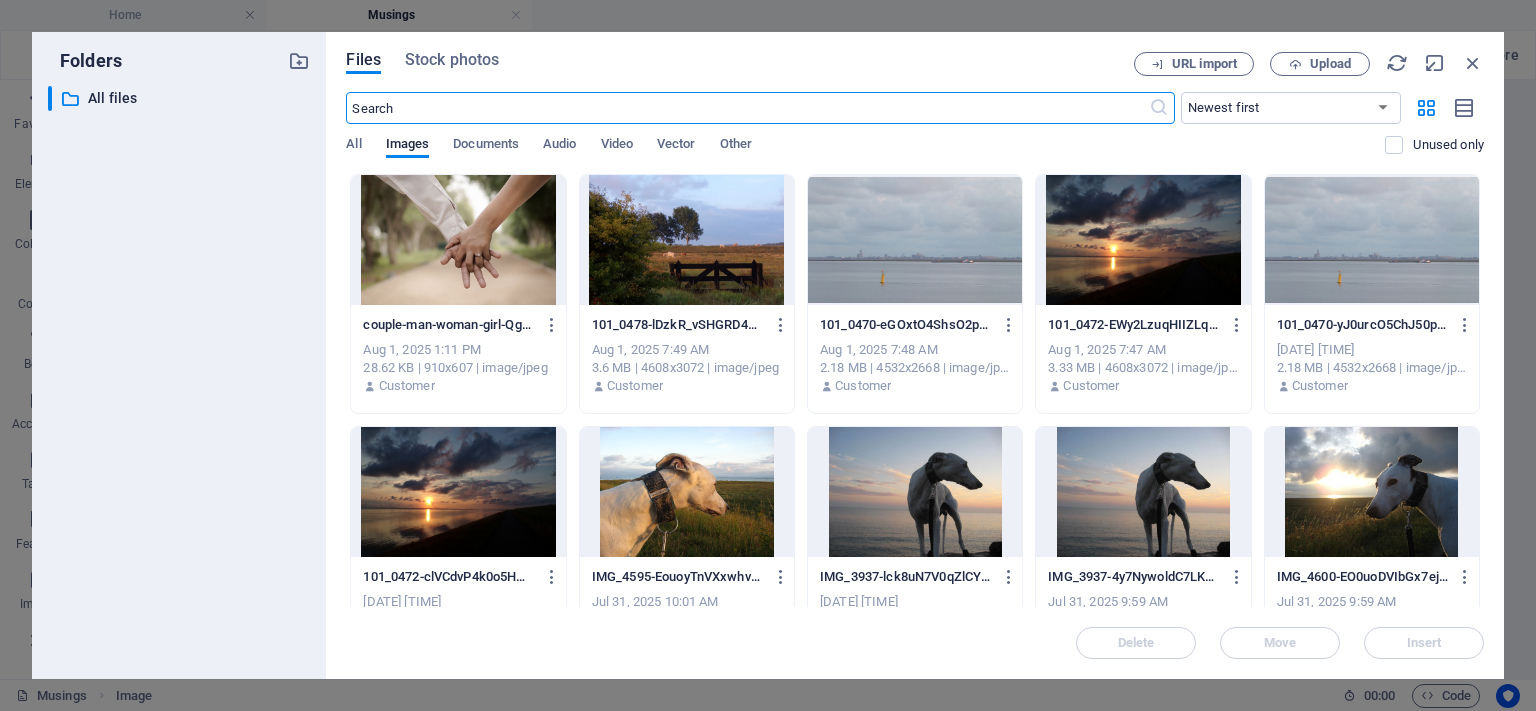 scroll, scrollTop: 2188, scrollLeft: 0, axis: vertical 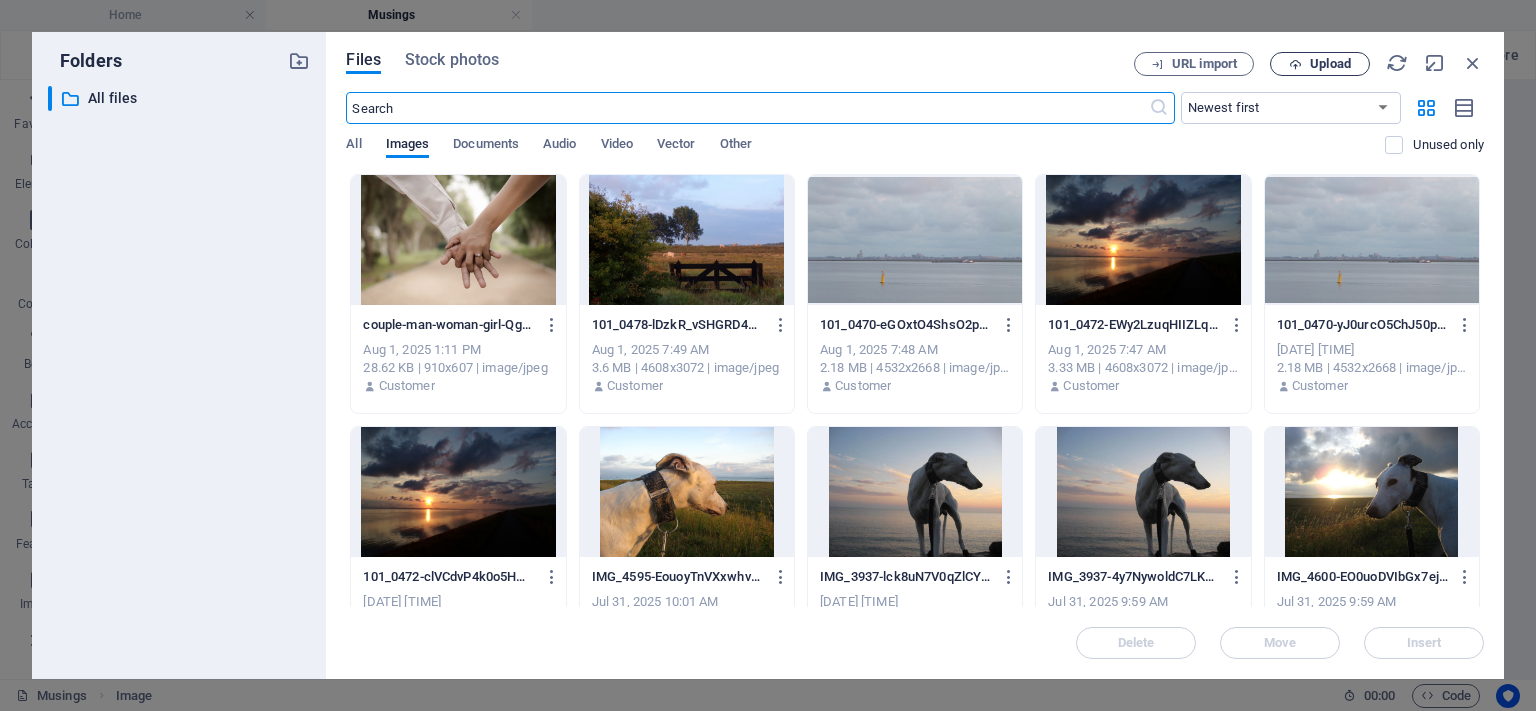 click on "Upload" at bounding box center (1330, 64) 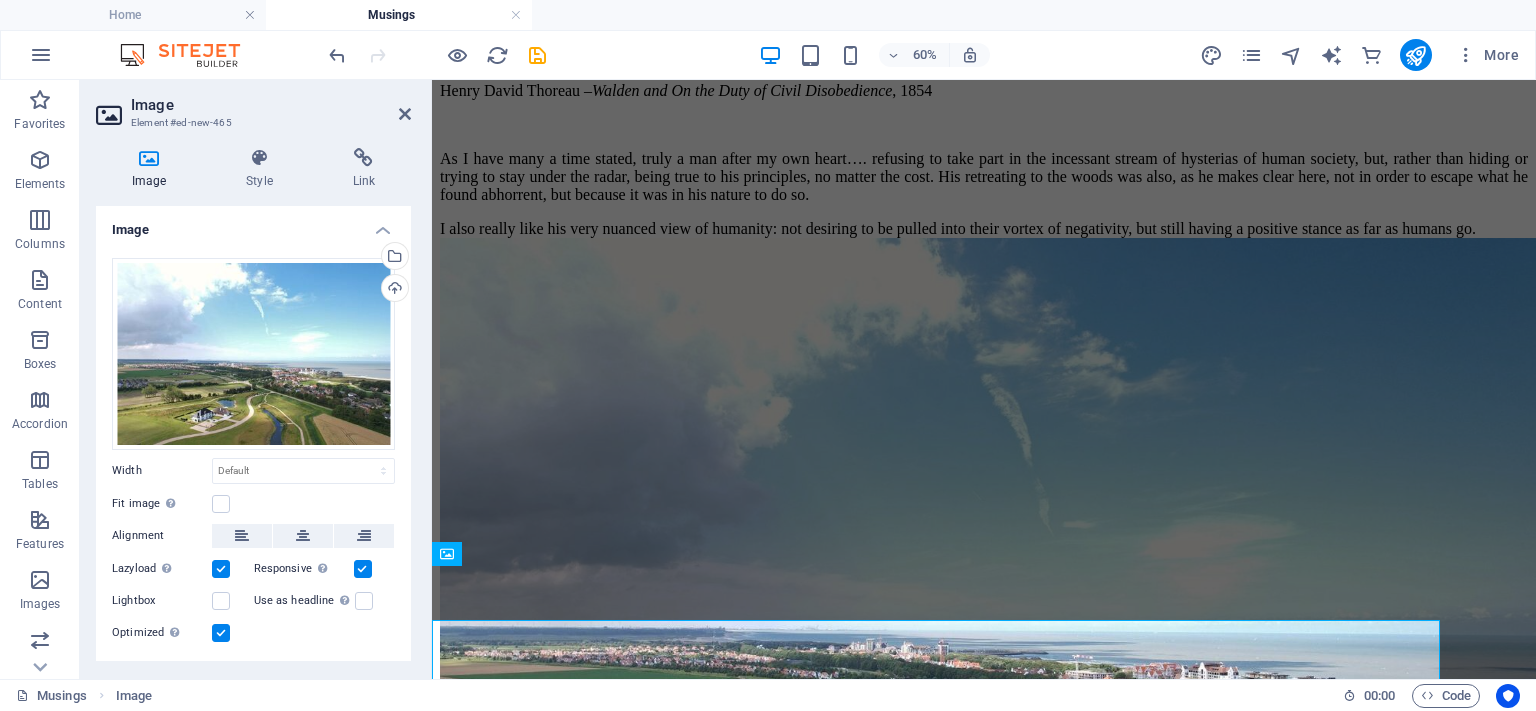 scroll, scrollTop: 2133, scrollLeft: 0, axis: vertical 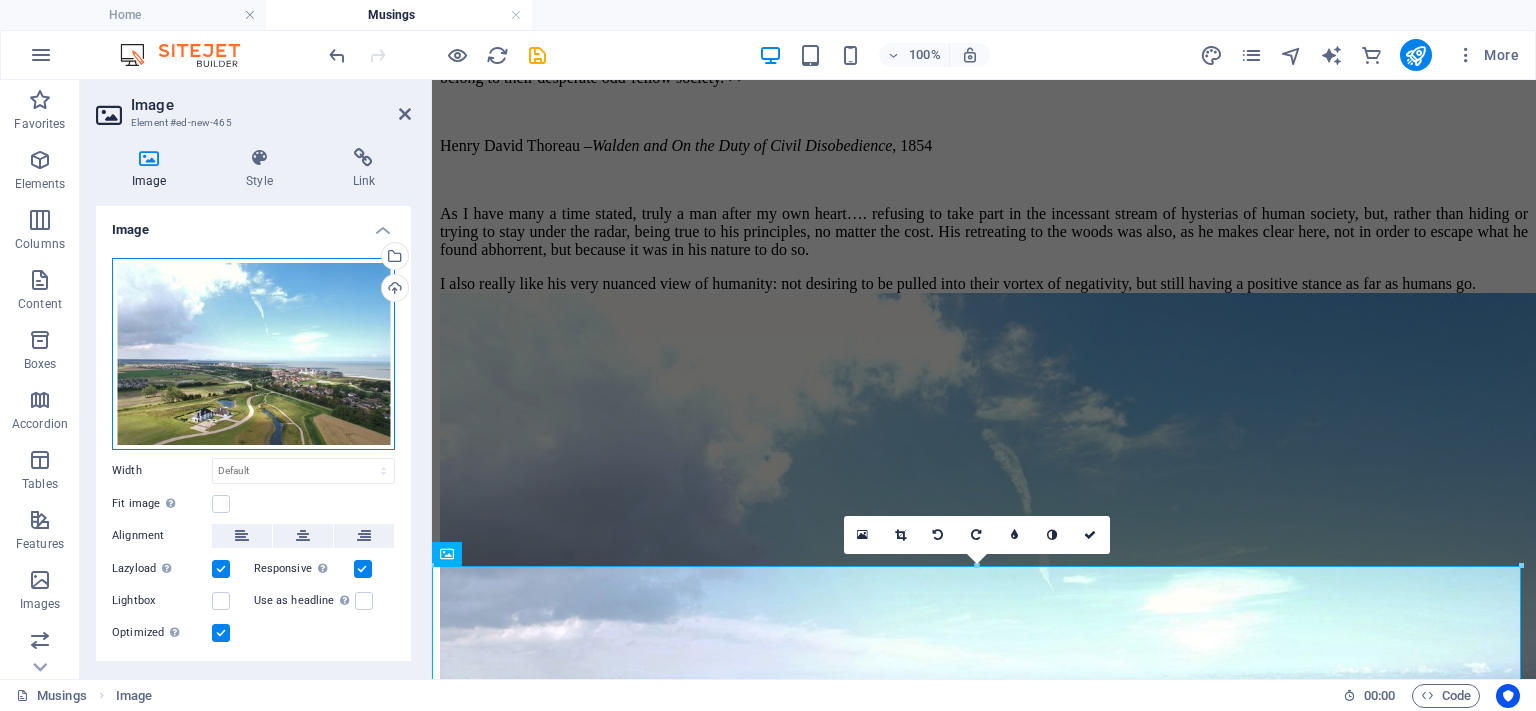 click on "Drag files here, click to choose files or select files from Files or our free stock photos & videos" at bounding box center [253, 354] 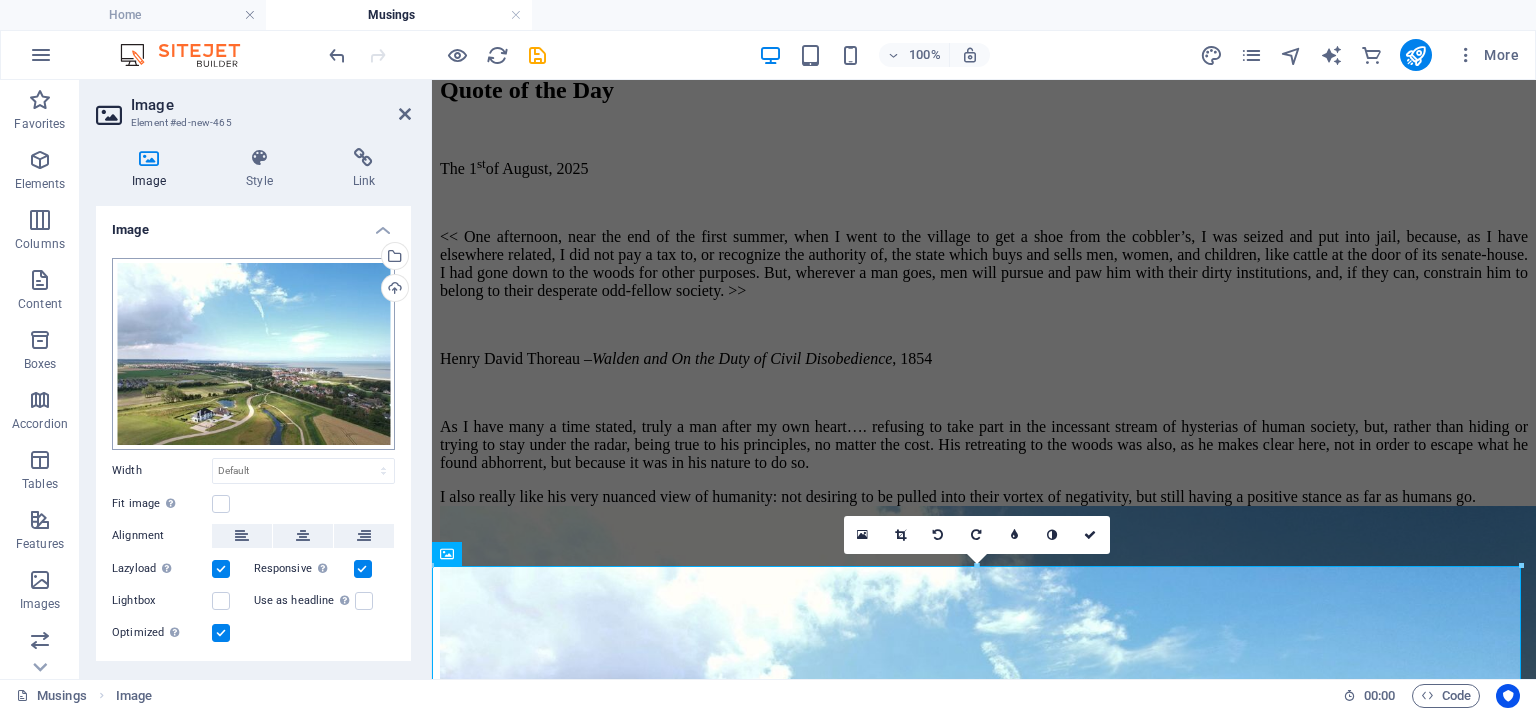 scroll, scrollTop: 2188, scrollLeft: 0, axis: vertical 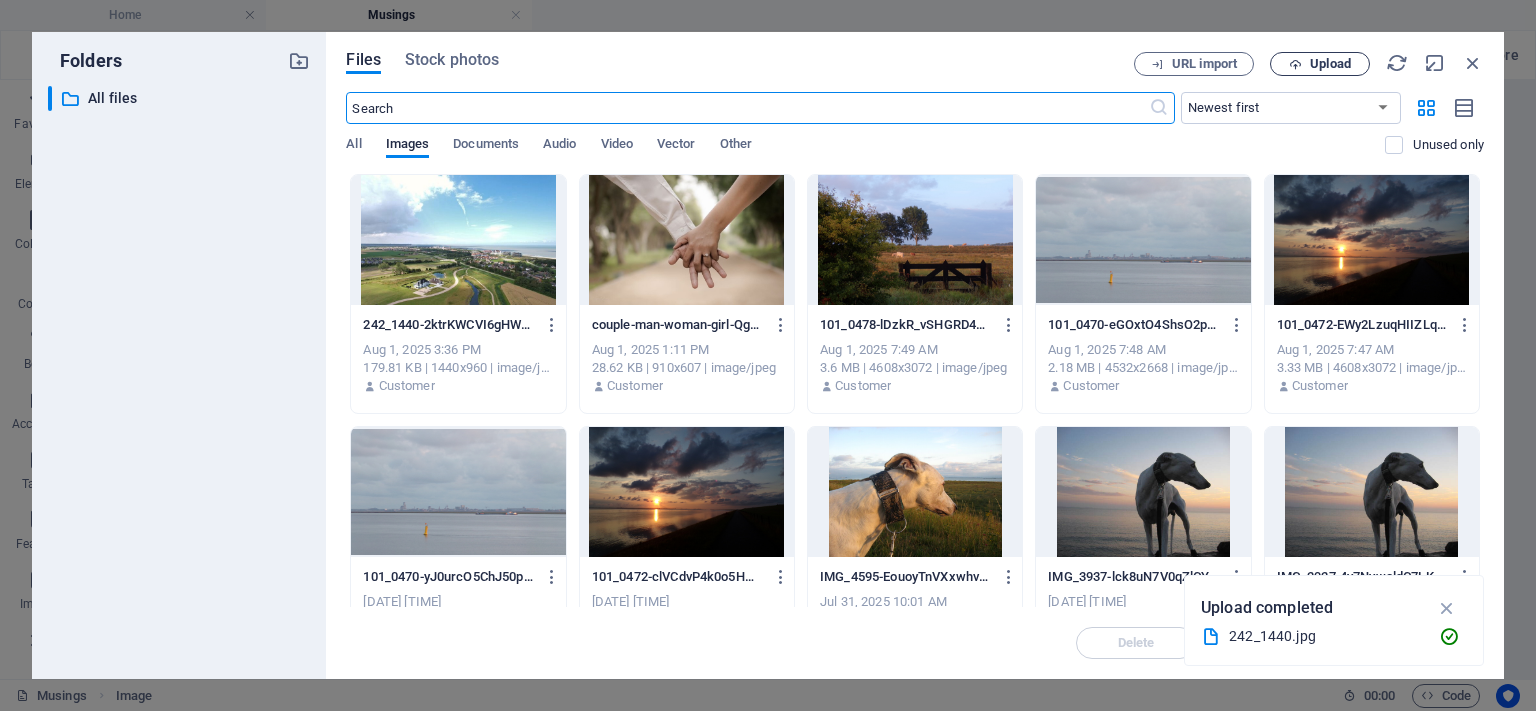 click on "Upload" at bounding box center [1330, 64] 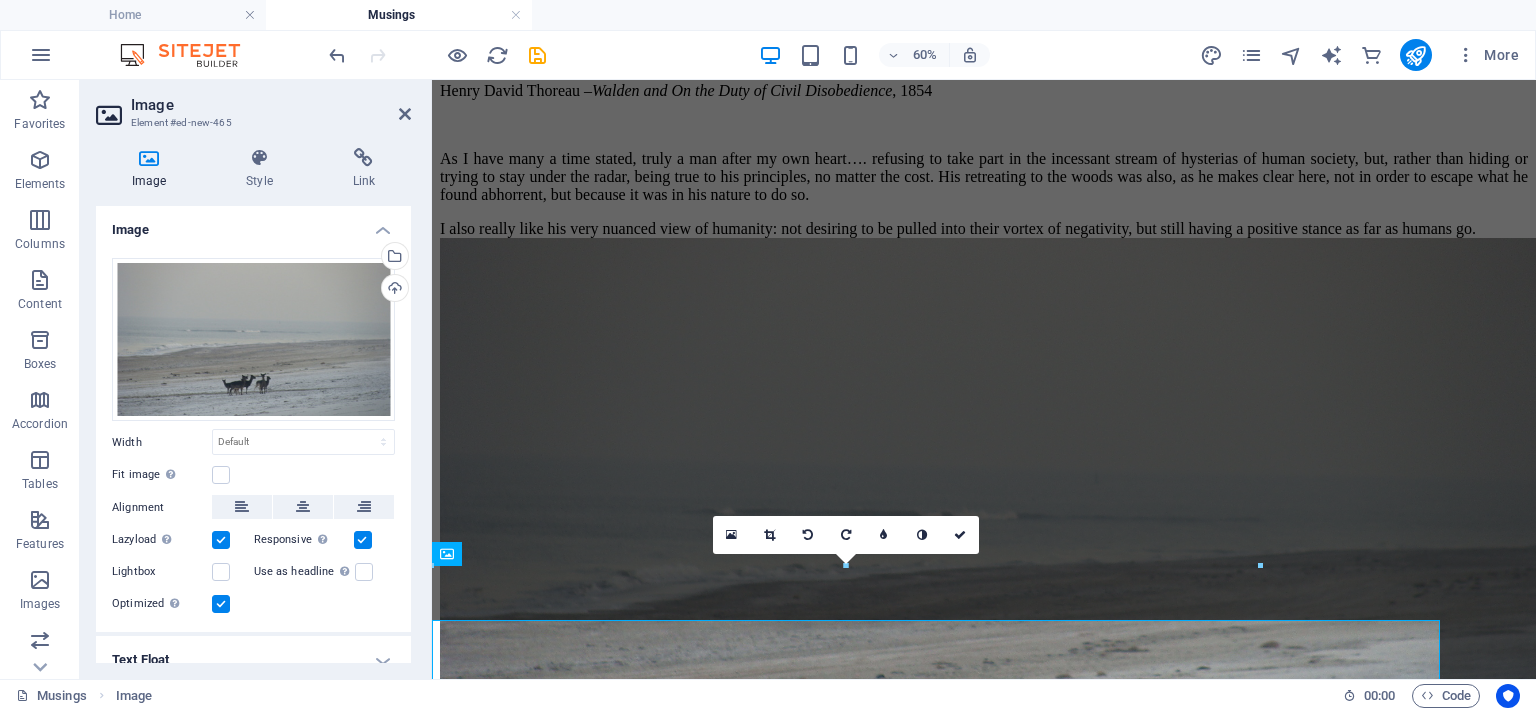 scroll, scrollTop: 2133, scrollLeft: 0, axis: vertical 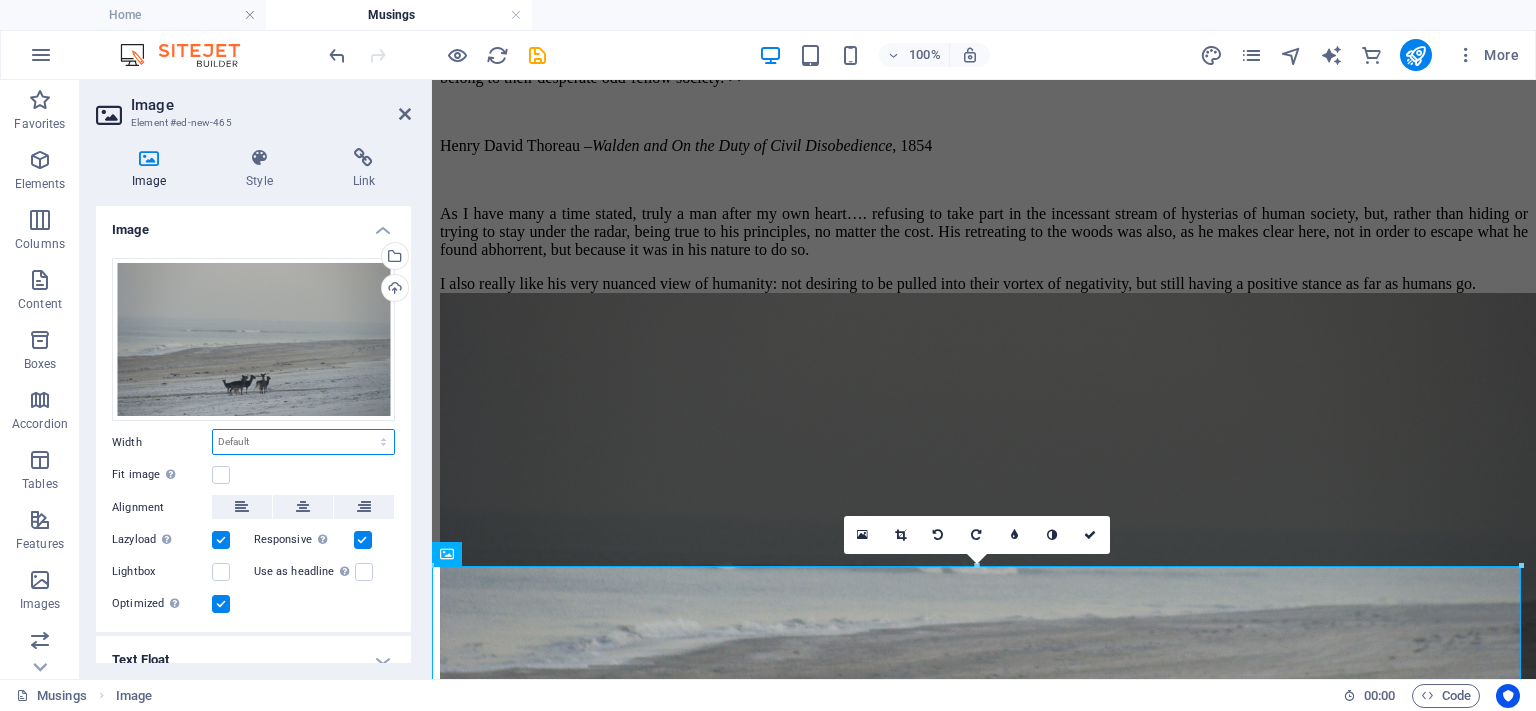 click on "Default auto px rem % em vh vw" at bounding box center (303, 442) 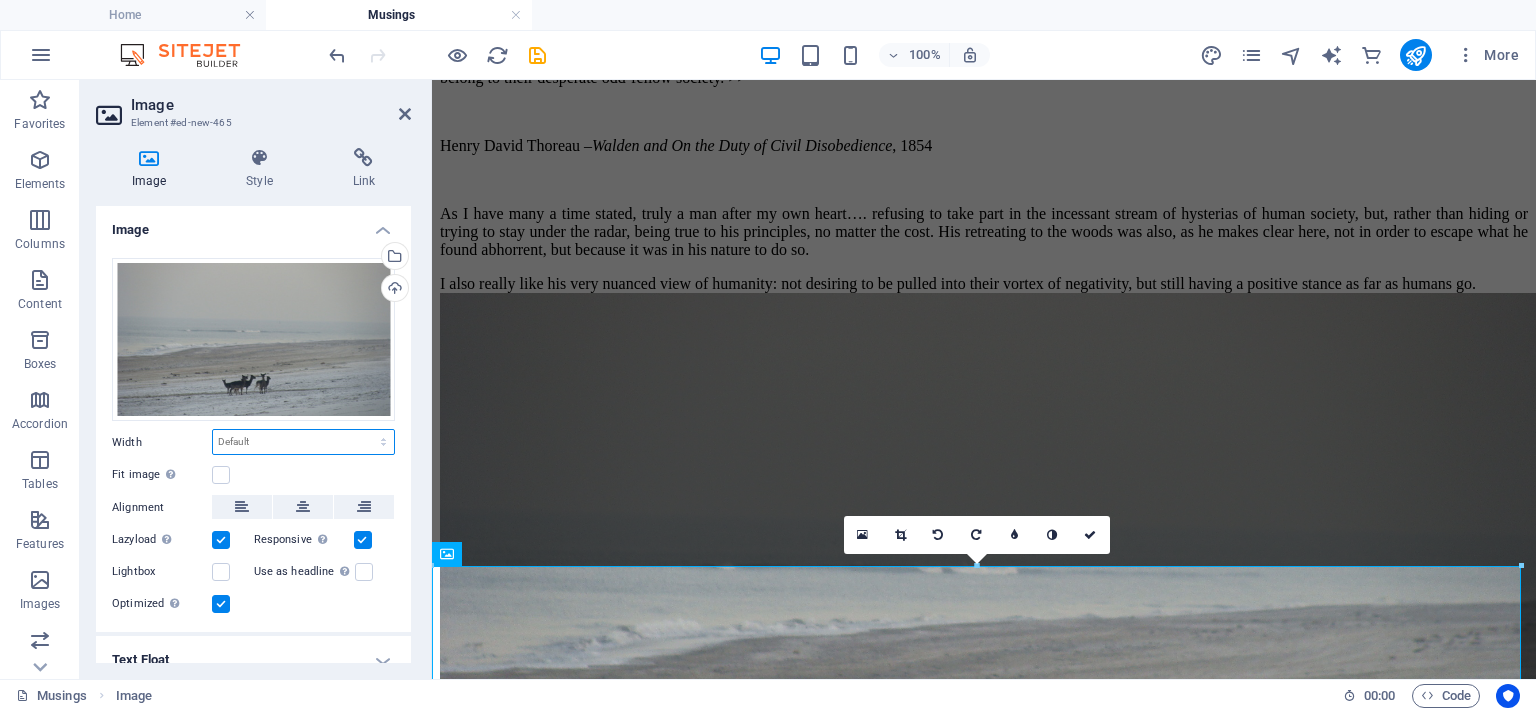 select on "px" 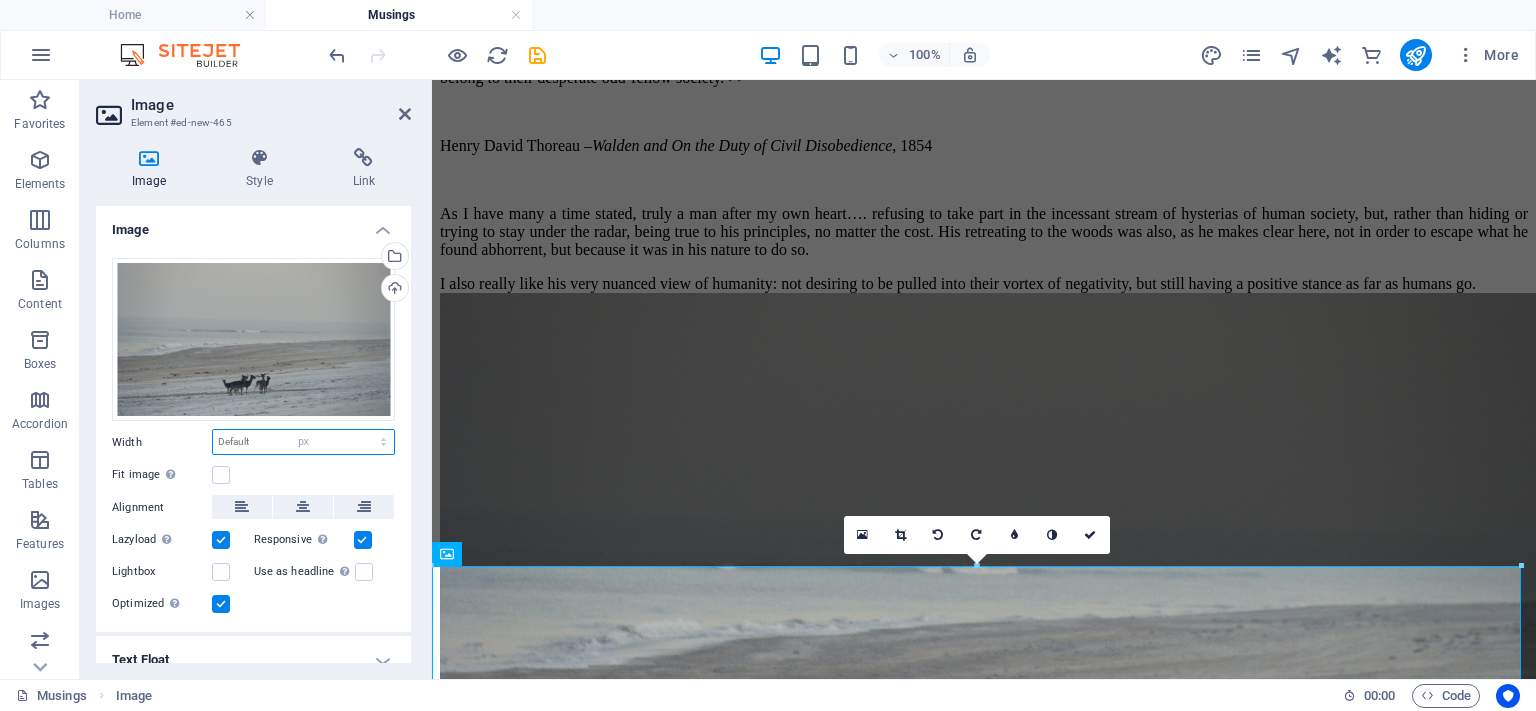 click on "Default auto px rem % em vh vw" at bounding box center [303, 442] 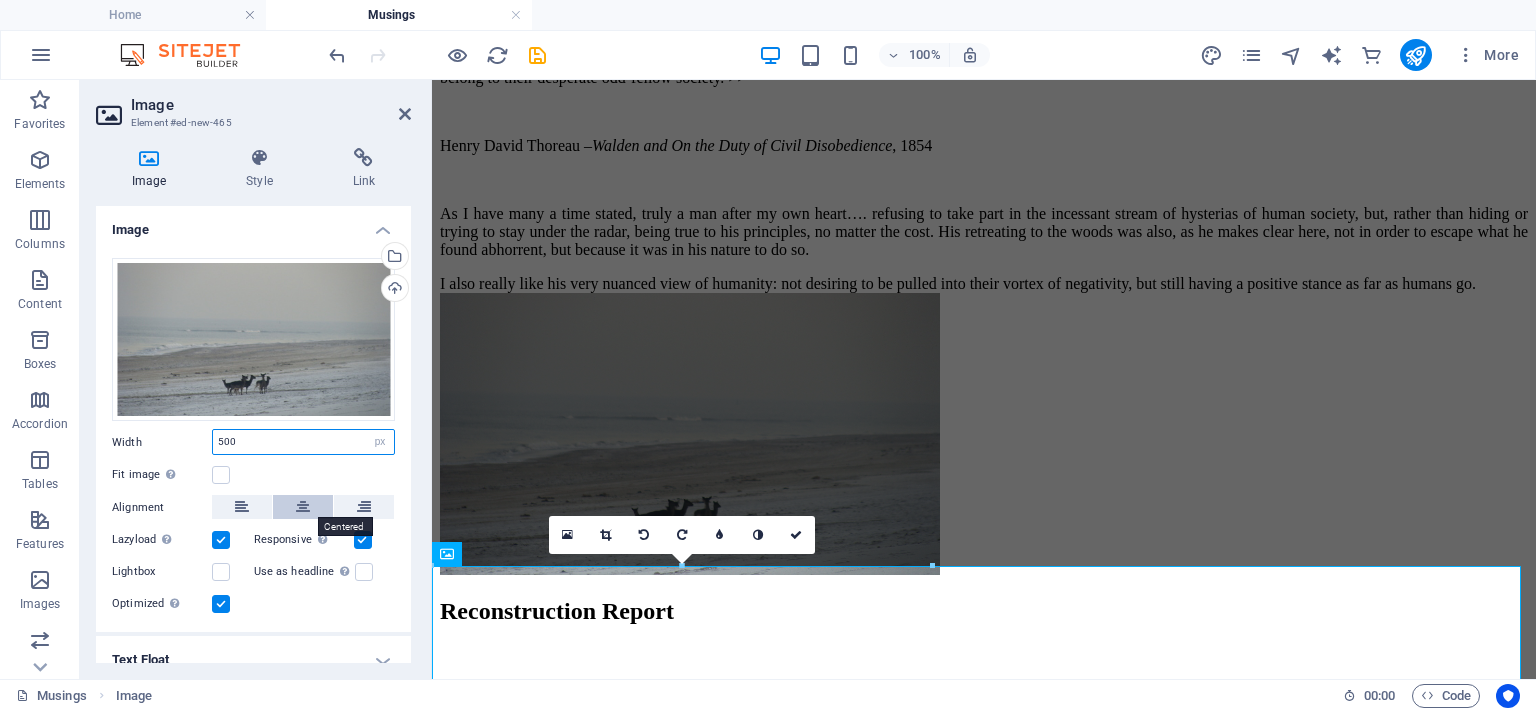type on "500" 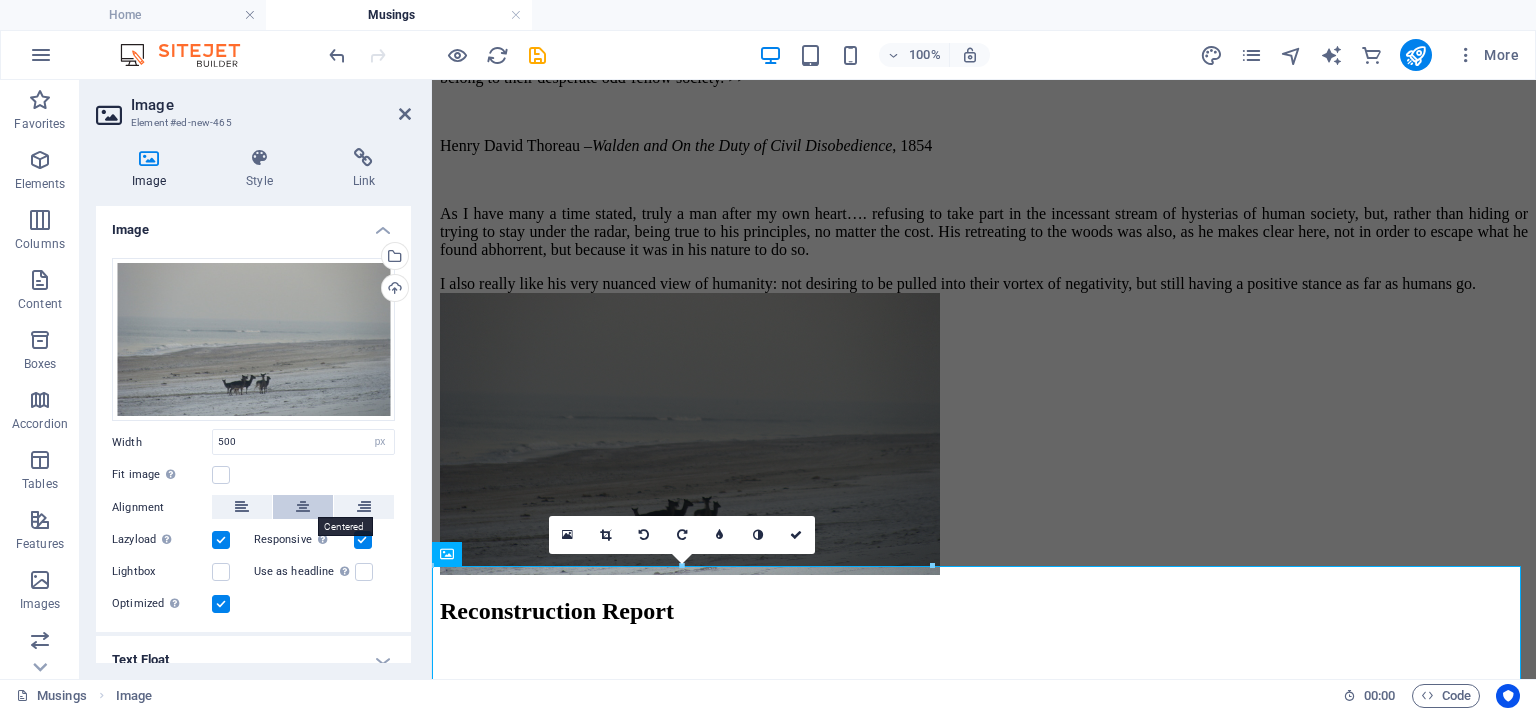 click at bounding box center (303, 507) 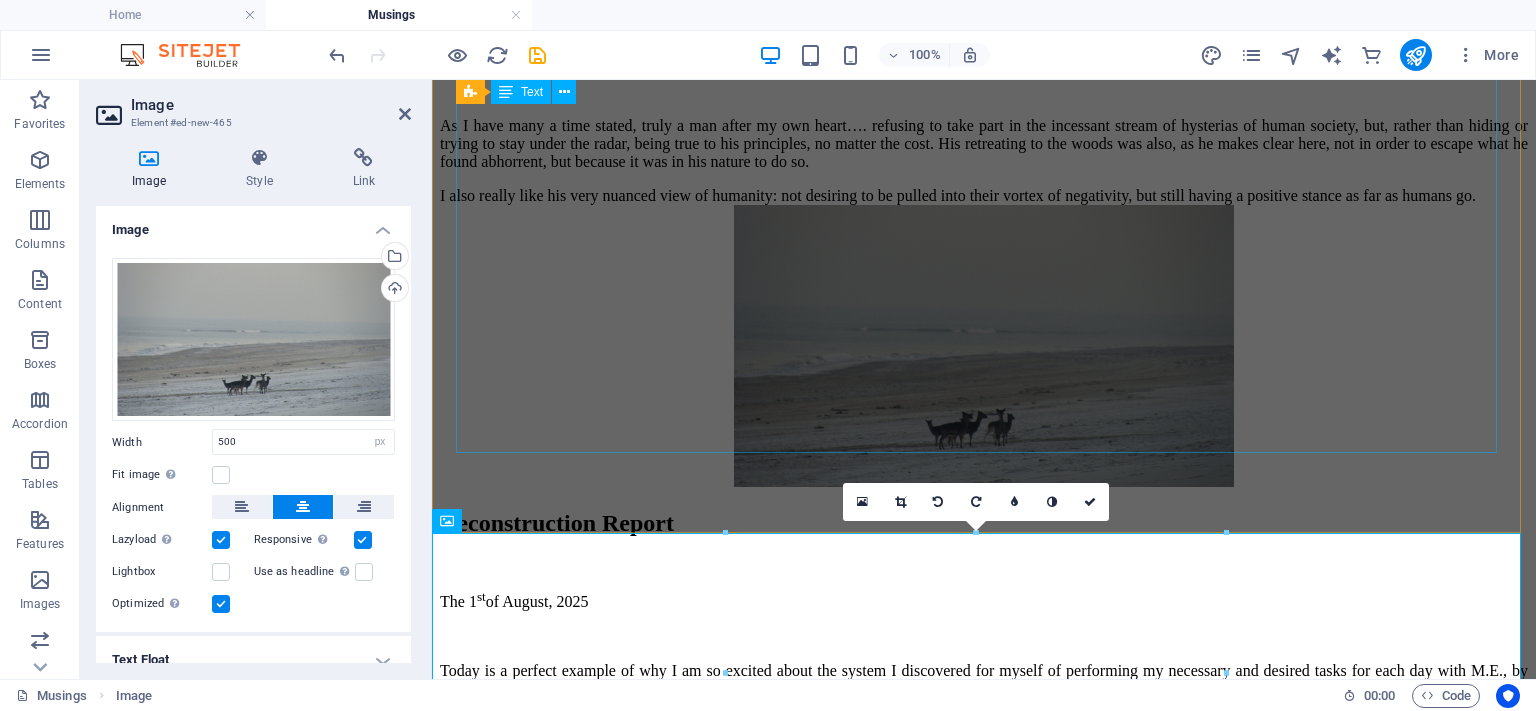 scroll, scrollTop: 2433, scrollLeft: 0, axis: vertical 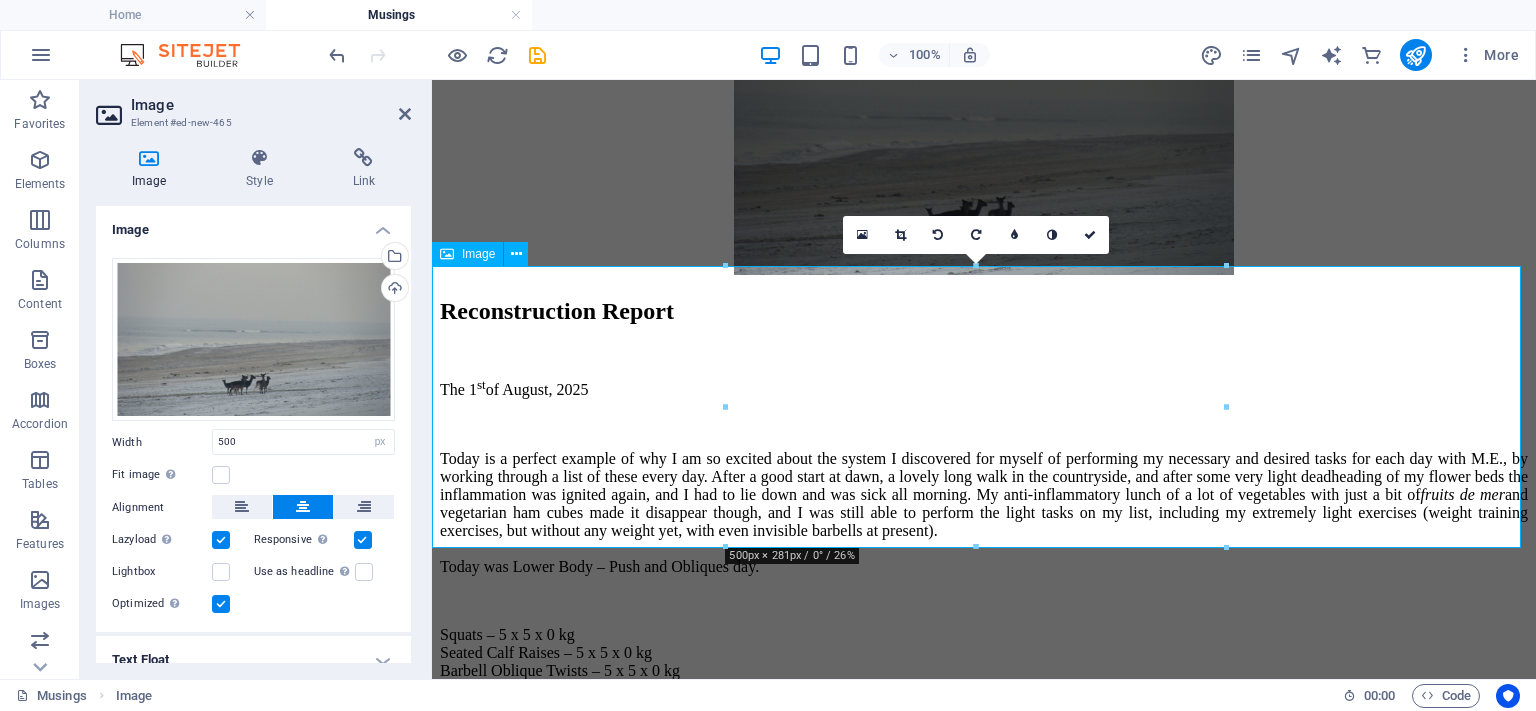 click at bounding box center [984, 135] 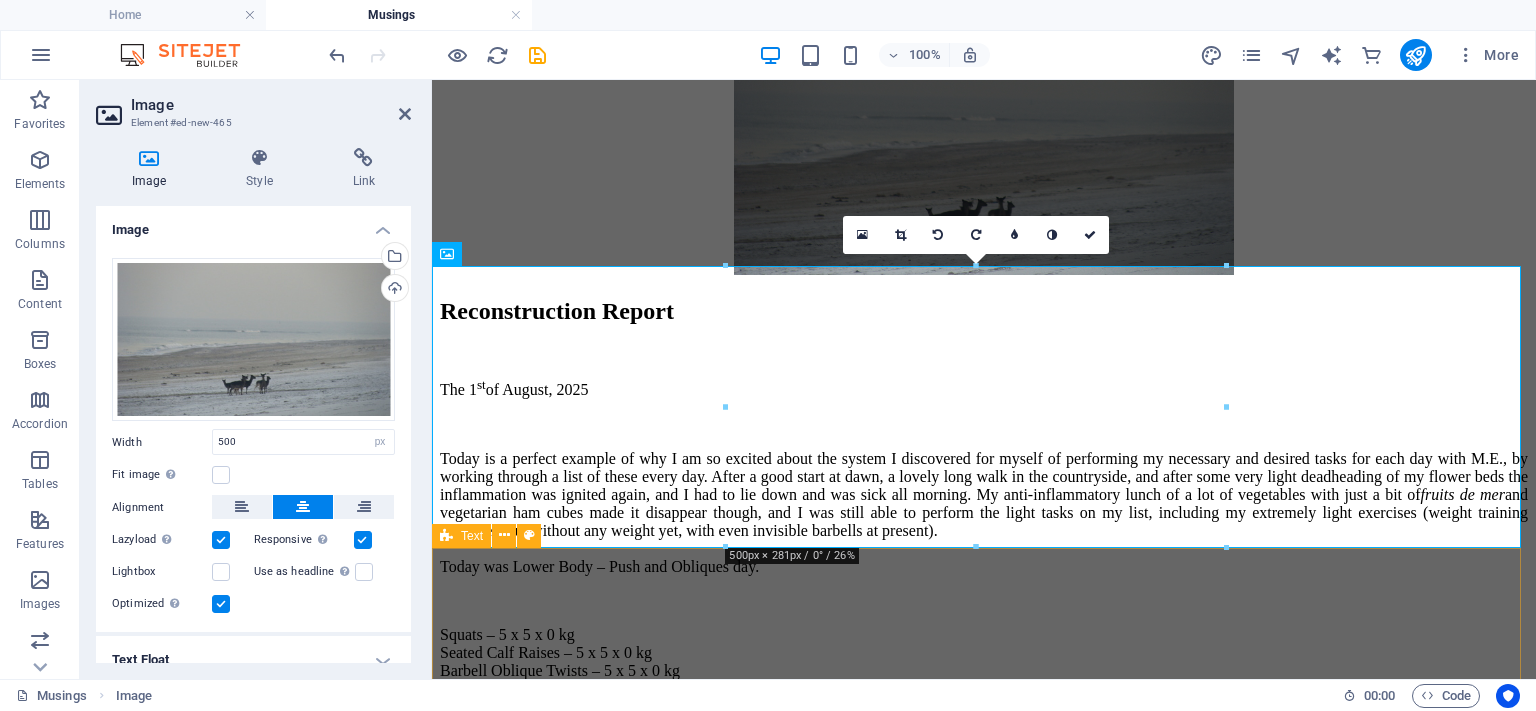 click on "Reconstruction Report The 1 st  of [DATE] Today is a perfect example of why I am so excited about the system I discovered for myself of performing my necessary and desired tasks for each day with M.E., by working through a list of these every day. After a good start at dawn, a lovely long walk in the countryside, and after some very light deadheading of my flower beds the inflammation was ignited again, and I had to lie down and was sick all morning. My anti-inflammatory lunch of a lot of vegetables with just a bit of  fruits de mer  and vegetarian ham cubes made it disappear though, and I was still able to perform the light tasks on my list, including my extremely light exercises (weight training exercises, but without any weight yet, with even invisible barbells at present). Today was Lower Body – Push and Obliques day.  Squats – 5 x 5 x 0 kg Seated Calf Raises – 5 x 5 x 0 kg Barbell Oblique Twists – 5 x 5 x 0 kg" at bounding box center [984, 488] 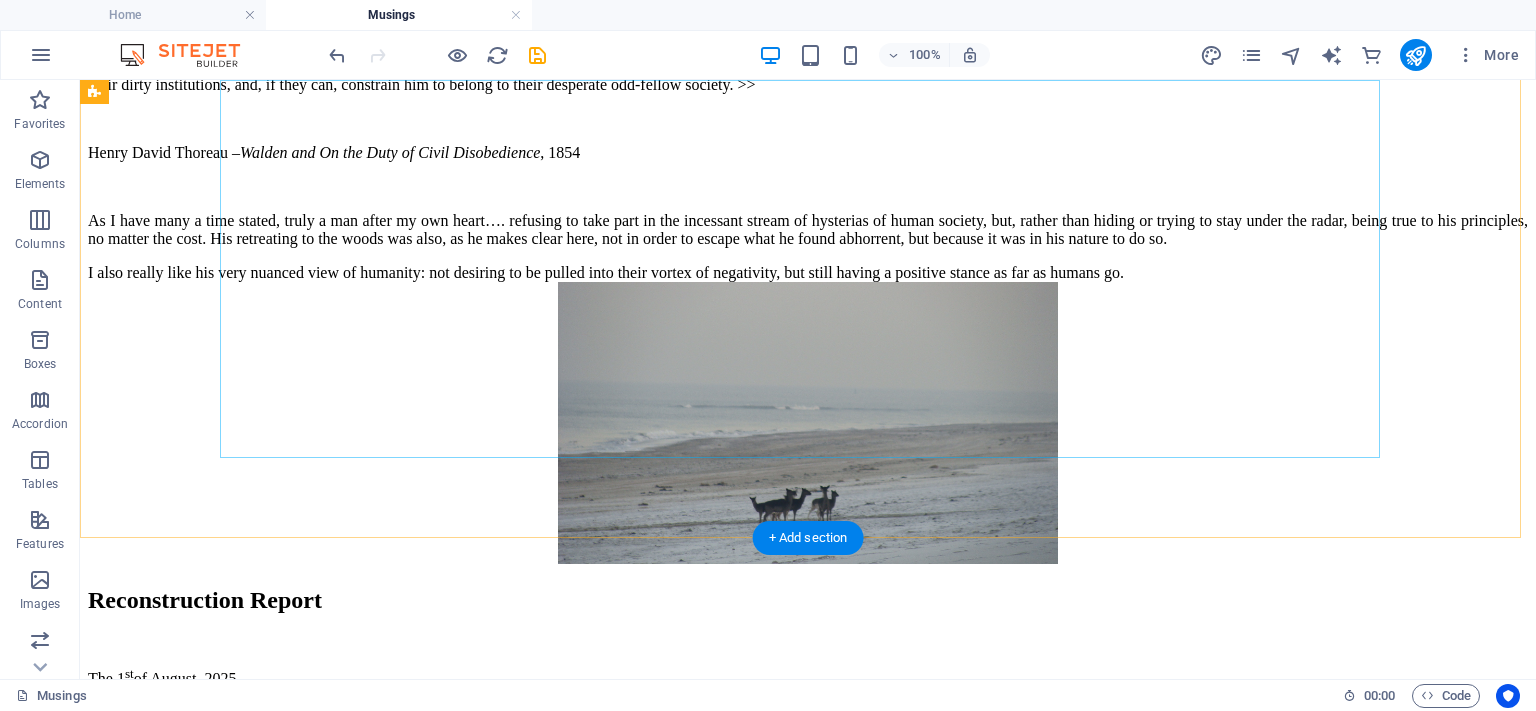 scroll, scrollTop: 2063, scrollLeft: 0, axis: vertical 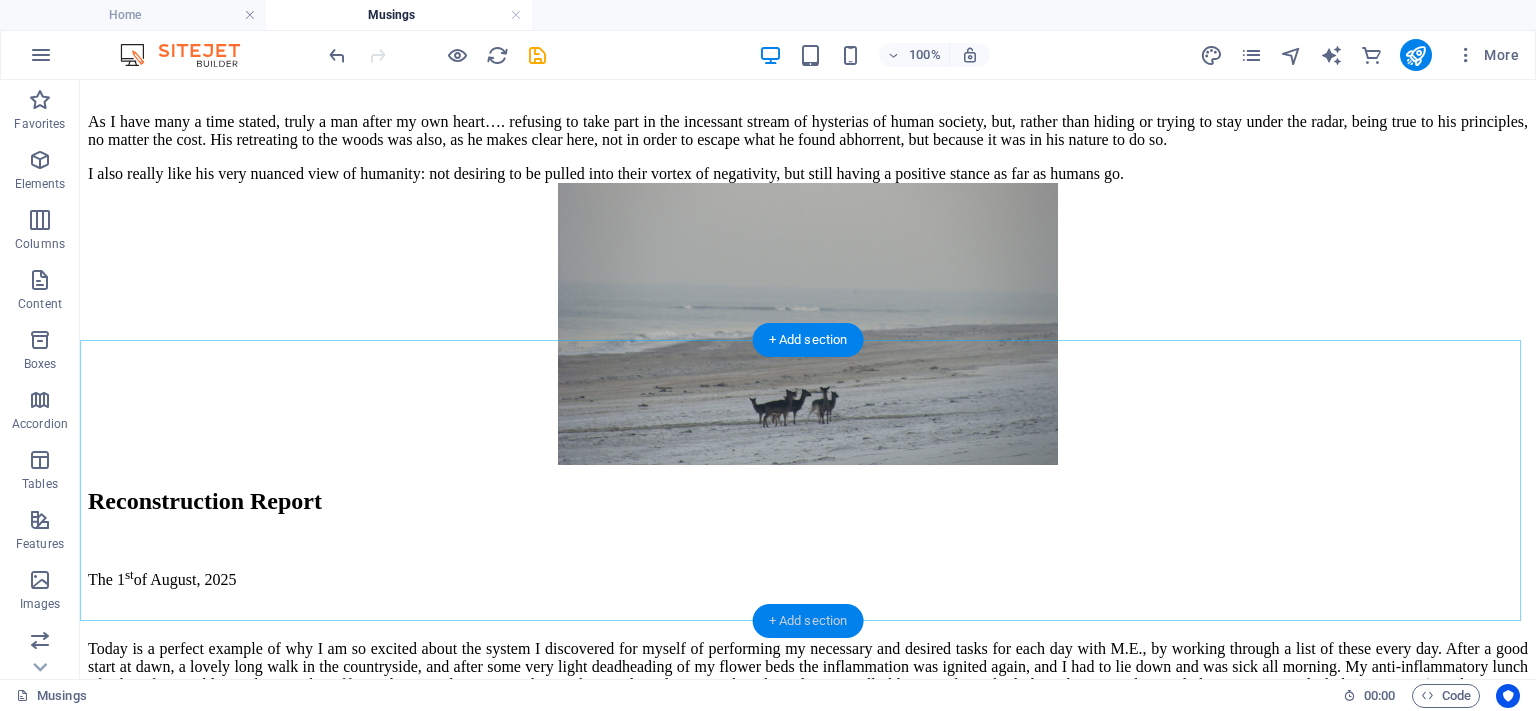 click on "+ Add section" at bounding box center (808, 621) 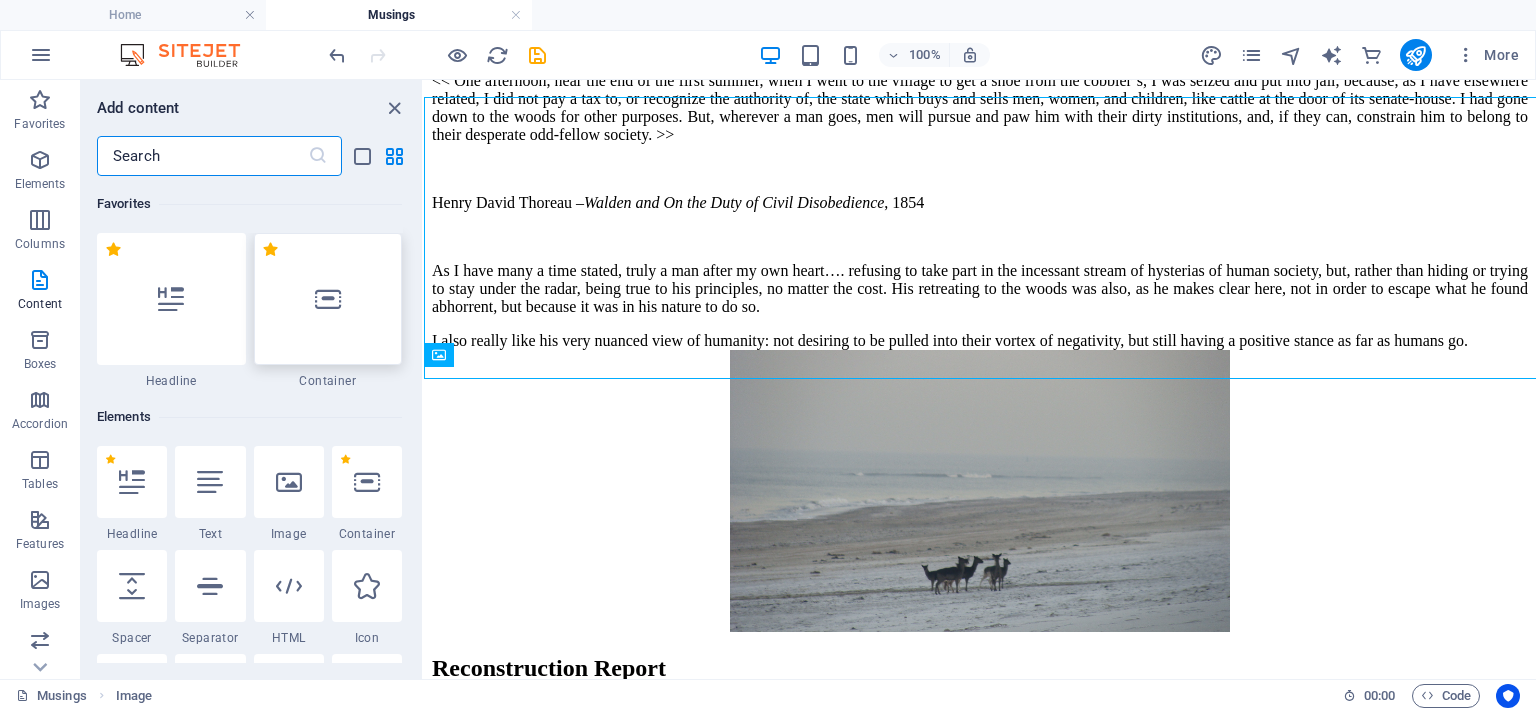 scroll, scrollTop: 2305, scrollLeft: 0, axis: vertical 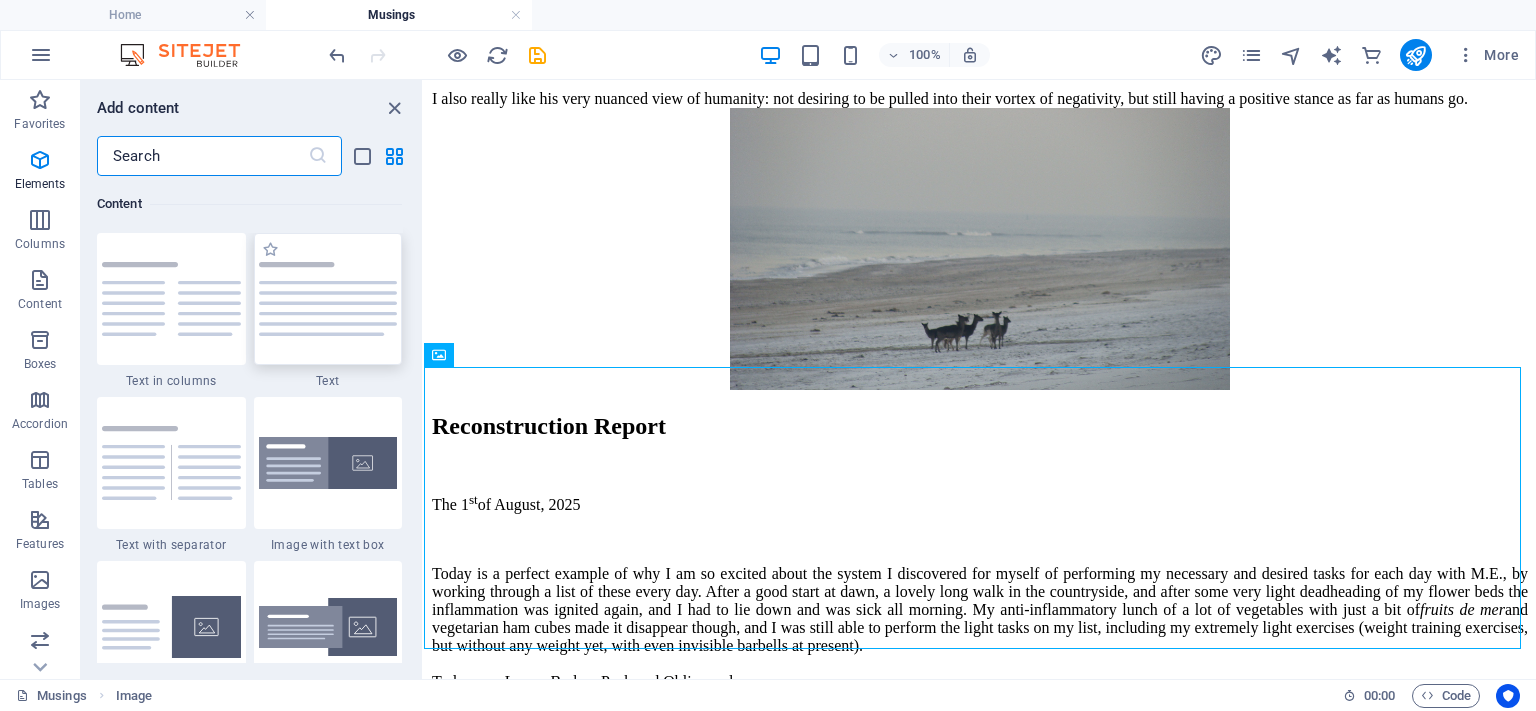 click at bounding box center [328, 299] 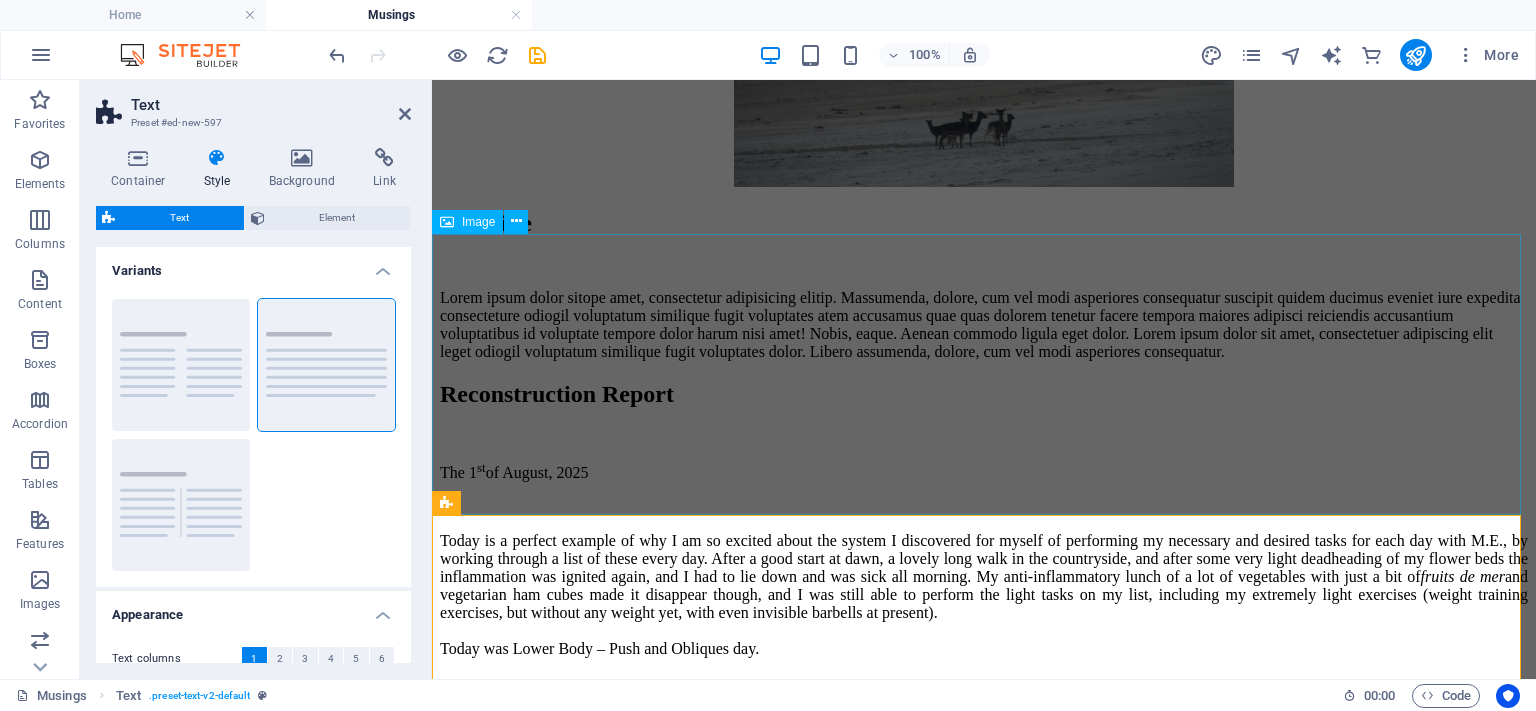 scroll, scrollTop: 2532, scrollLeft: 0, axis: vertical 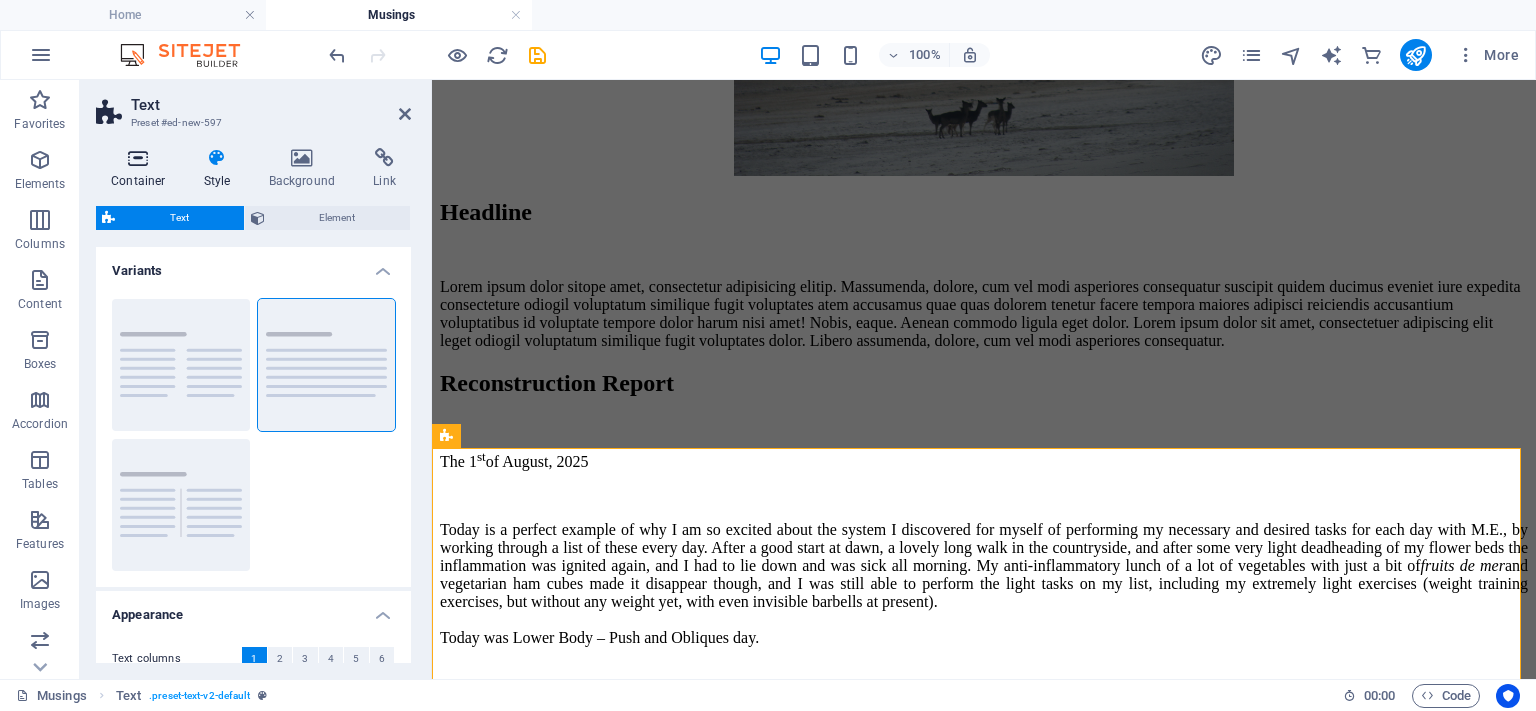 click at bounding box center (138, 158) 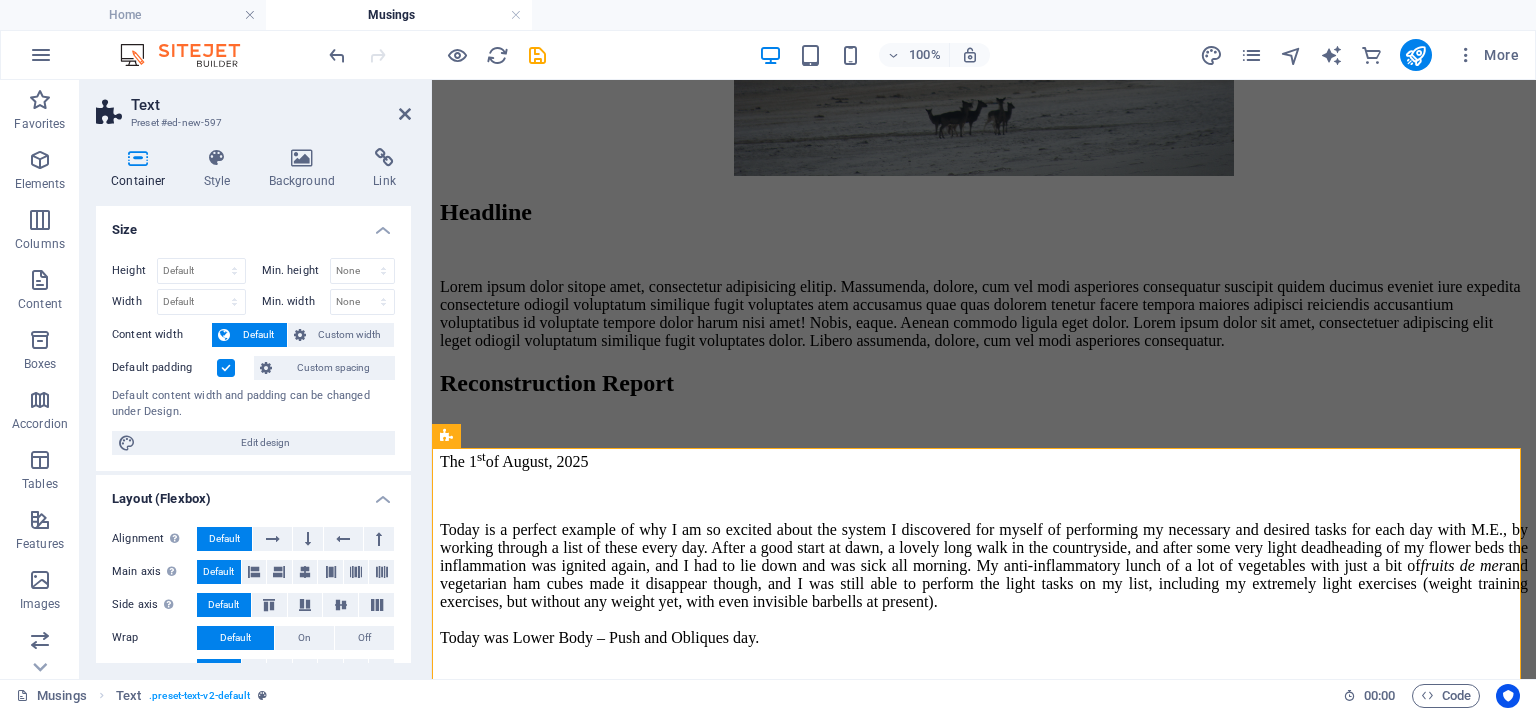 click at bounding box center (226, 368) 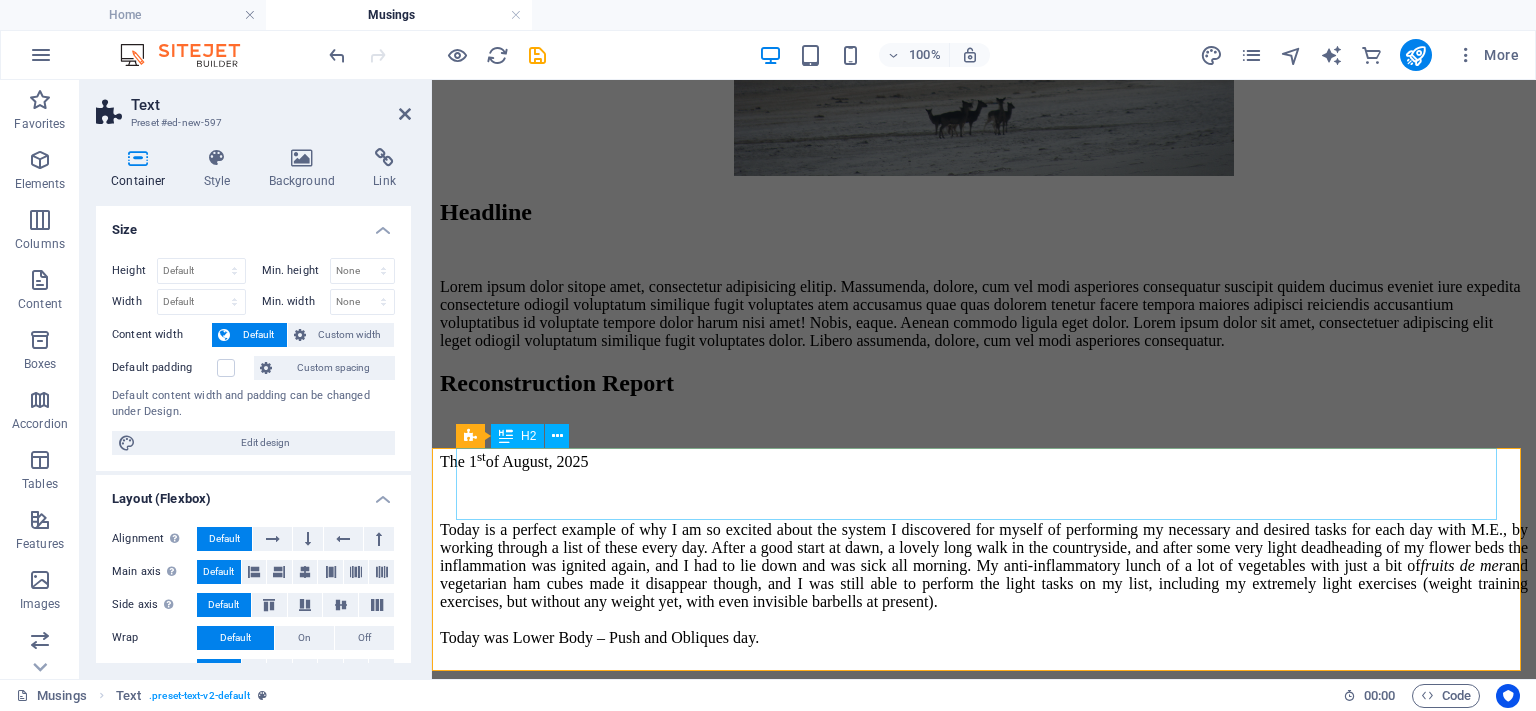 click on "Headline" at bounding box center (984, 212) 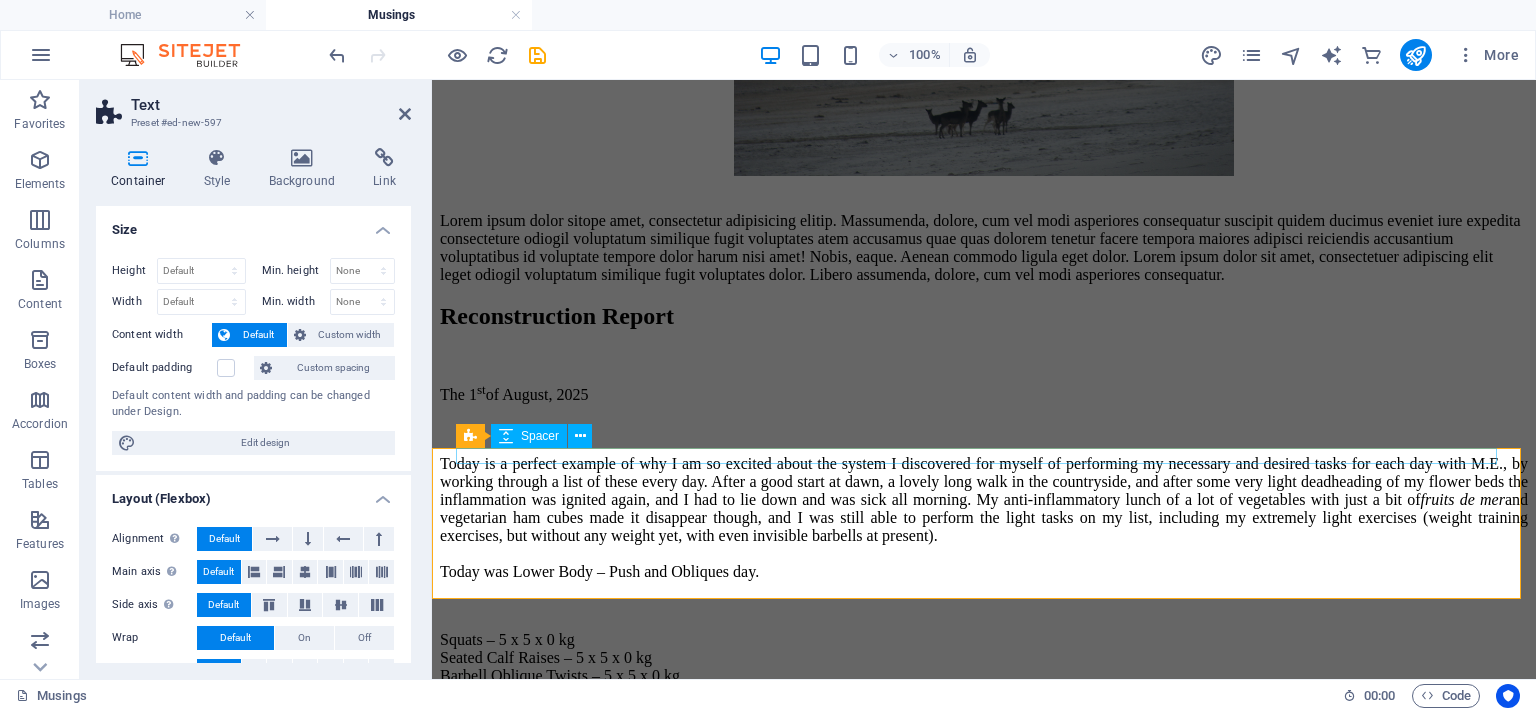click at bounding box center [984, 188] 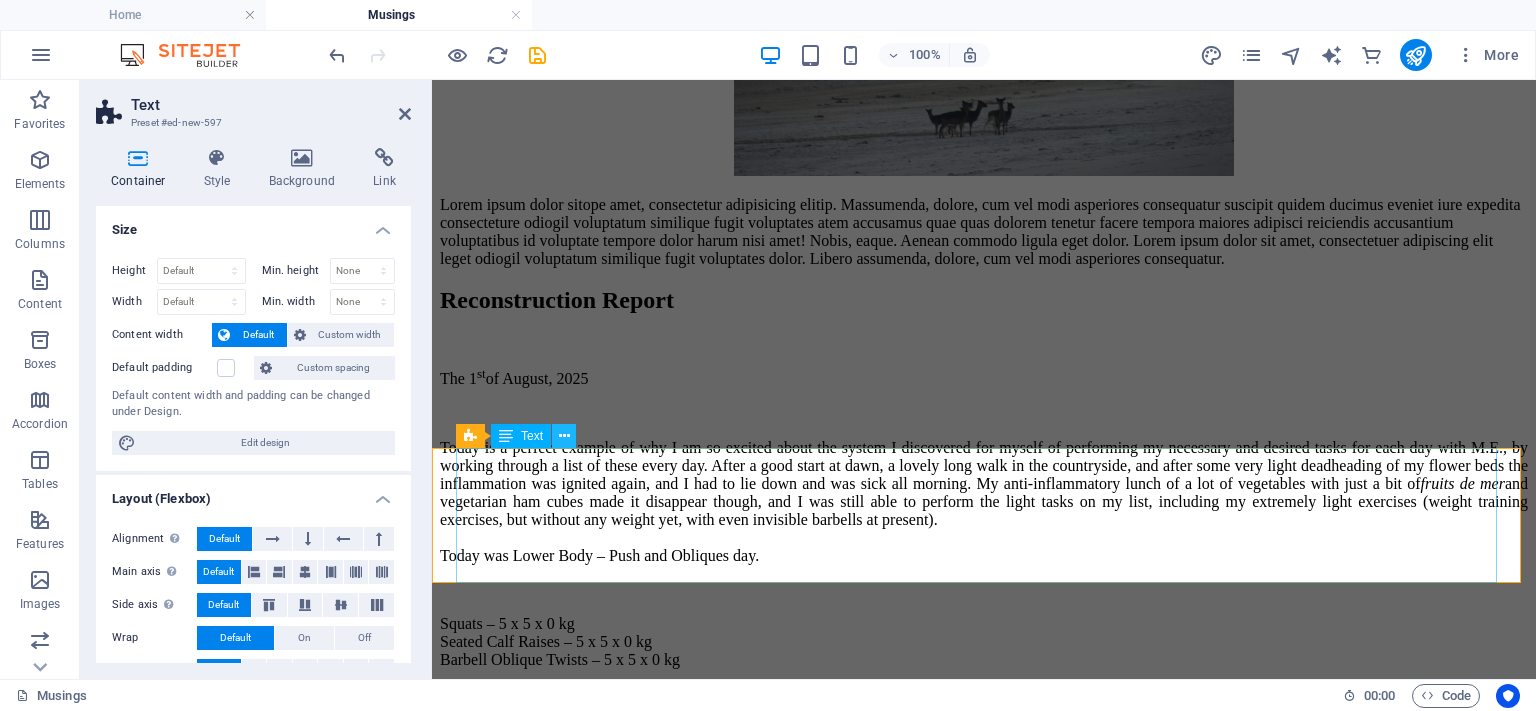 click at bounding box center (564, 436) 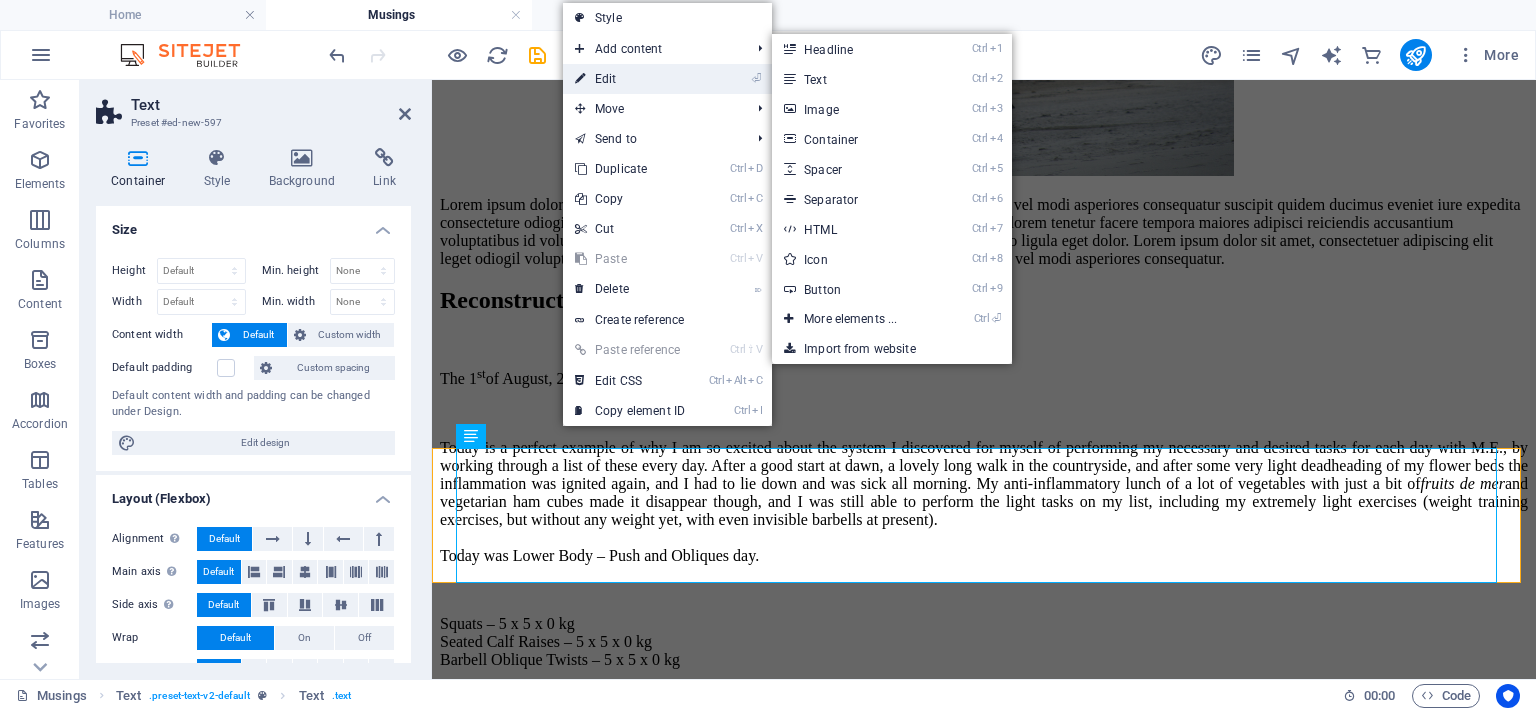 click on "⏎  Edit" at bounding box center [630, 79] 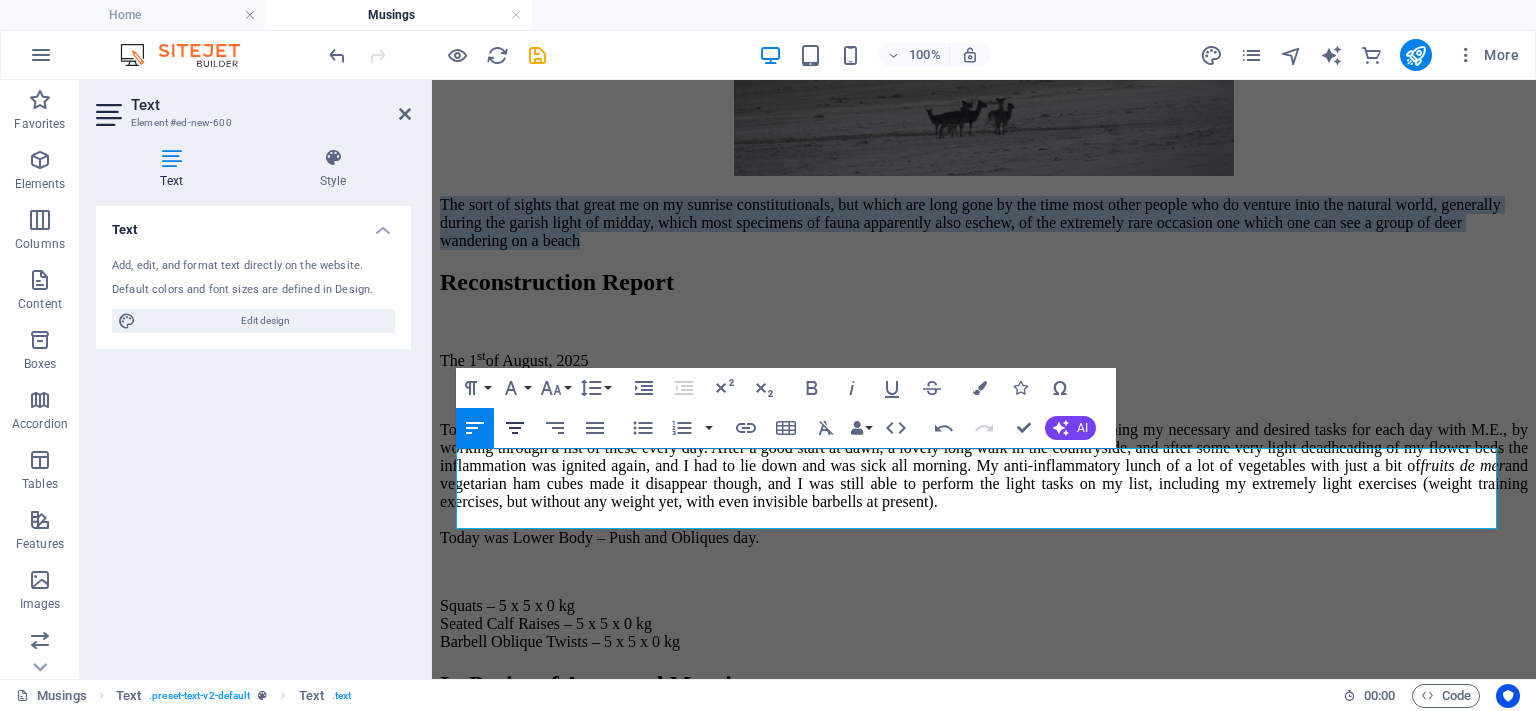 click 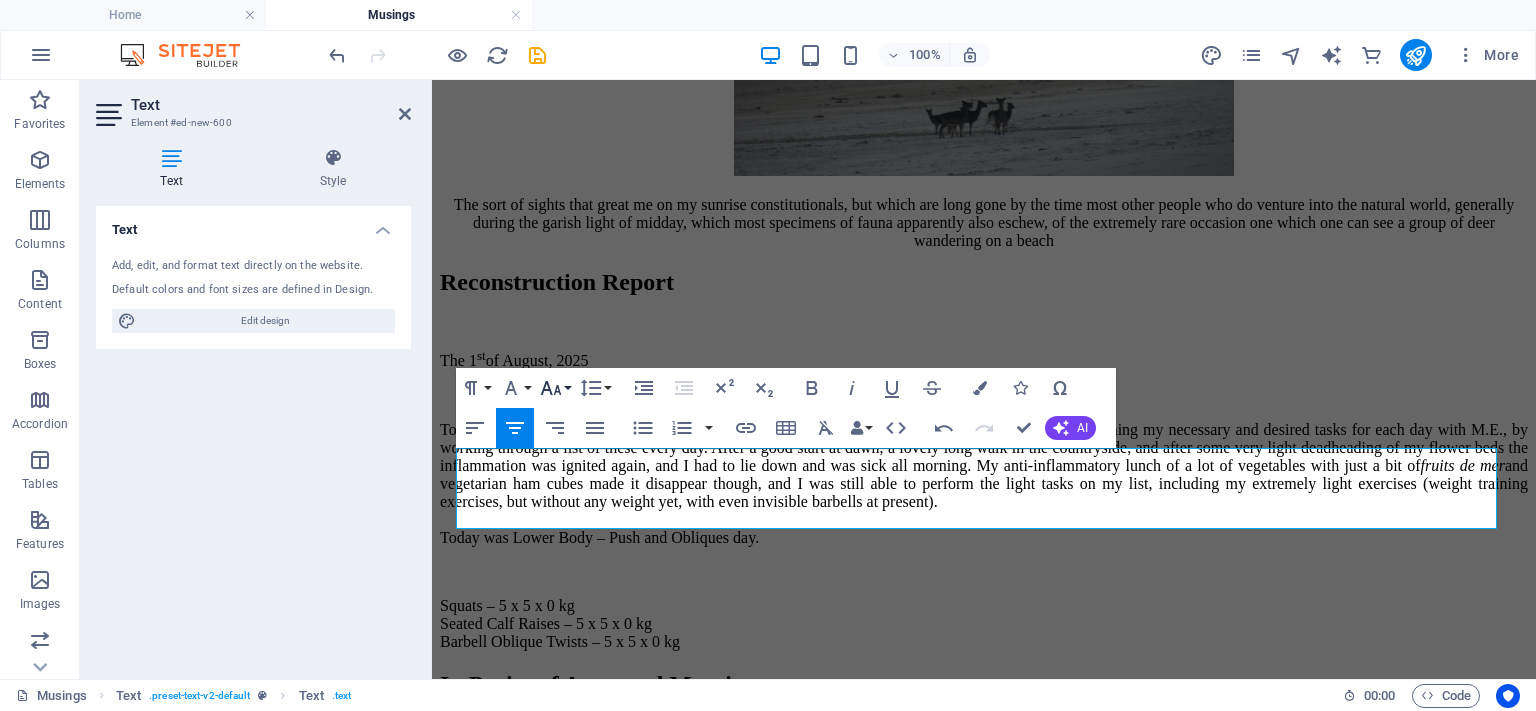click 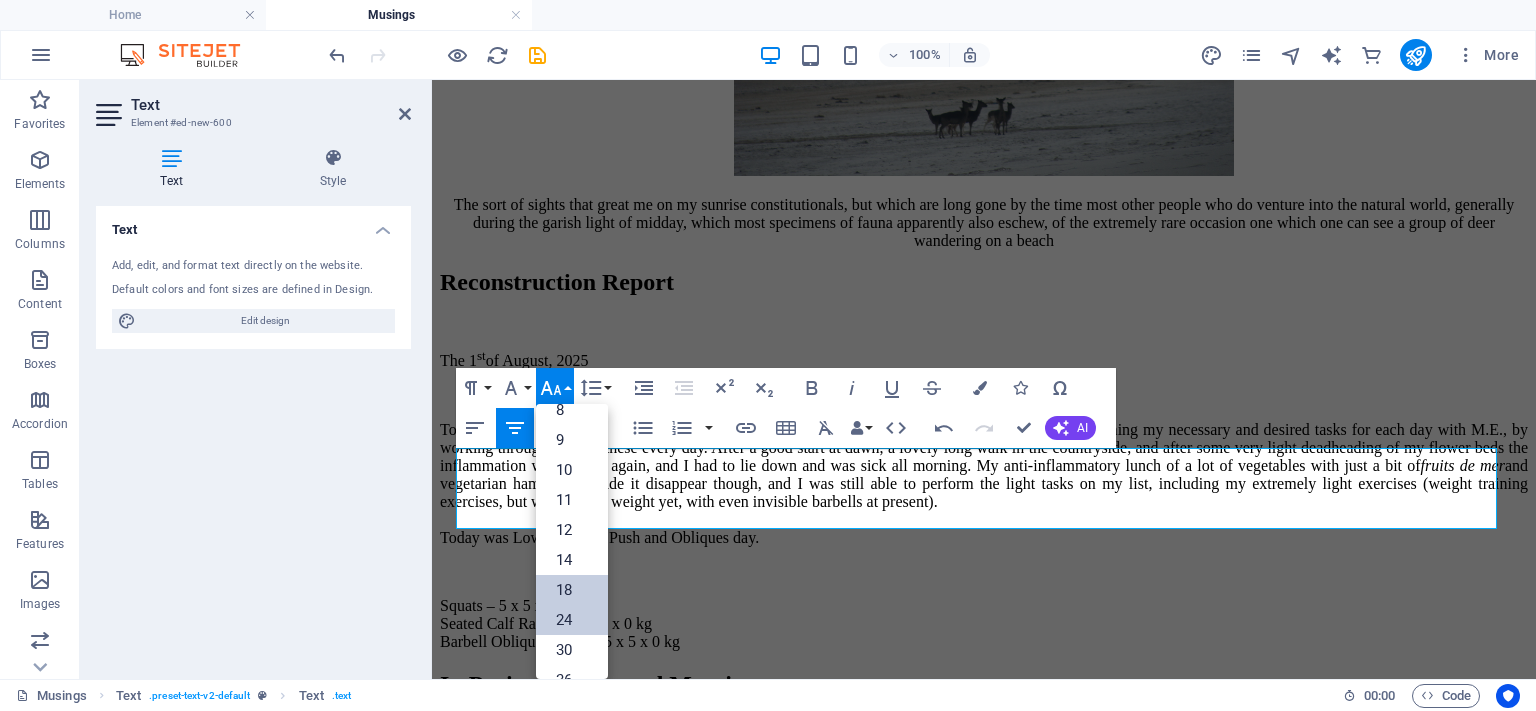 scroll, scrollTop: 0, scrollLeft: 0, axis: both 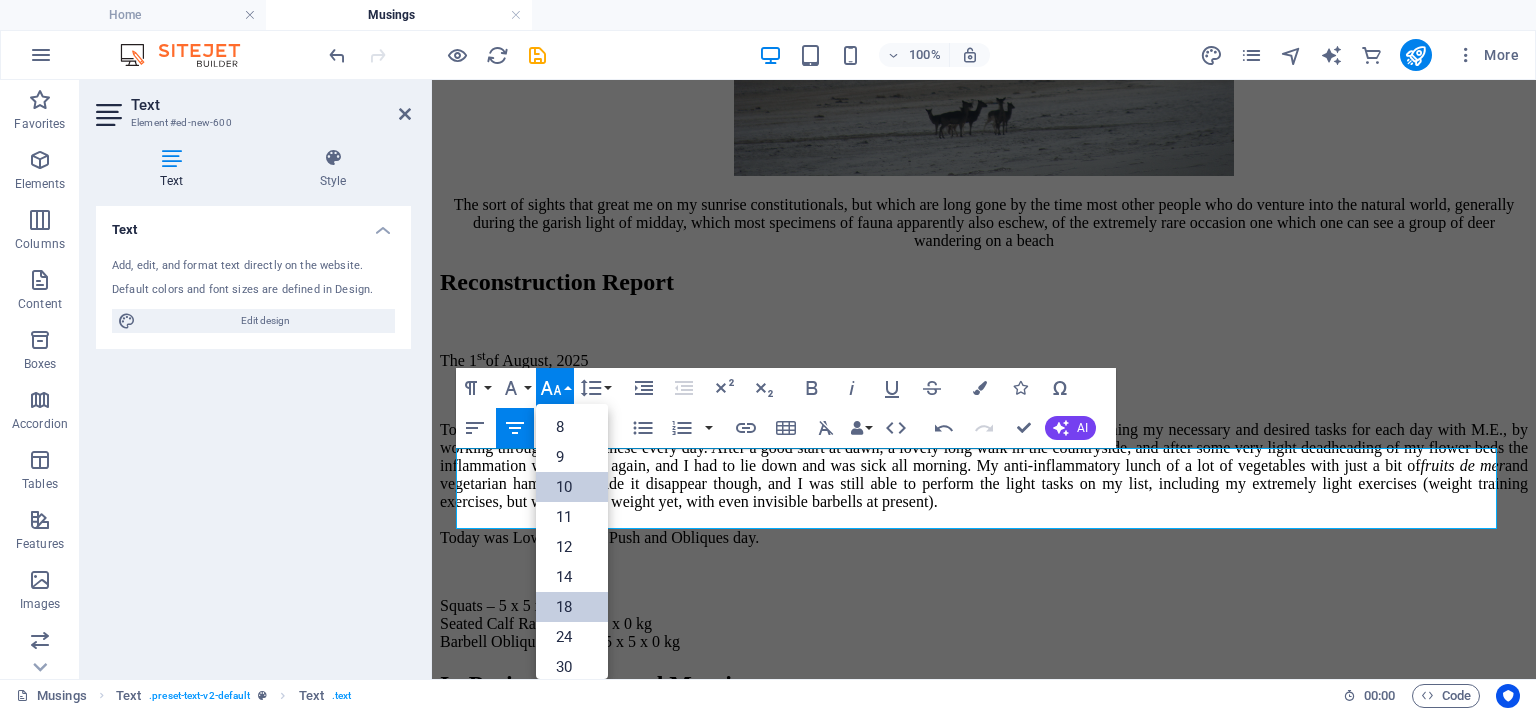 click on "10" at bounding box center (572, 487) 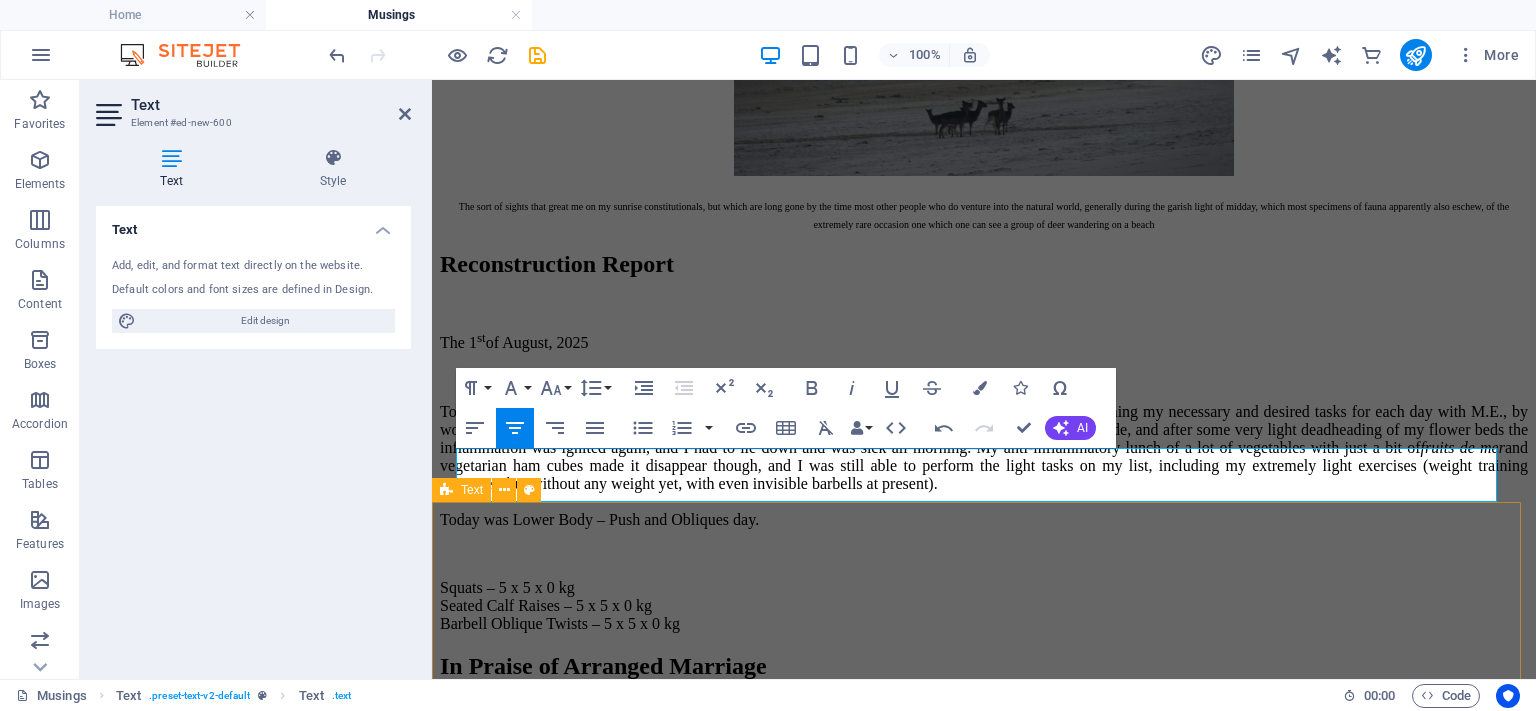 click on "Reconstruction Report The 1 st  of [DATE] Today is a perfect example of why I am so excited about the system I discovered for myself of performing my necessary and desired tasks for each day with M.E., by working through a list of these every day. After a good start at dawn, a lovely long walk in the countryside, and after some very light deadheading of my flower beds the inflammation was ignited again, and I had to lie down and was sick all morning. My anti-inflammatory lunch of a lot of vegetables with just a bit of  fruits de mer  and vegetarian ham cubes made it disappear though, and I was still able to perform the light tasks on my list, including my extremely light exercises (weight training exercises, but without any weight yet, with even invisible barbells at present). Today was Lower Body – Push and Obliques day.  Squats – 5 x 5 x 0 kg Seated Calf Raises – 5 x 5 x 0 kg Barbell Oblique Twists – 5 x 5 x 0 kg" at bounding box center [984, 441] 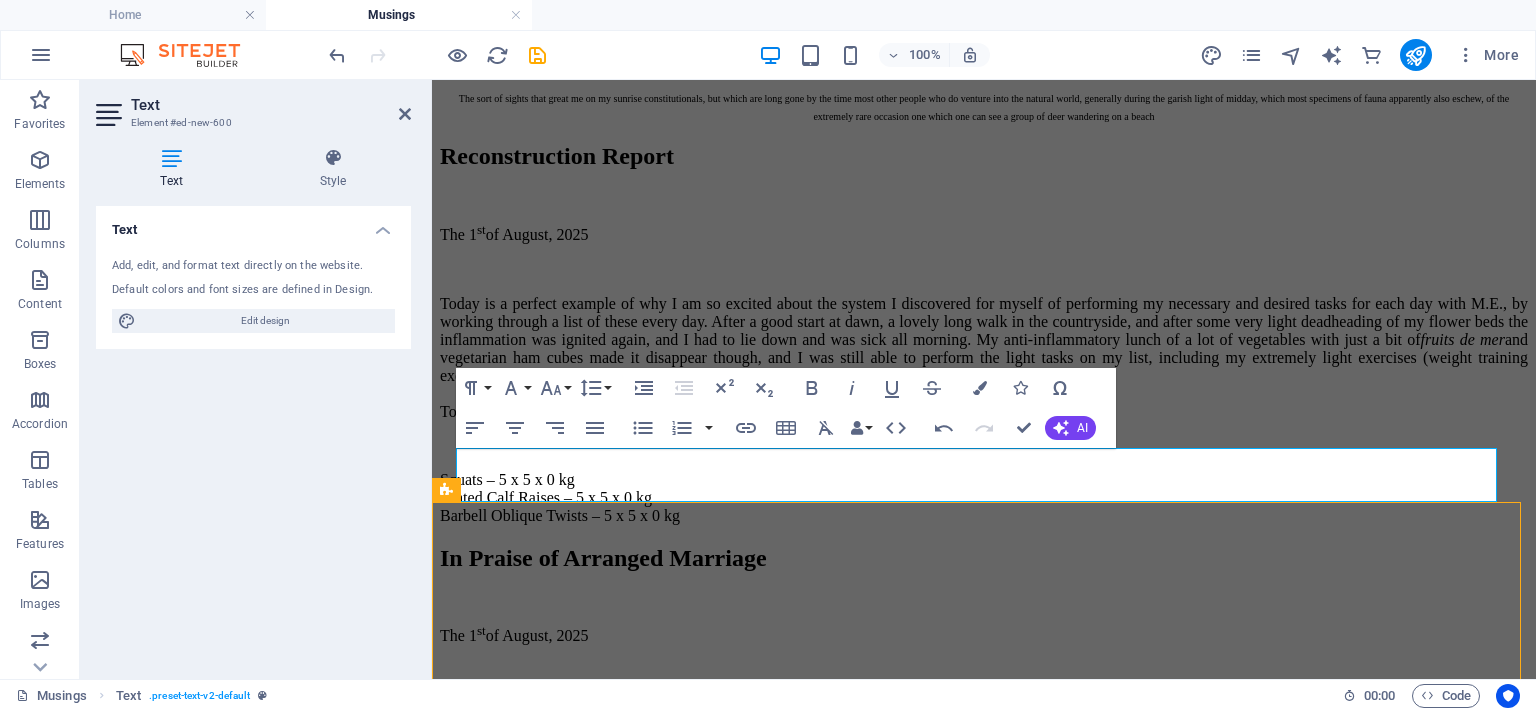 scroll, scrollTop: 2235, scrollLeft: 0, axis: vertical 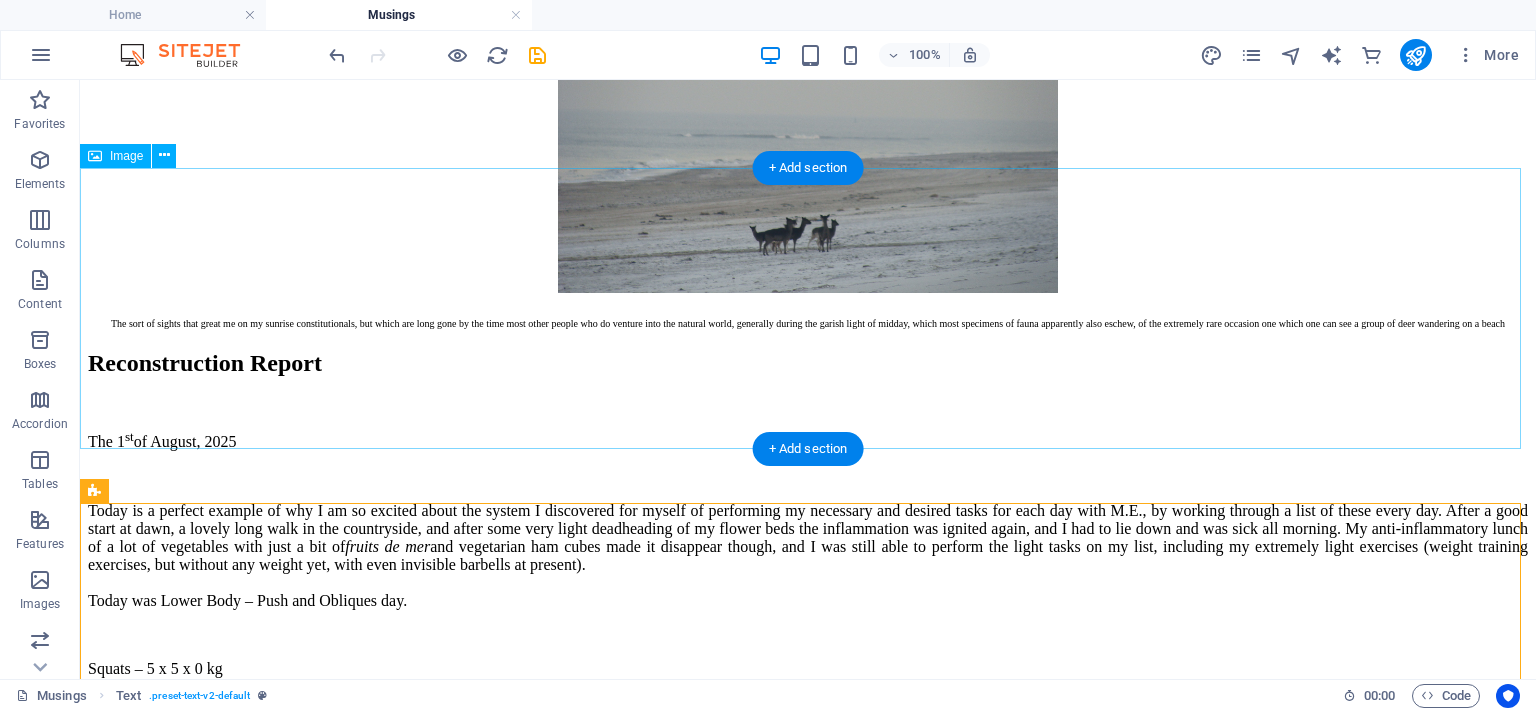 click at bounding box center [808, 153] 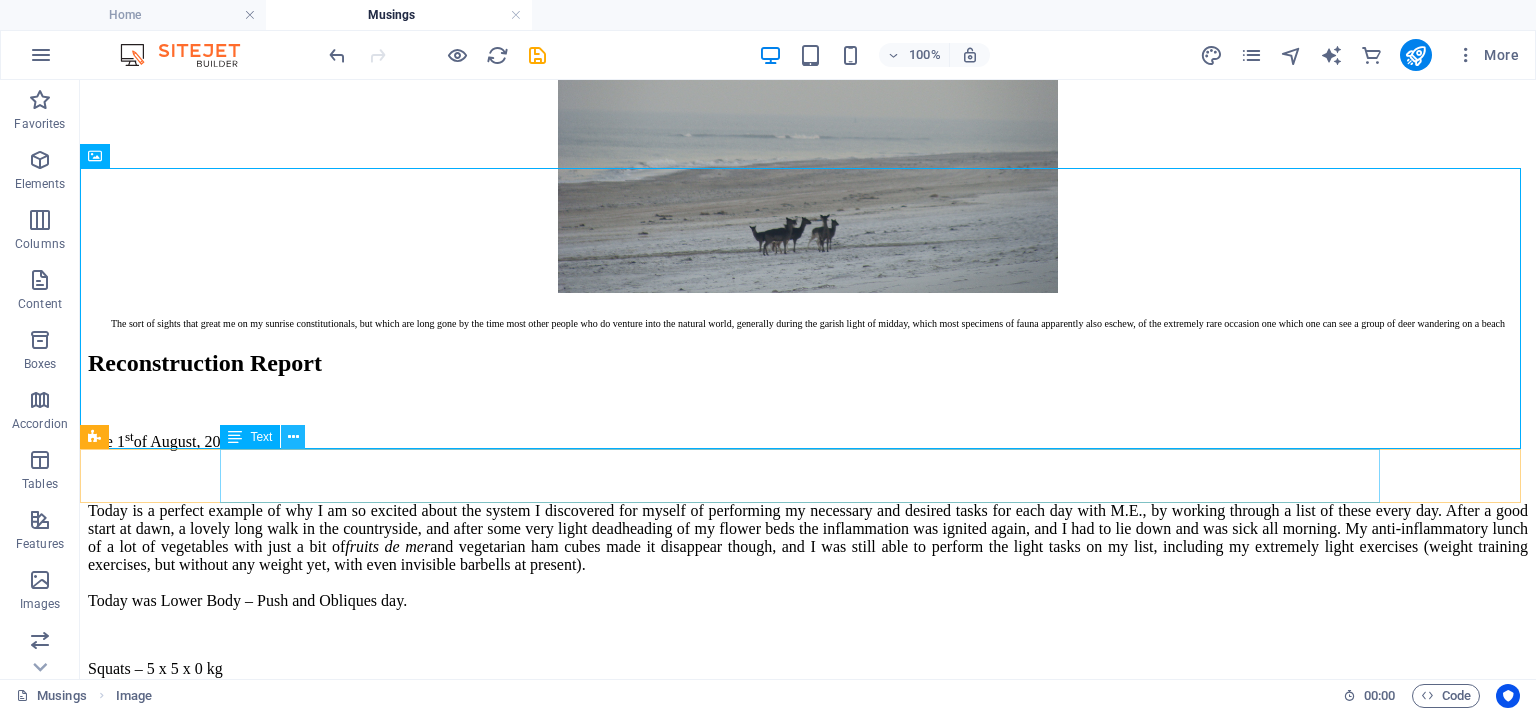 click at bounding box center [293, 437] 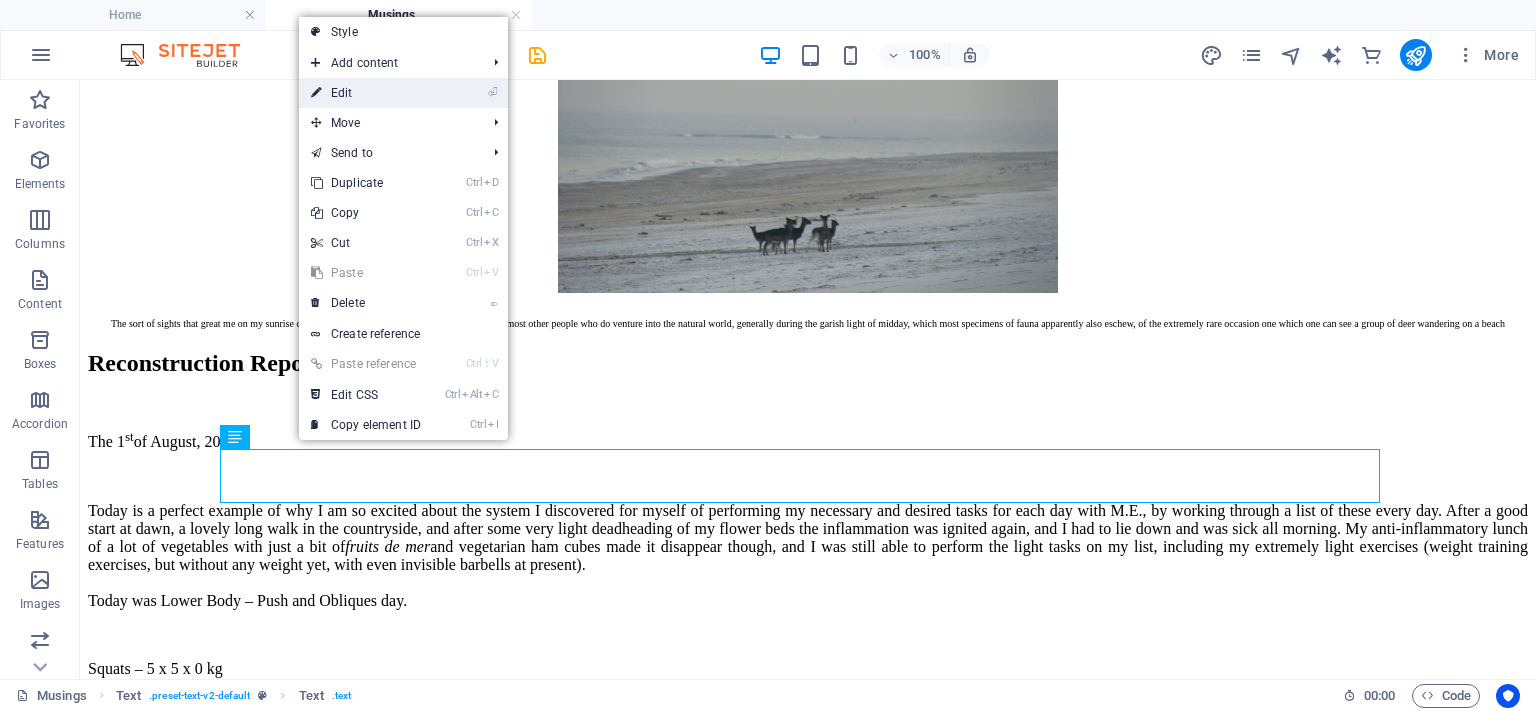 drag, startPoint x: 330, startPoint y: 95, endPoint x: 156, endPoint y: 113, distance: 174.92856 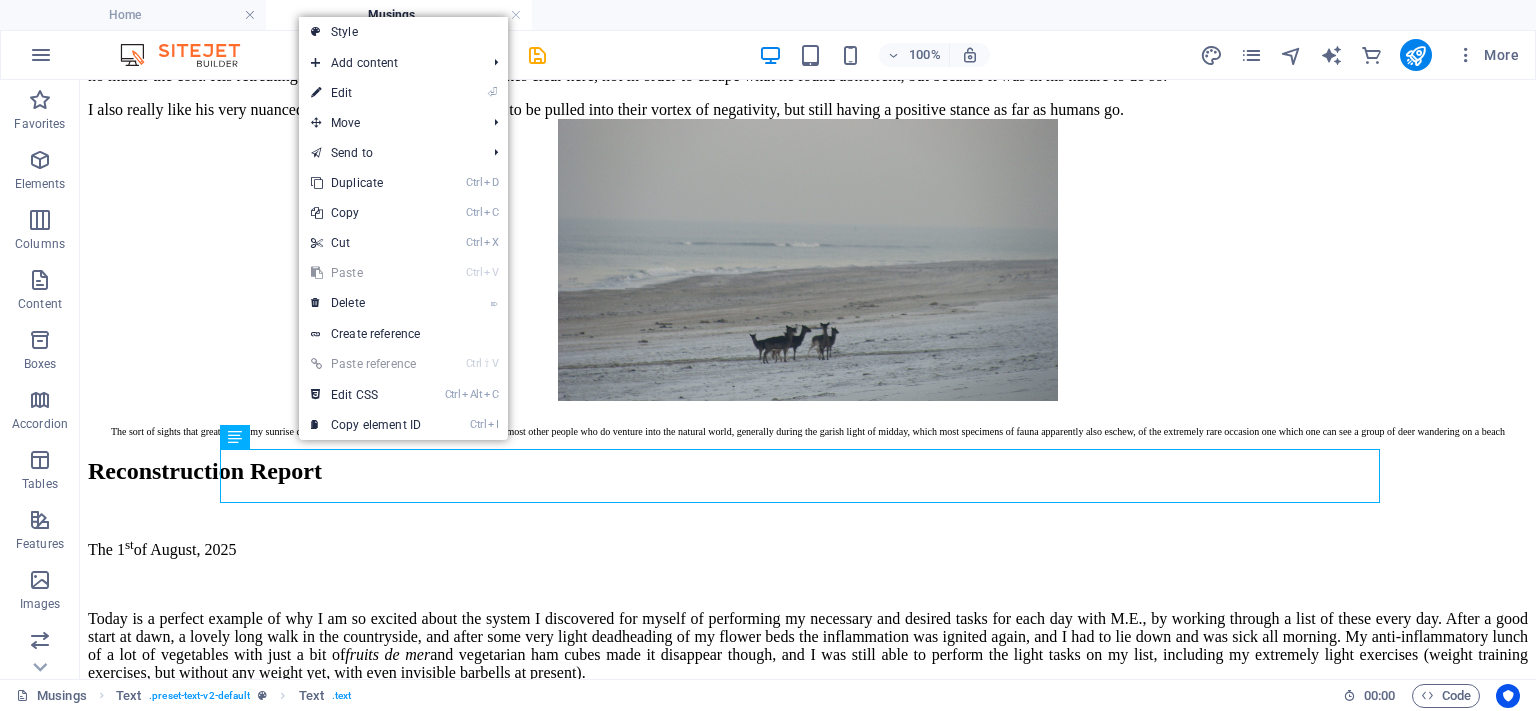 scroll, scrollTop: 2532, scrollLeft: 0, axis: vertical 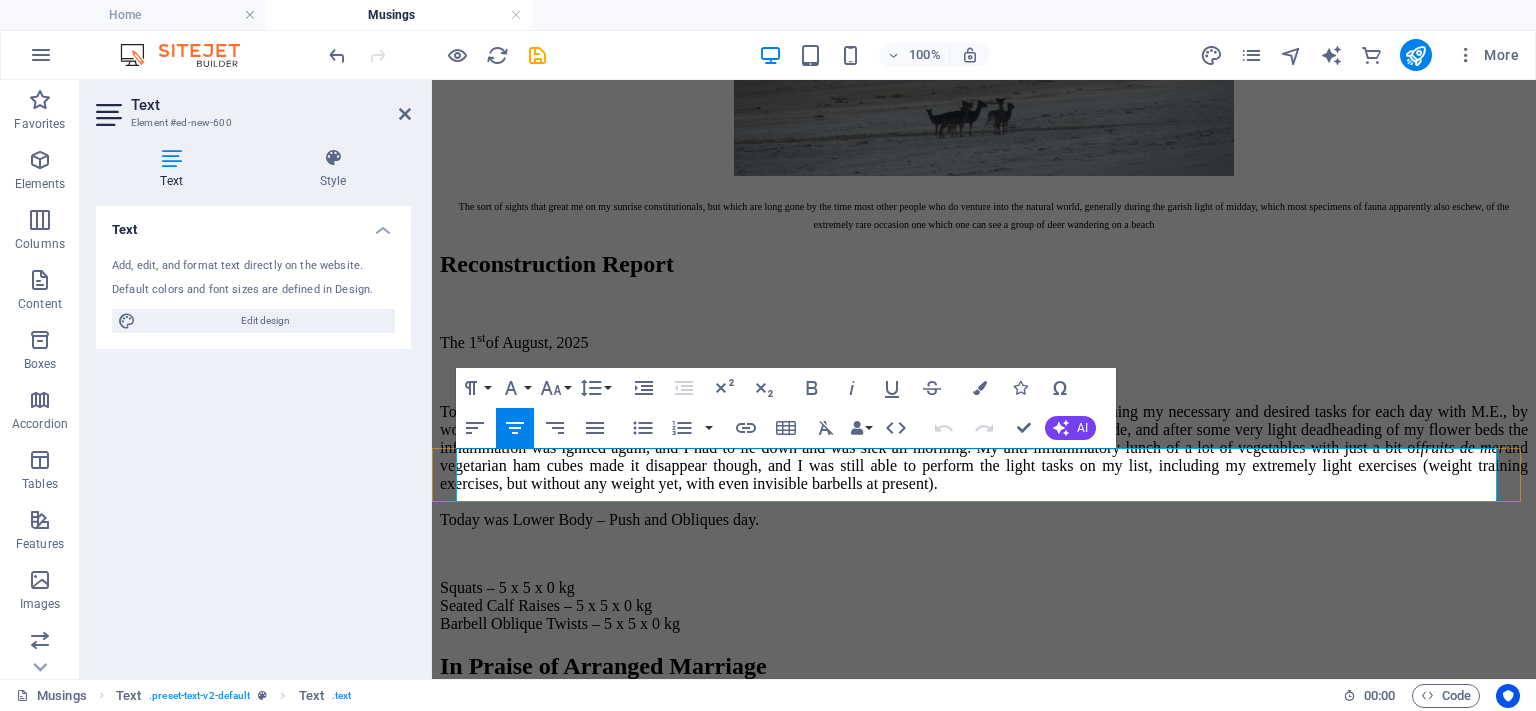 click on "The sort of sights that great me on my sunrise constitutionals, but which are long gone by the time most other people who do venture into the natural world, generally during the garish light of midday, which most specimens of fauna apparently also eschew, of the extremely rare occasion one which one can see a group of deer wandering on a beach" at bounding box center (984, 215) 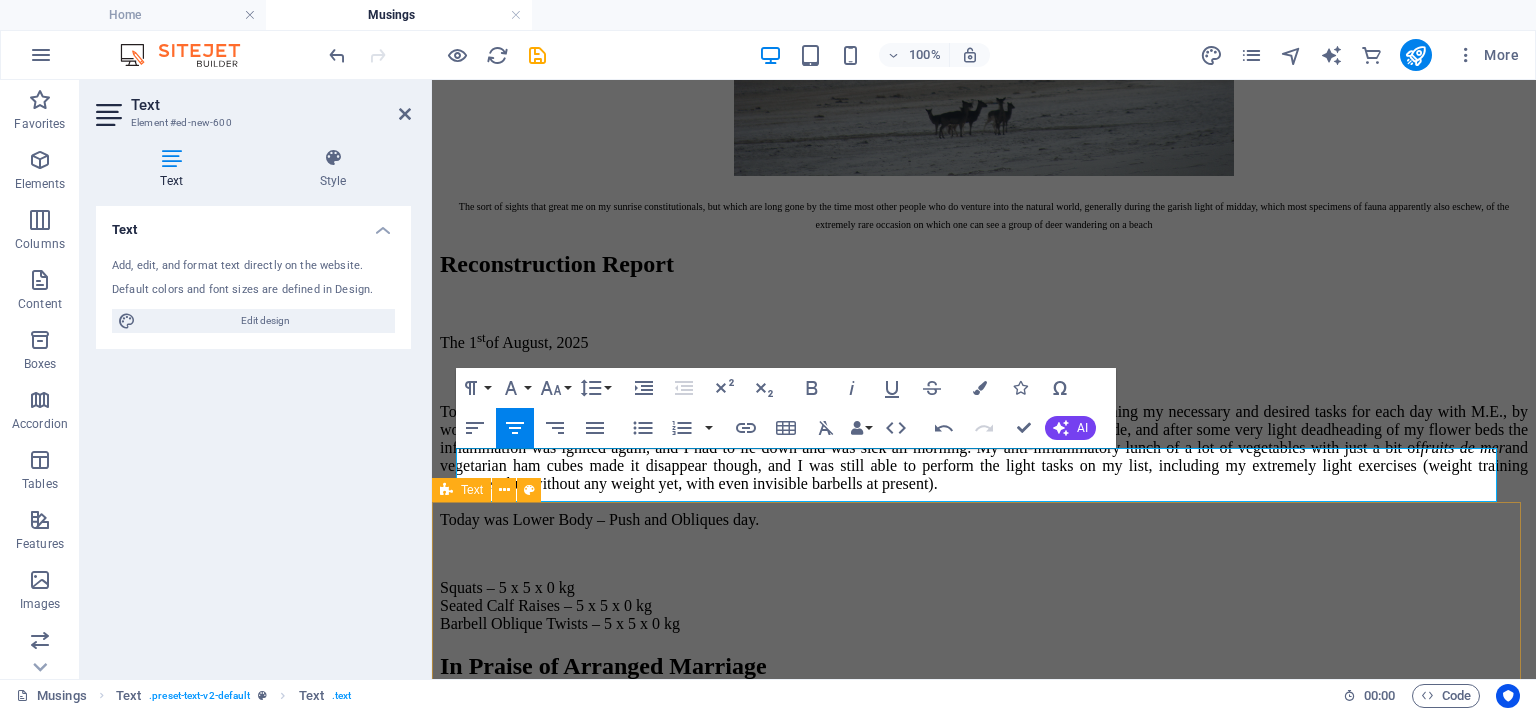 click on "Reconstruction Report The 1 st  of [DATE] Today is a perfect example of why I am so excited about the system I discovered for myself of performing my necessary and desired tasks for each day with M.E., by working through a list of these every day. After a good start at dawn, a lovely long walk in the countryside, and after some very light deadheading of my flower beds the inflammation was ignited again, and I had to lie down and was sick all morning. My anti-inflammatory lunch of a lot of vegetables with just a bit of  fruits de mer  and vegetarian ham cubes made it disappear though, and I was still able to perform the light tasks on my list, including my extremely light exercises (weight training exercises, but without any weight yet, with even invisible barbells at present). Today was Lower Body – Push and Obliques day.  Squats – 5 x 5 x 0 kg Seated Calf Raises – 5 x 5 x 0 kg Barbell Oblique Twists – 5 x 5 x 0 kg" at bounding box center (984, 441) 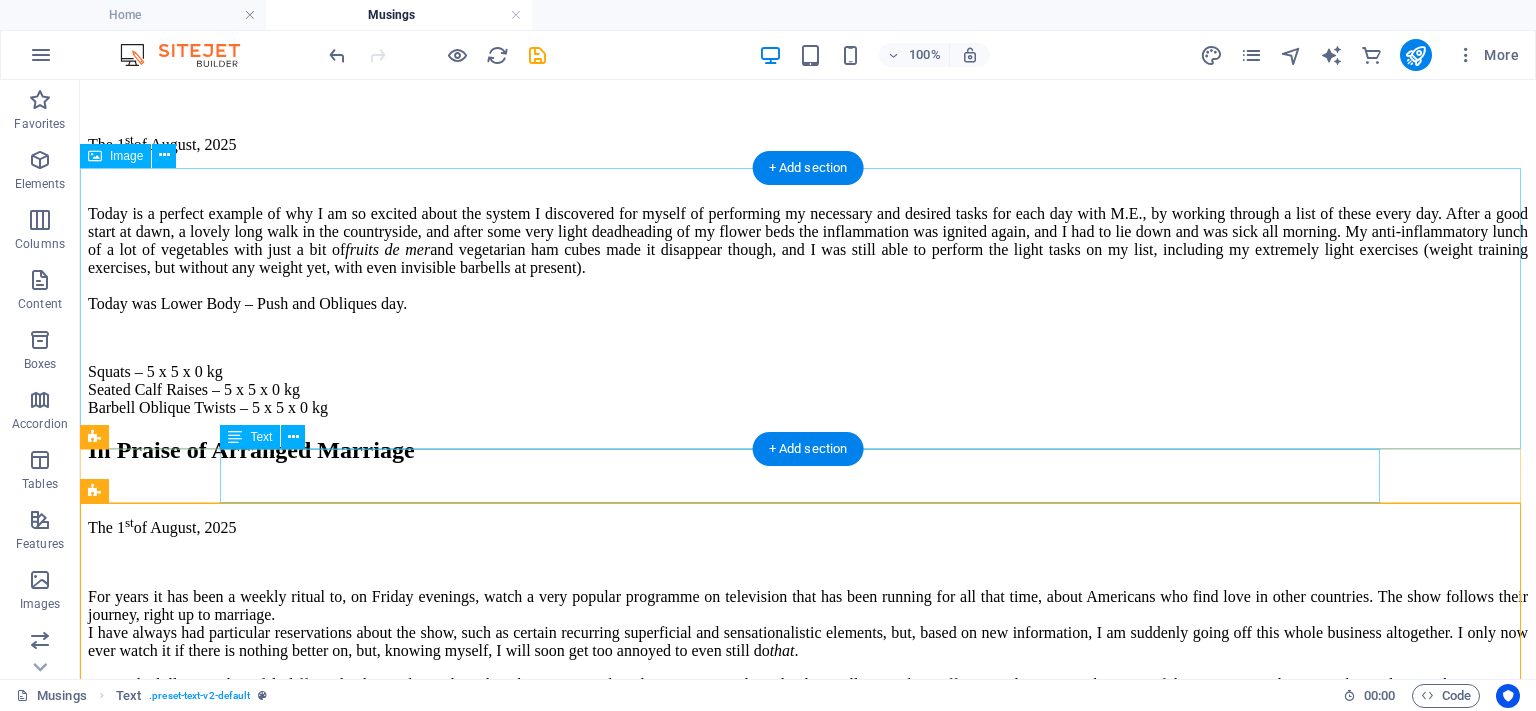 scroll, scrollTop: 2235, scrollLeft: 0, axis: vertical 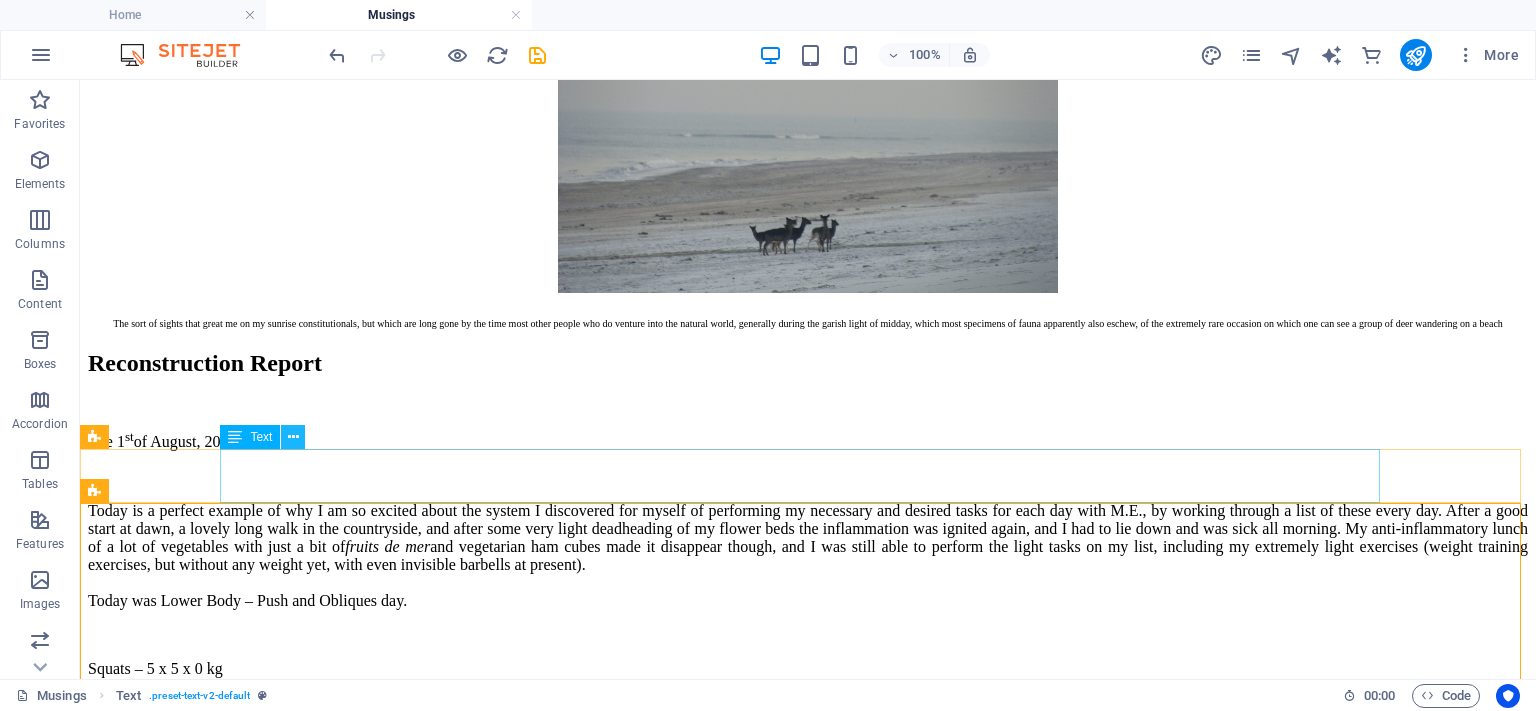 click at bounding box center (293, 437) 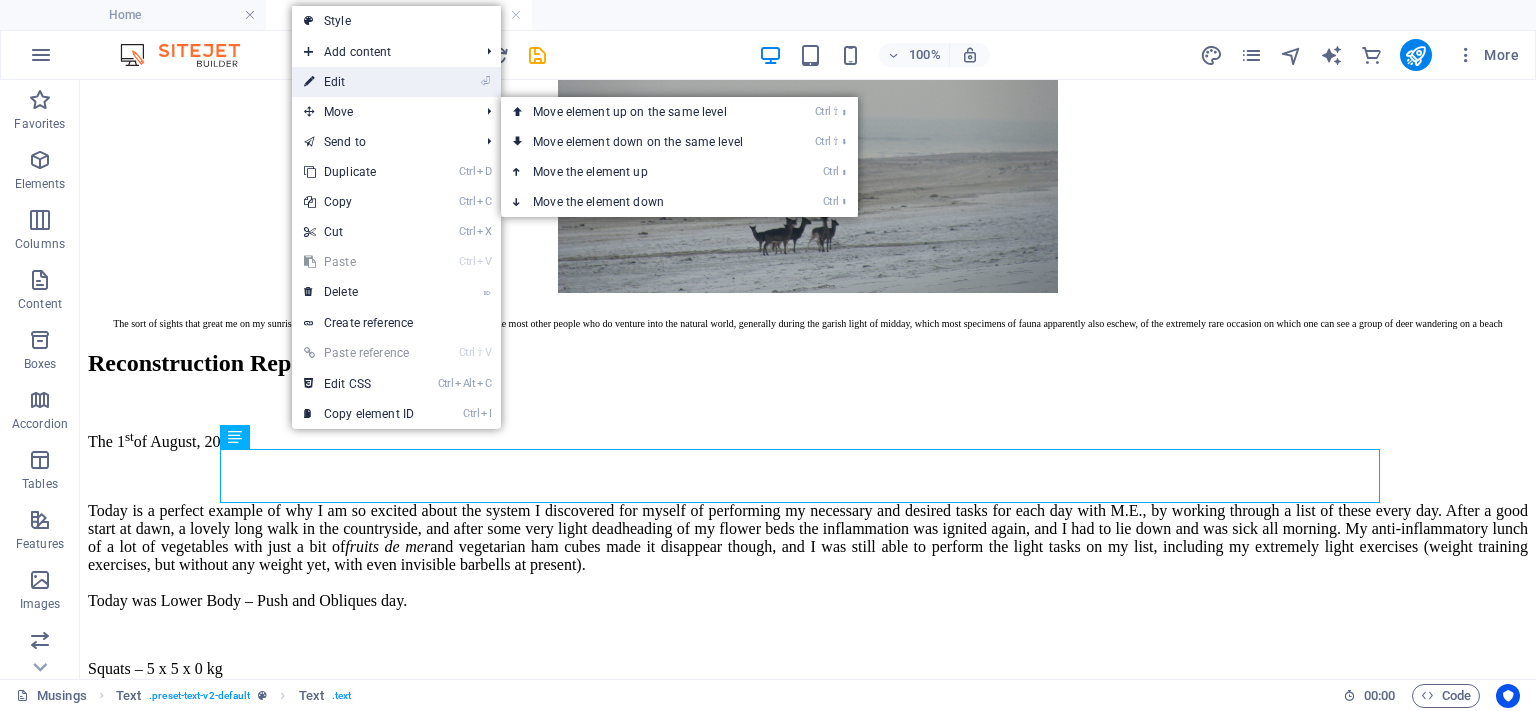 click on "⏎  Edit" at bounding box center [359, 82] 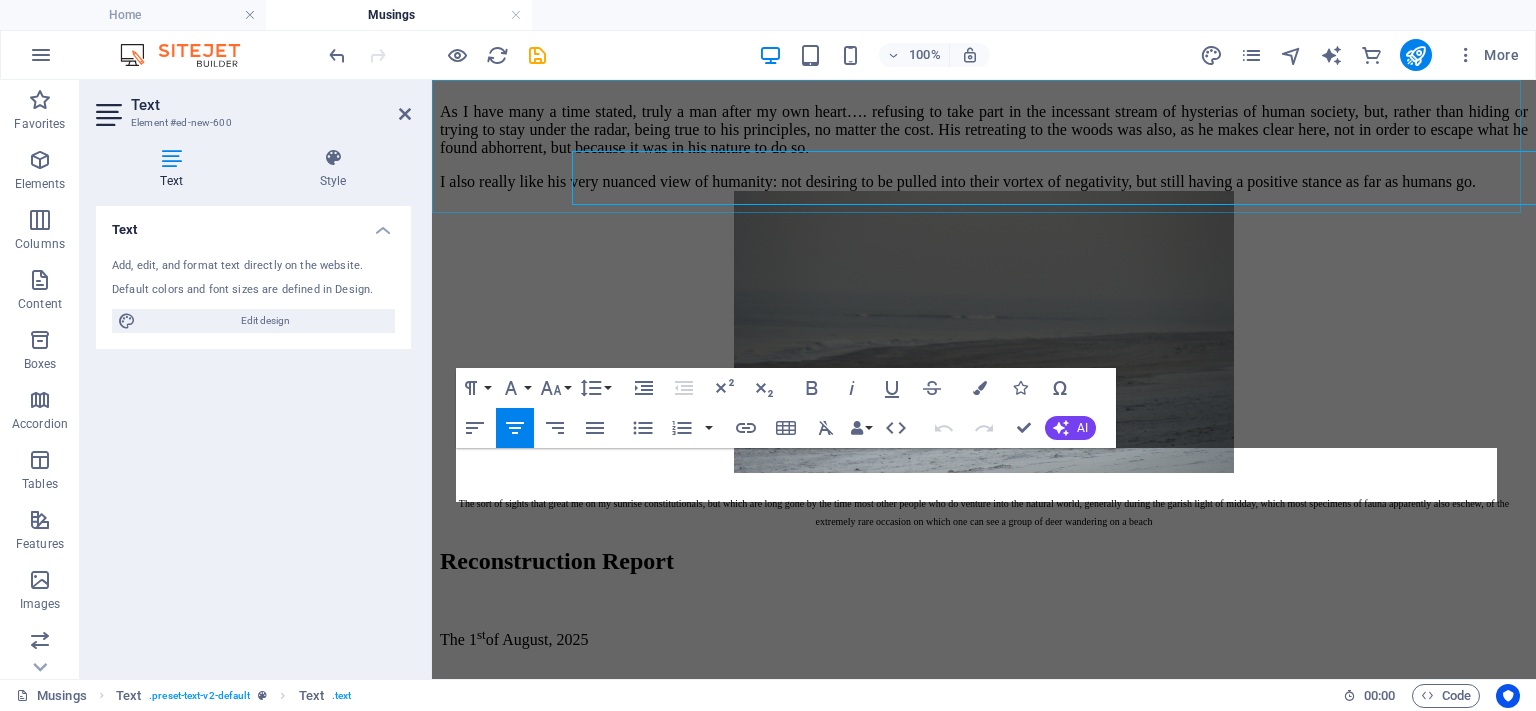 scroll, scrollTop: 2532, scrollLeft: 0, axis: vertical 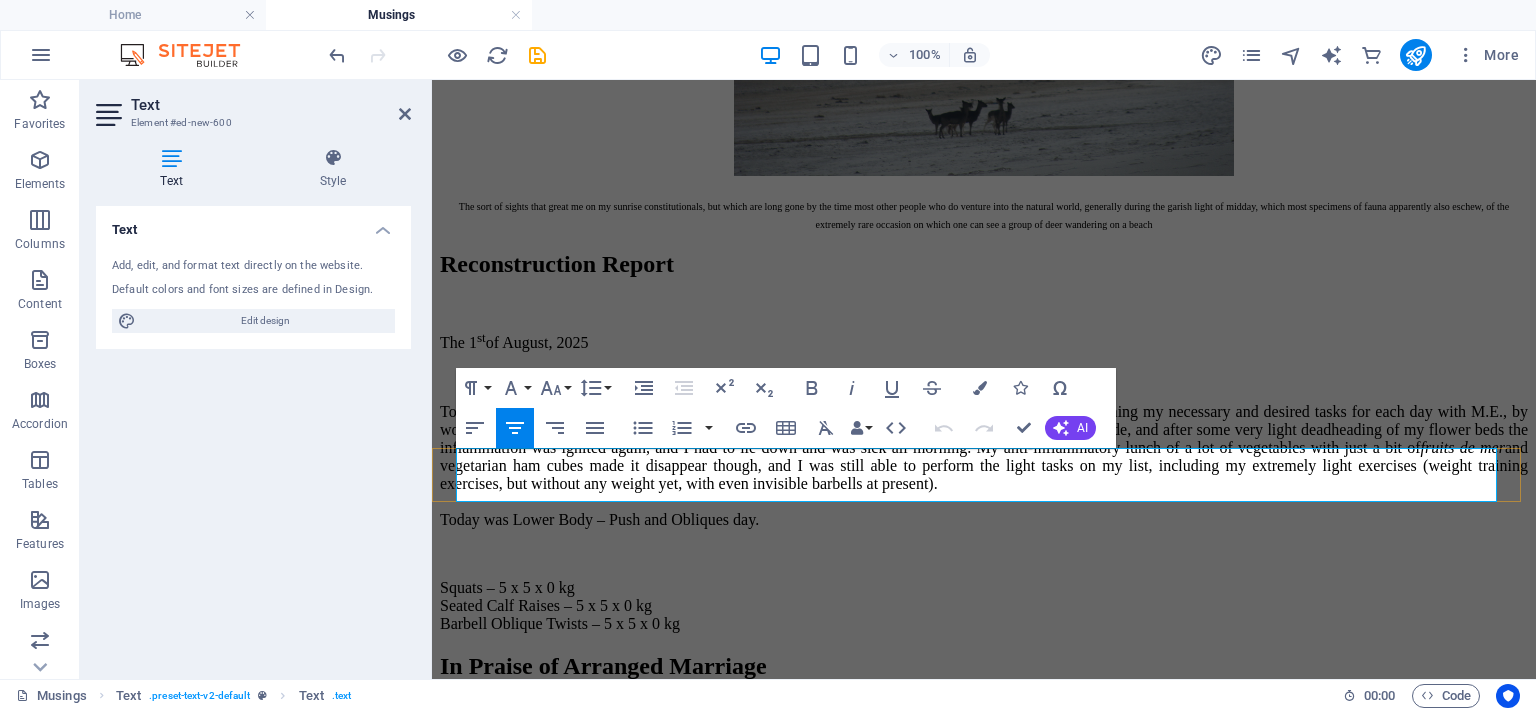 click on "The sort of sights that great me on my sunrise constitutionals, but which are long gone by the time most other people who do venture into the natural world, generally during the garish light of midday, which most specimens of fauna apparently also eschew, of the extremely rare occasion on which one can see a group of deer wandering on a beach" at bounding box center (984, 215) 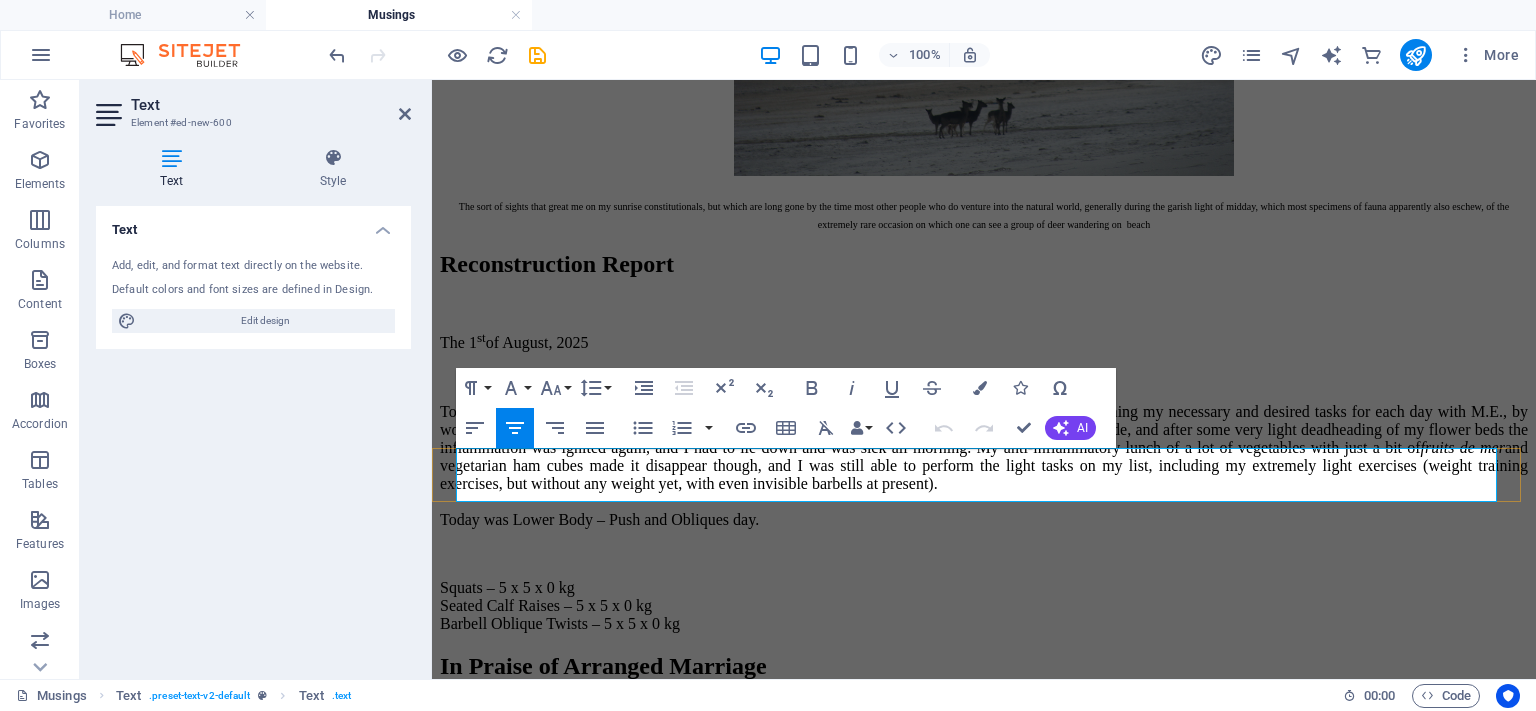 type 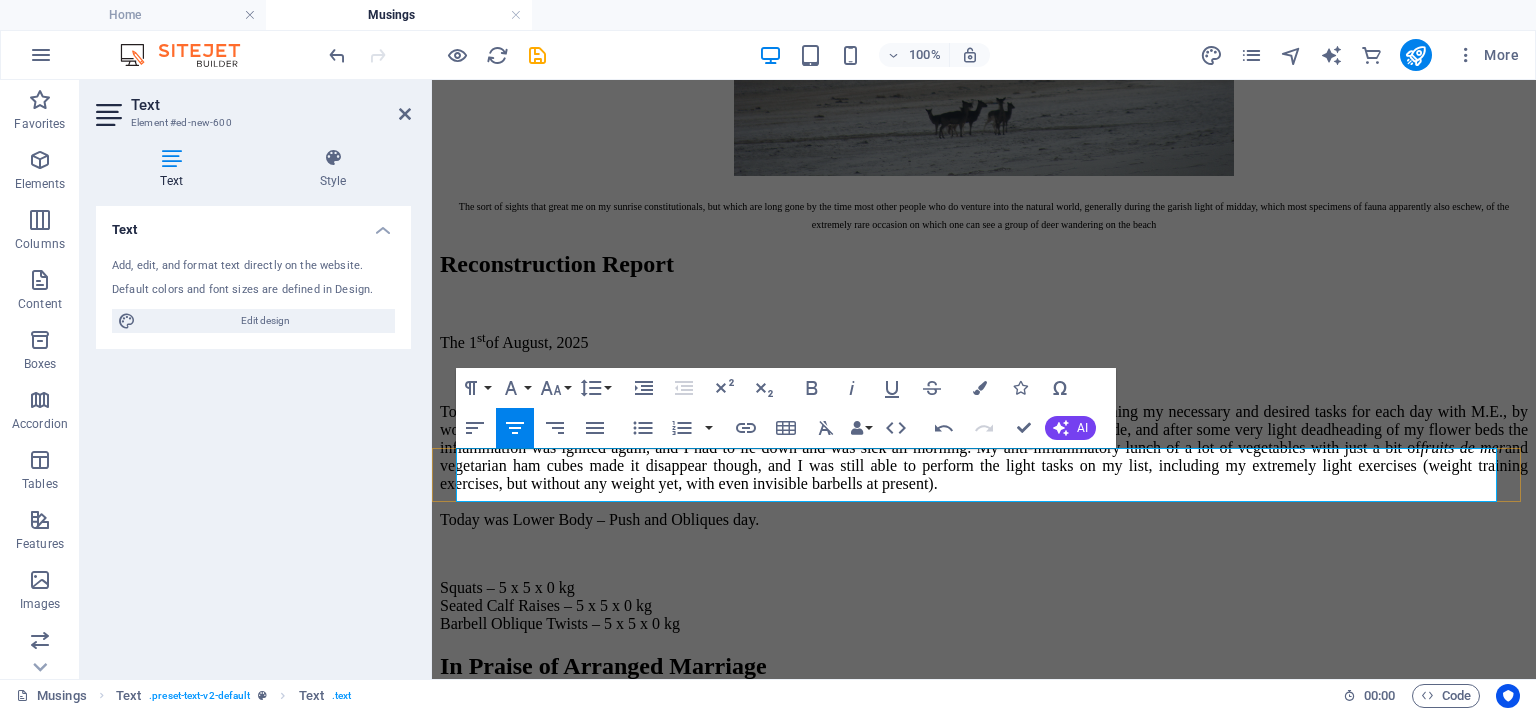 click on "The sort of sights that great me on my sunrise constitutionals, but which are long gone by the time most other people who do venture into the natural world, generally during the garish light of midday, which most specimens of fauna apparently also eschew, of the extremely rare occasion on which one can see a group of deer wandering on the beach" at bounding box center (984, 214) 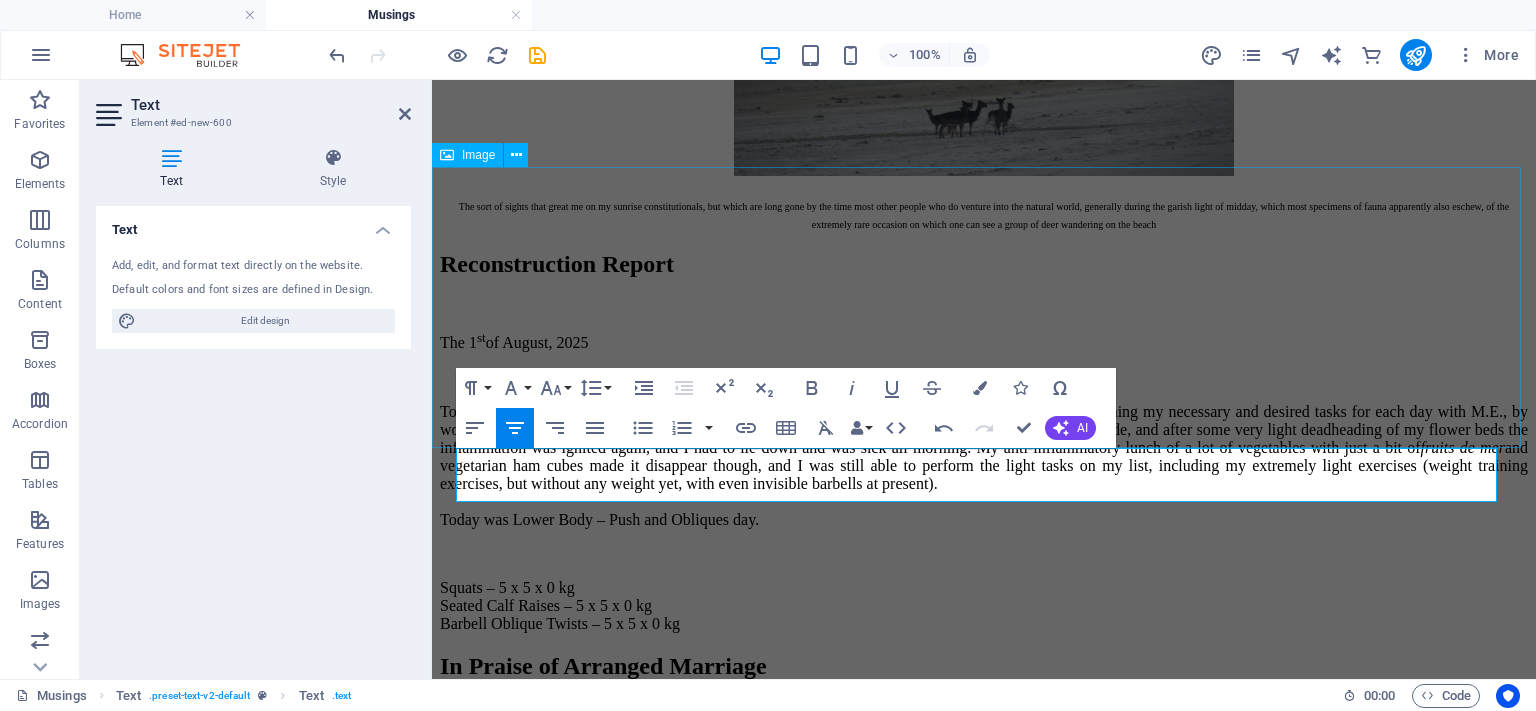 click at bounding box center (984, 36) 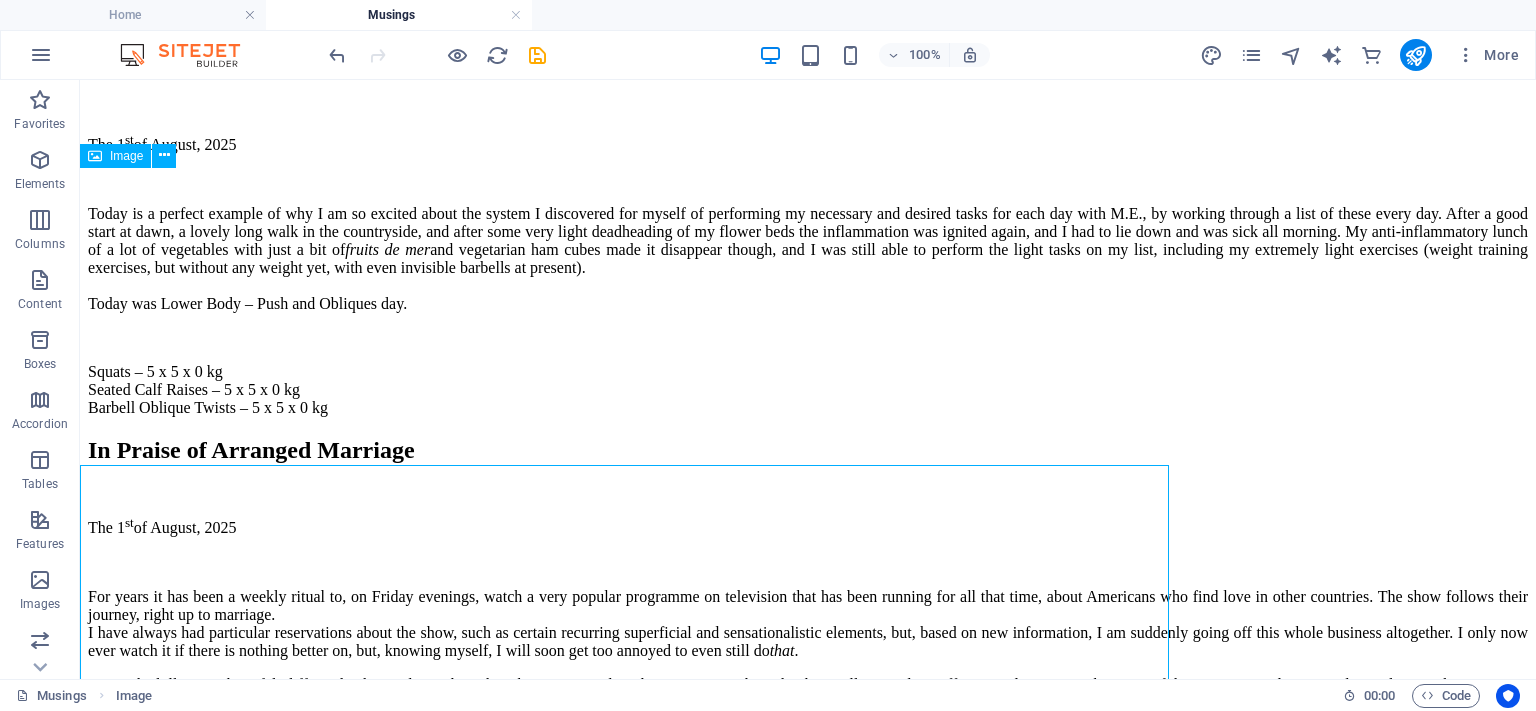 scroll, scrollTop: 2235, scrollLeft: 0, axis: vertical 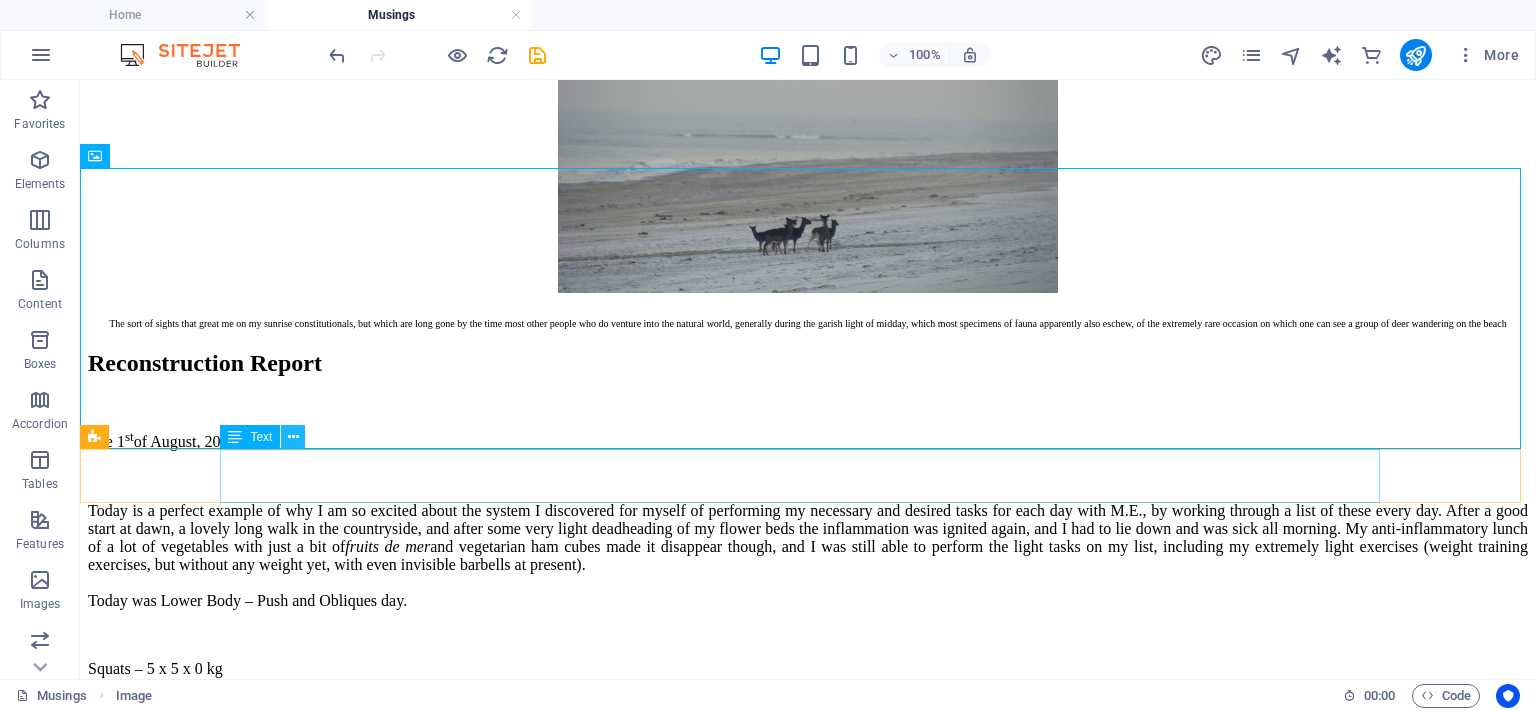click at bounding box center [293, 437] 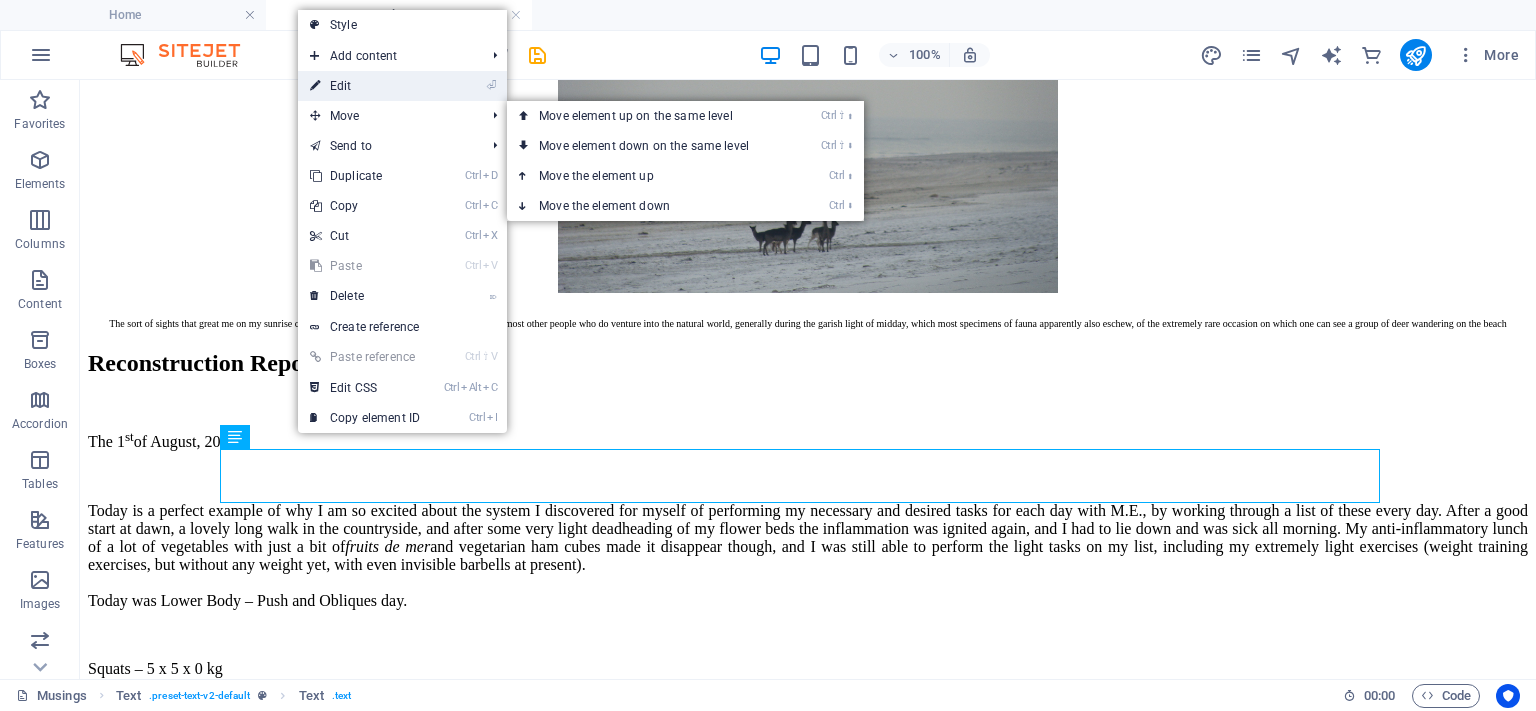 click on "⏎  Edit" at bounding box center [365, 86] 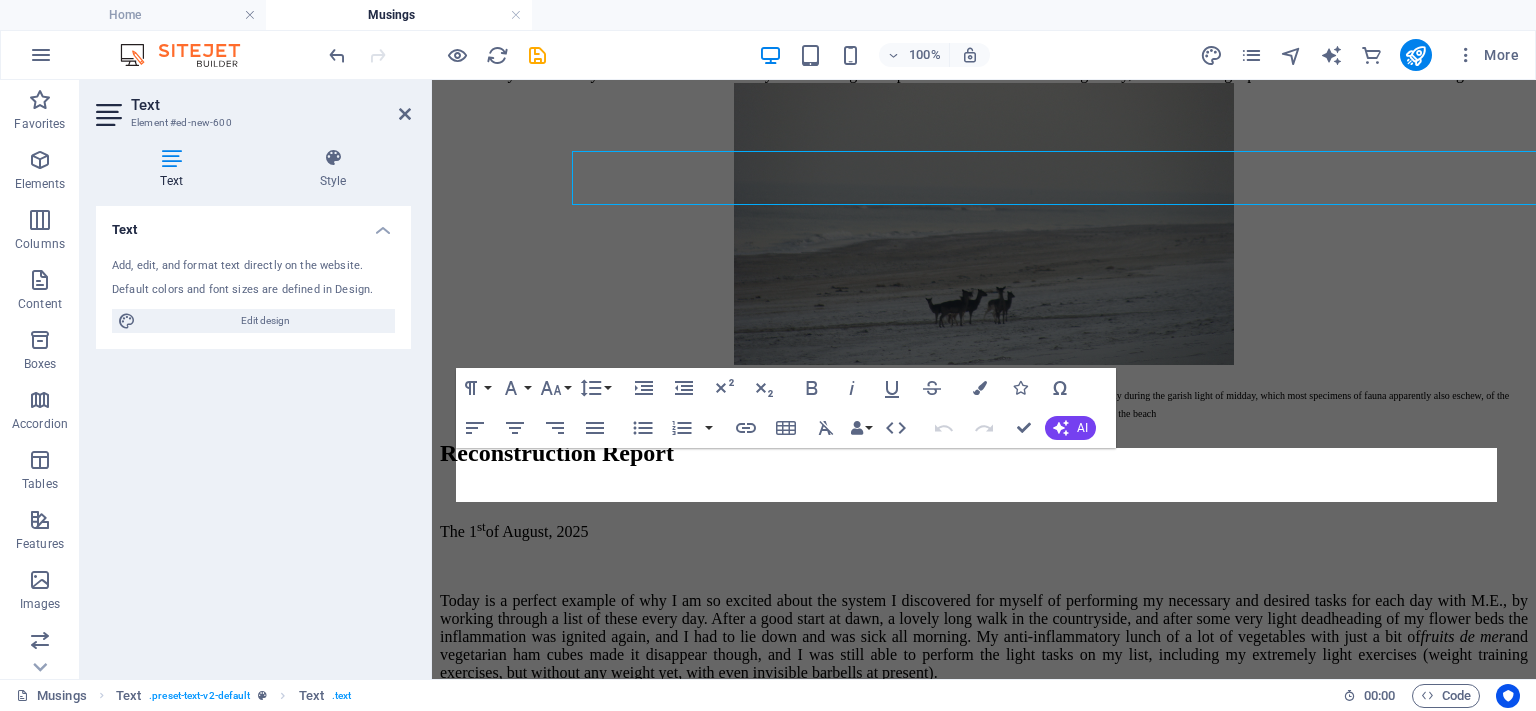 scroll, scrollTop: 2532, scrollLeft: 0, axis: vertical 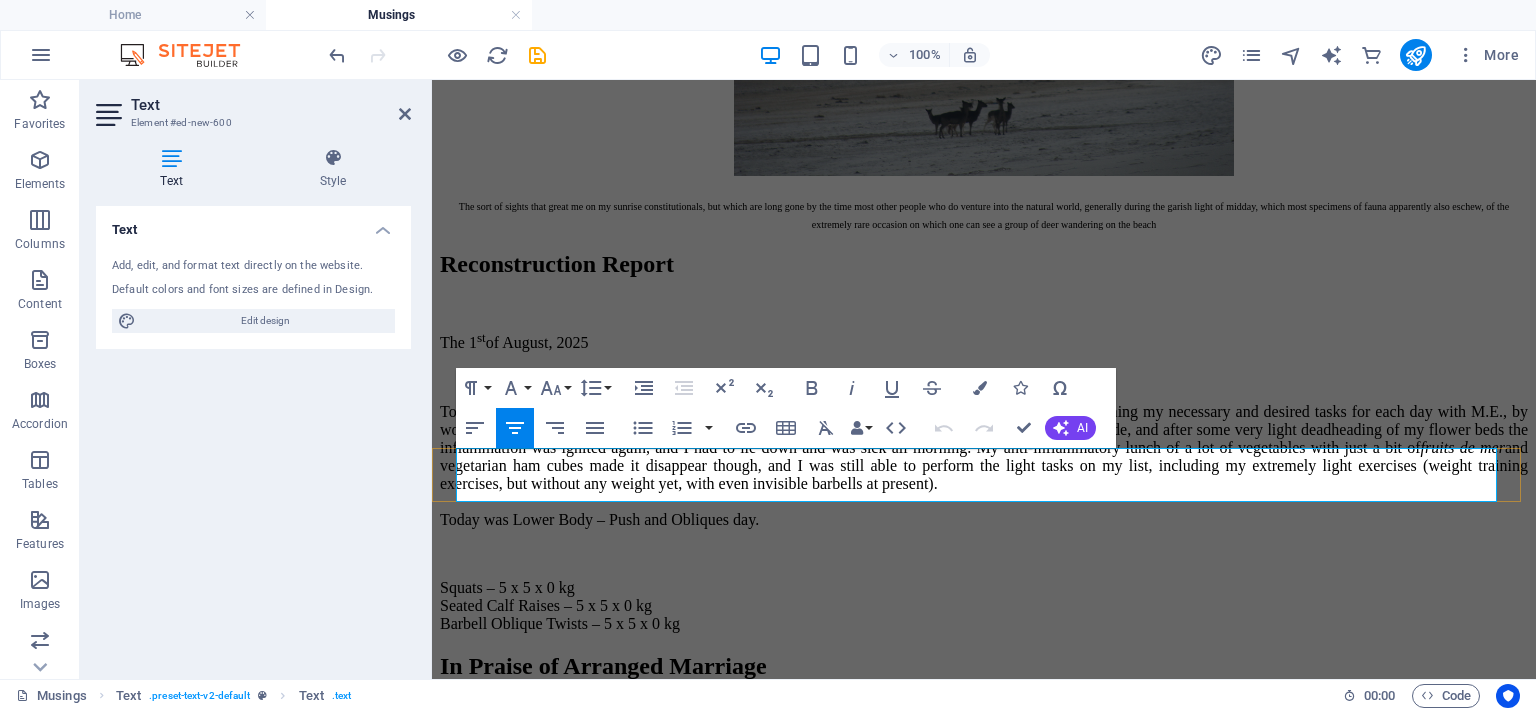 click on "The sort of sights that great me on my sunrise constitutionals, but which are long gone by the time most other people who do venture into the natural world, generally during the garish light of midday, which most specimens of fauna apparently also eschew, of the extremely rare occasion on which one can see a group of deer wandering on the beach" at bounding box center [984, 214] 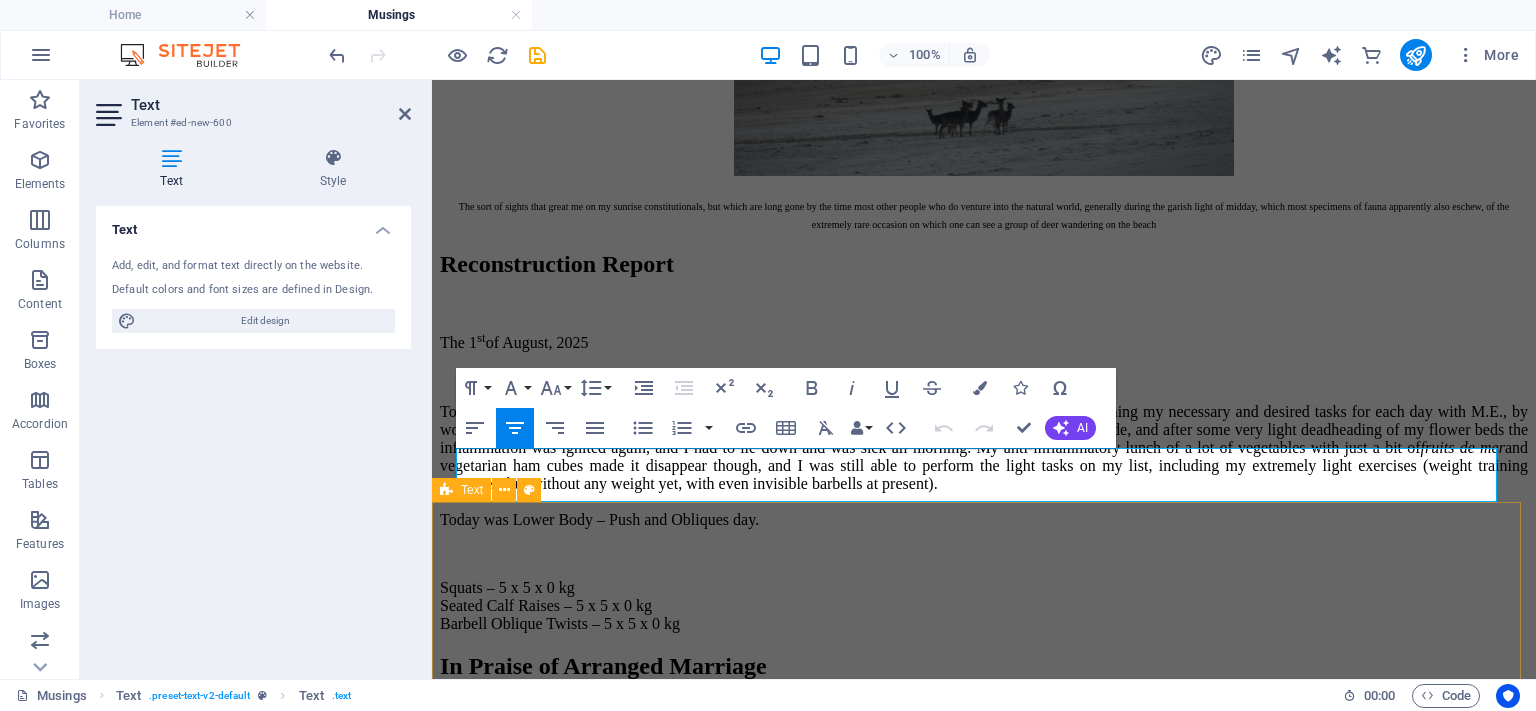 type 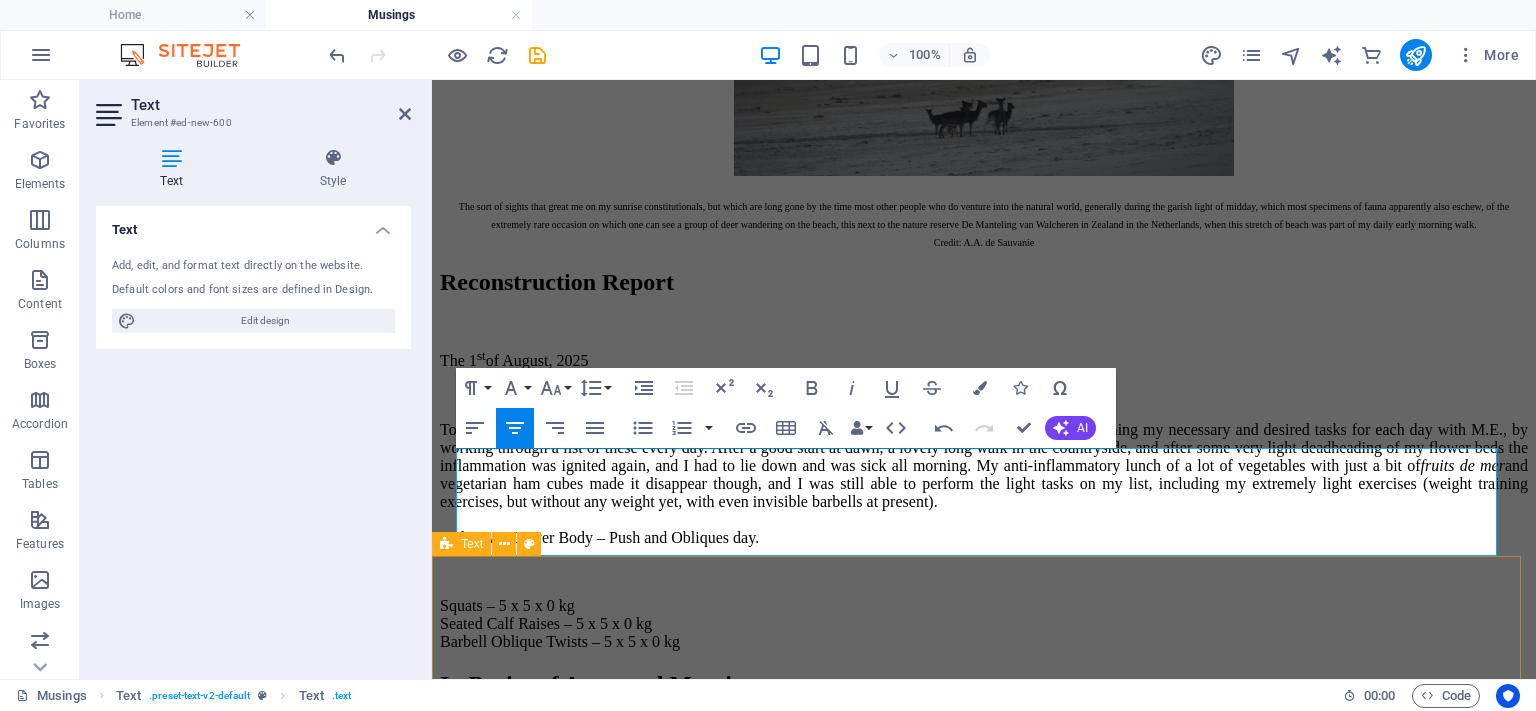 click on "Reconstruction Report The 1 st  of [DATE] Today is a perfect example of why I am so excited about the system I discovered for myself of performing my necessary and desired tasks for each day with M.E., by working through a list of these every day. After a good start at dawn, a lovely long walk in the countryside, and after some very light deadheading of my flower beds the inflammation was ignited again, and I had to lie down and was sick all morning. My anti-inflammatory lunch of a lot of vegetables with just a bit of  fruits de mer  and vegetarian ham cubes made it disappear though, and I was still able to perform the light tasks on my list, including my extremely light exercises (weight training exercises, but without any weight yet, with even invisible barbells at present). Today was Lower Body – Push and Obliques day.  Squats – 5 x 5 x 0 kg Seated Calf Raises – 5 x 5 x 0 kg Barbell Oblique Twists – 5 x 5 x 0 kg" at bounding box center [984, 459] 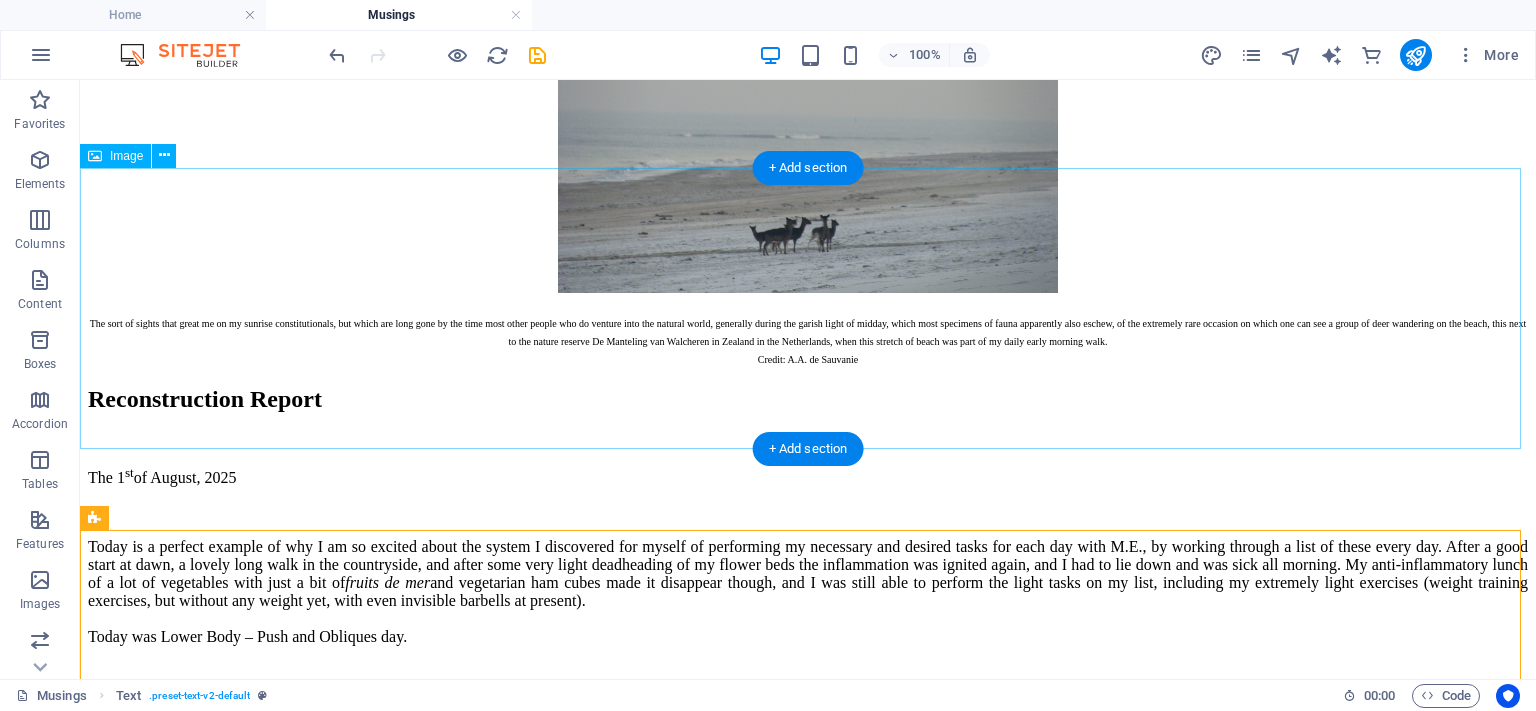 scroll, scrollTop: 2135, scrollLeft: 0, axis: vertical 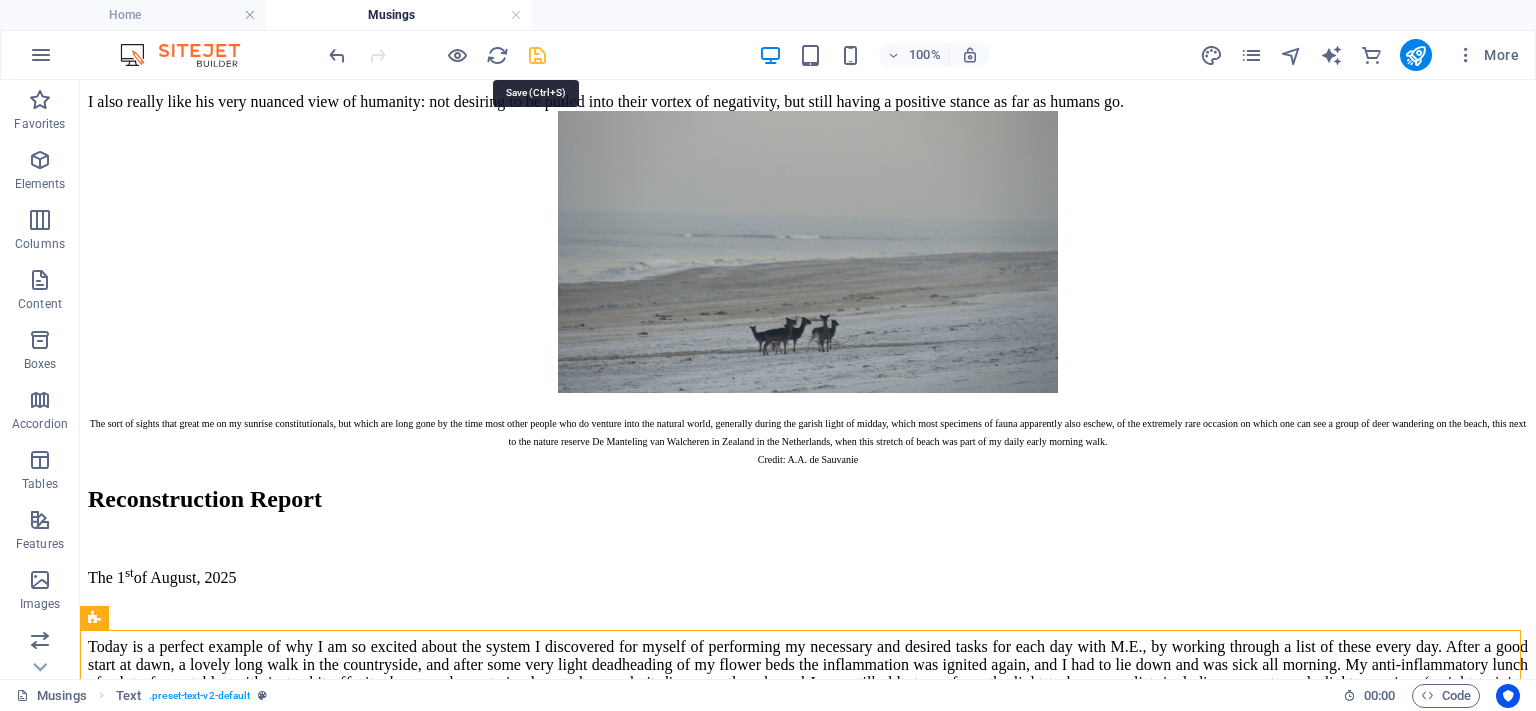 drag, startPoint x: 528, startPoint y: 52, endPoint x: 864, endPoint y: 323, distance: 431.6677 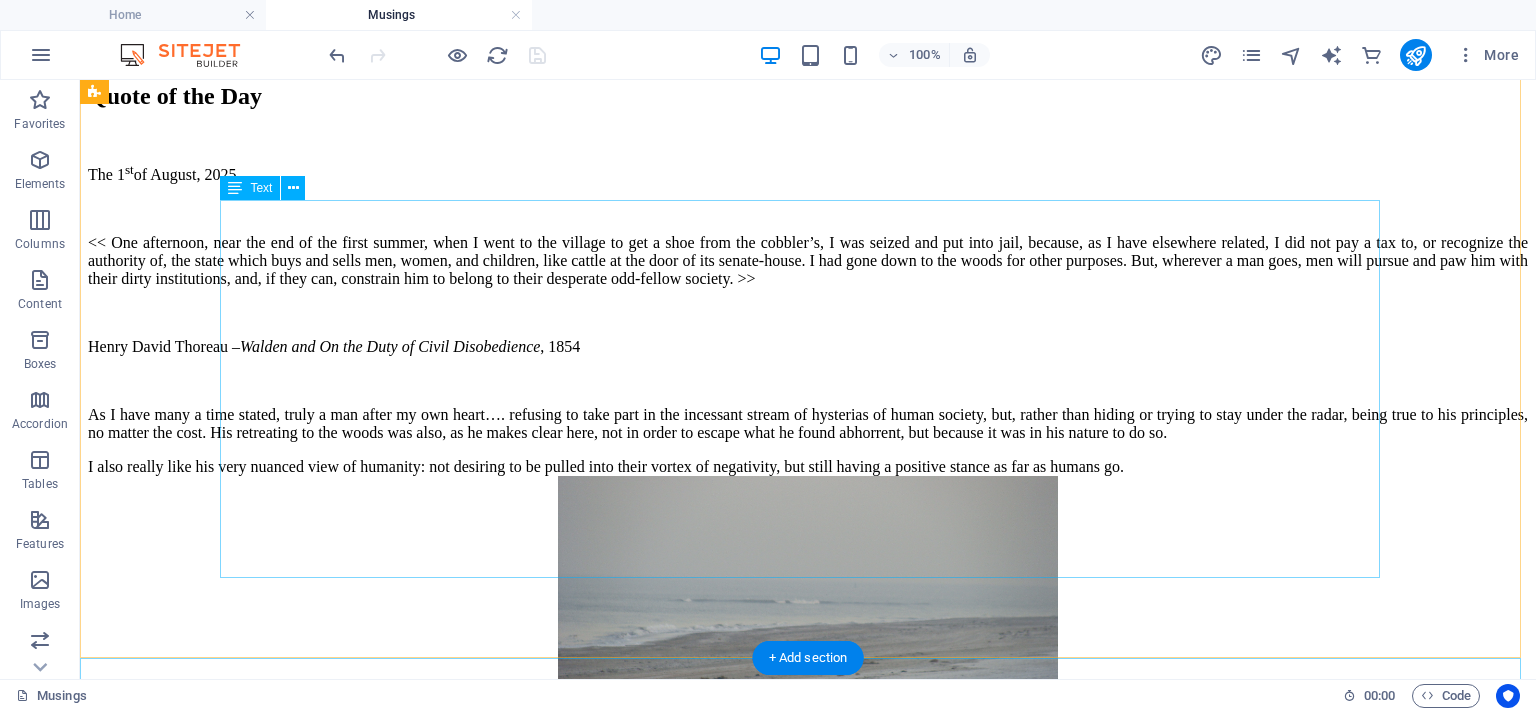 scroll, scrollTop: 1735, scrollLeft: 0, axis: vertical 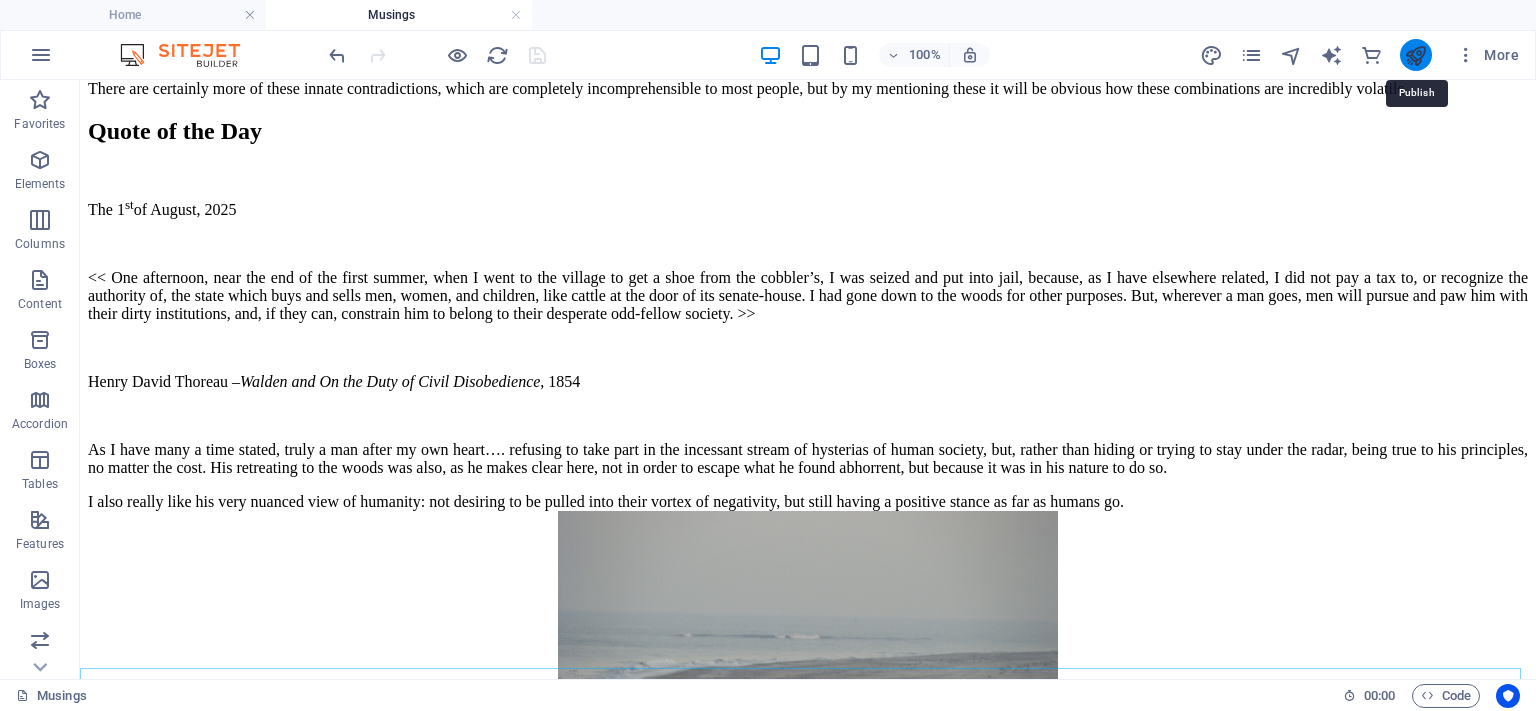 click at bounding box center (1415, 55) 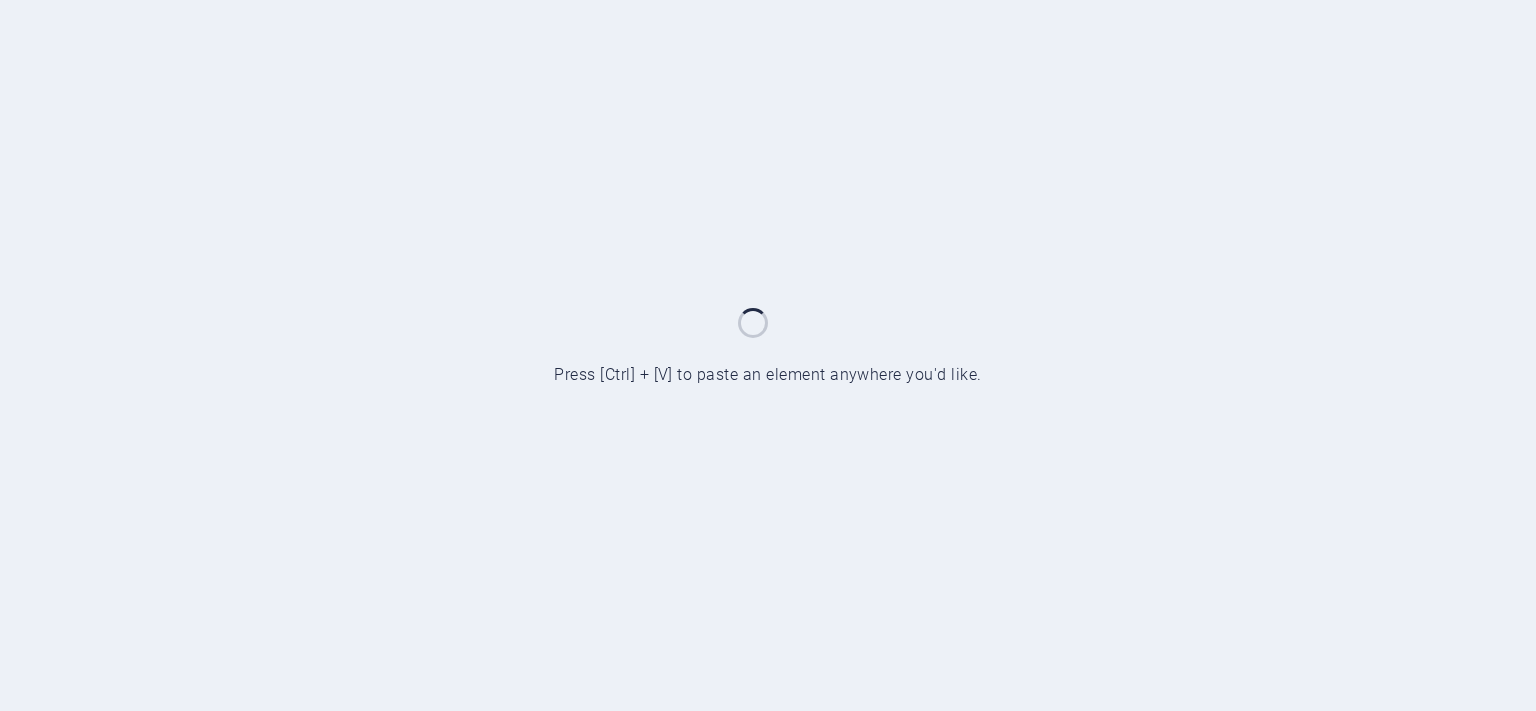 scroll, scrollTop: 0, scrollLeft: 0, axis: both 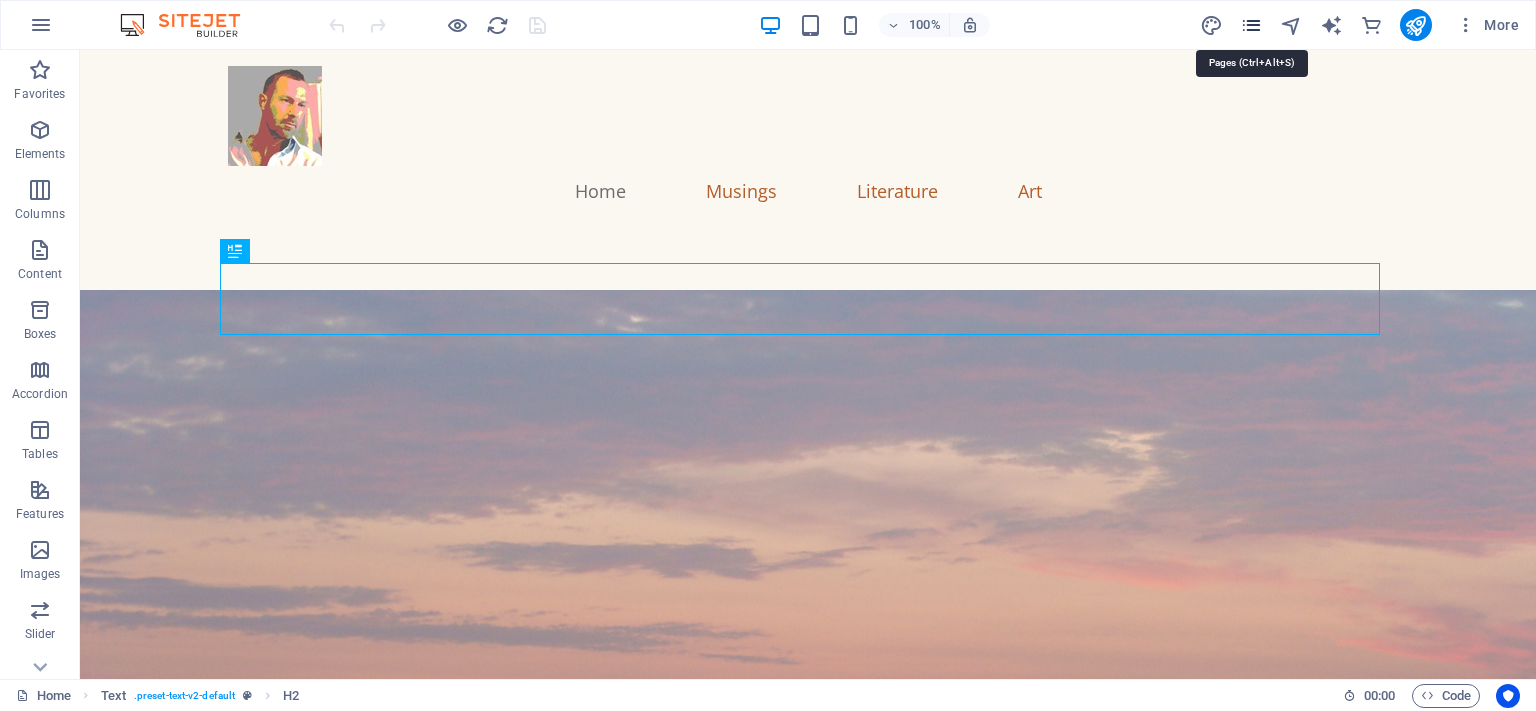 click at bounding box center (1251, 25) 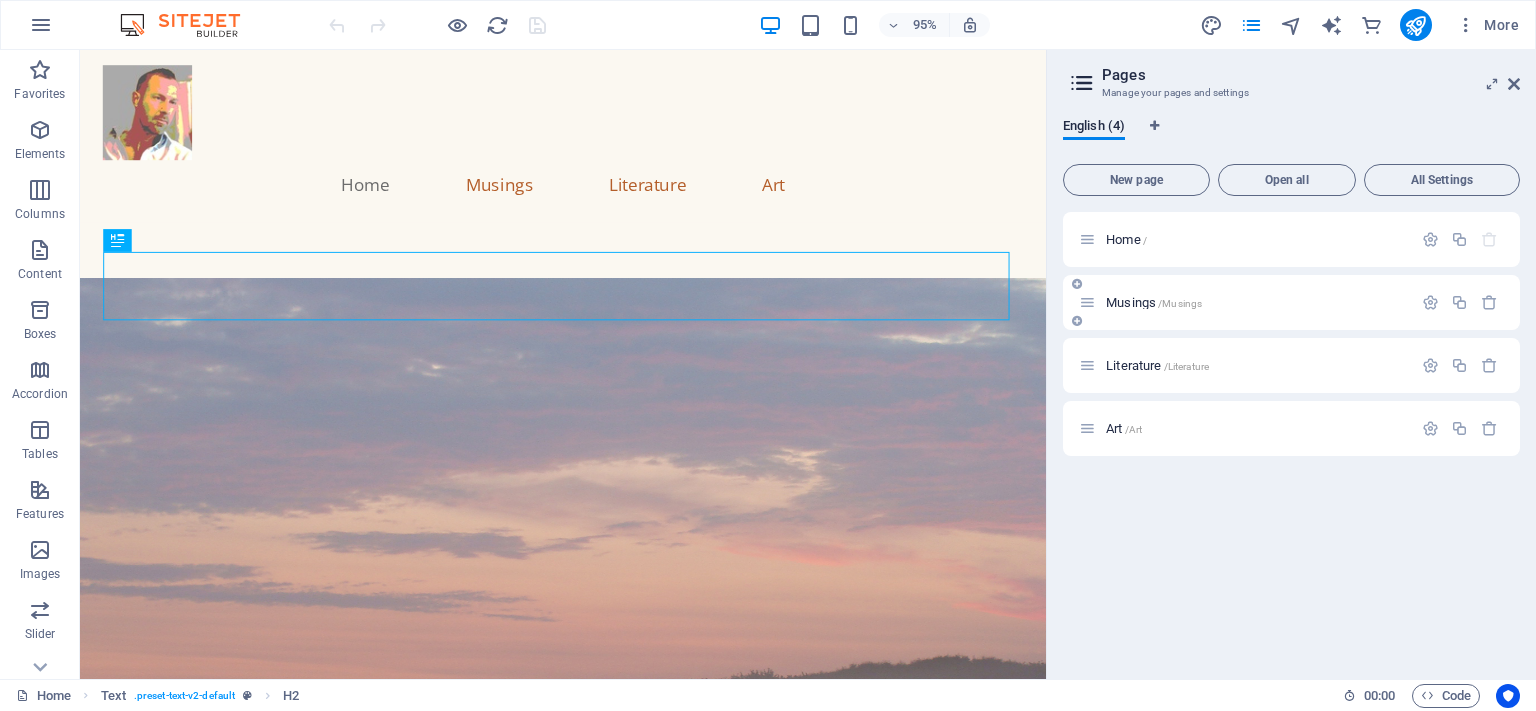 click on "Musings /Musings" at bounding box center (1154, 302) 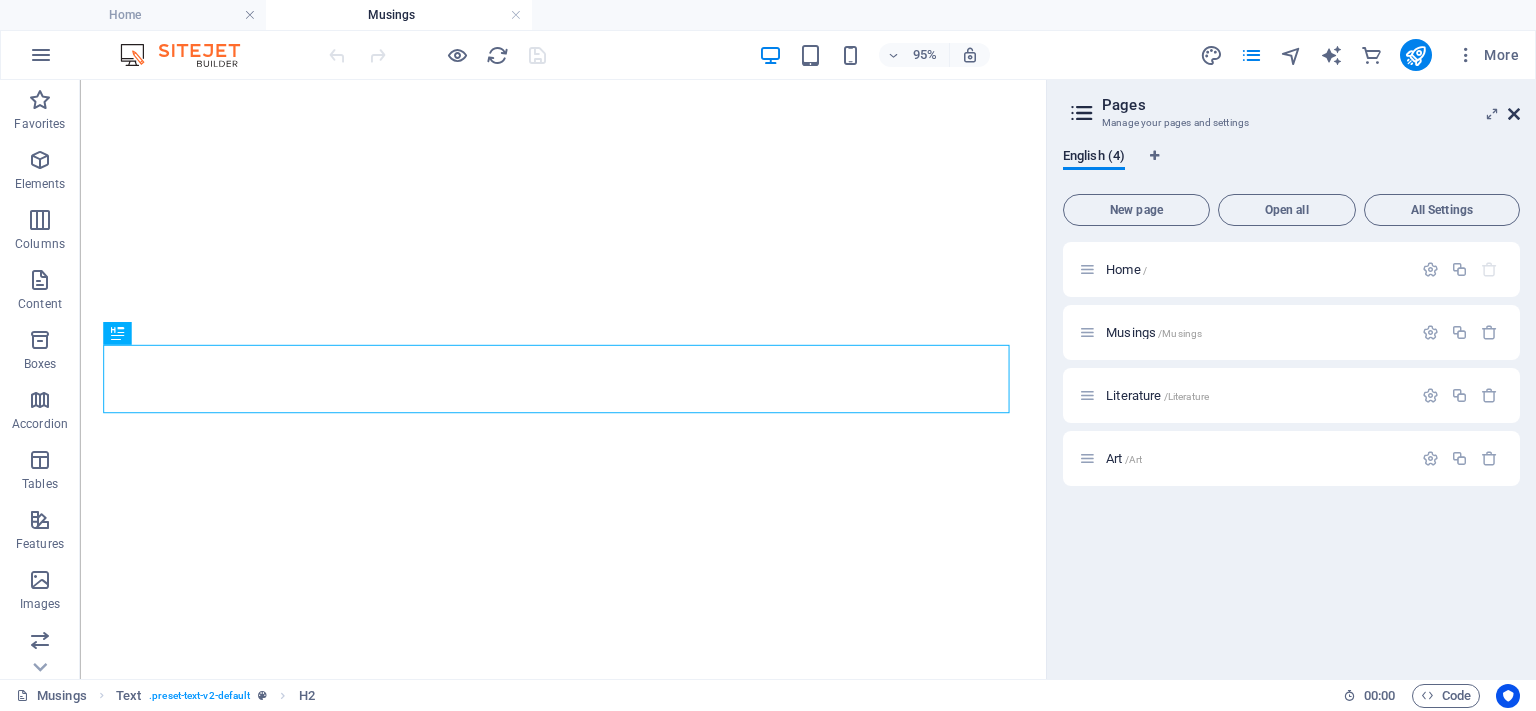 click at bounding box center (1514, 114) 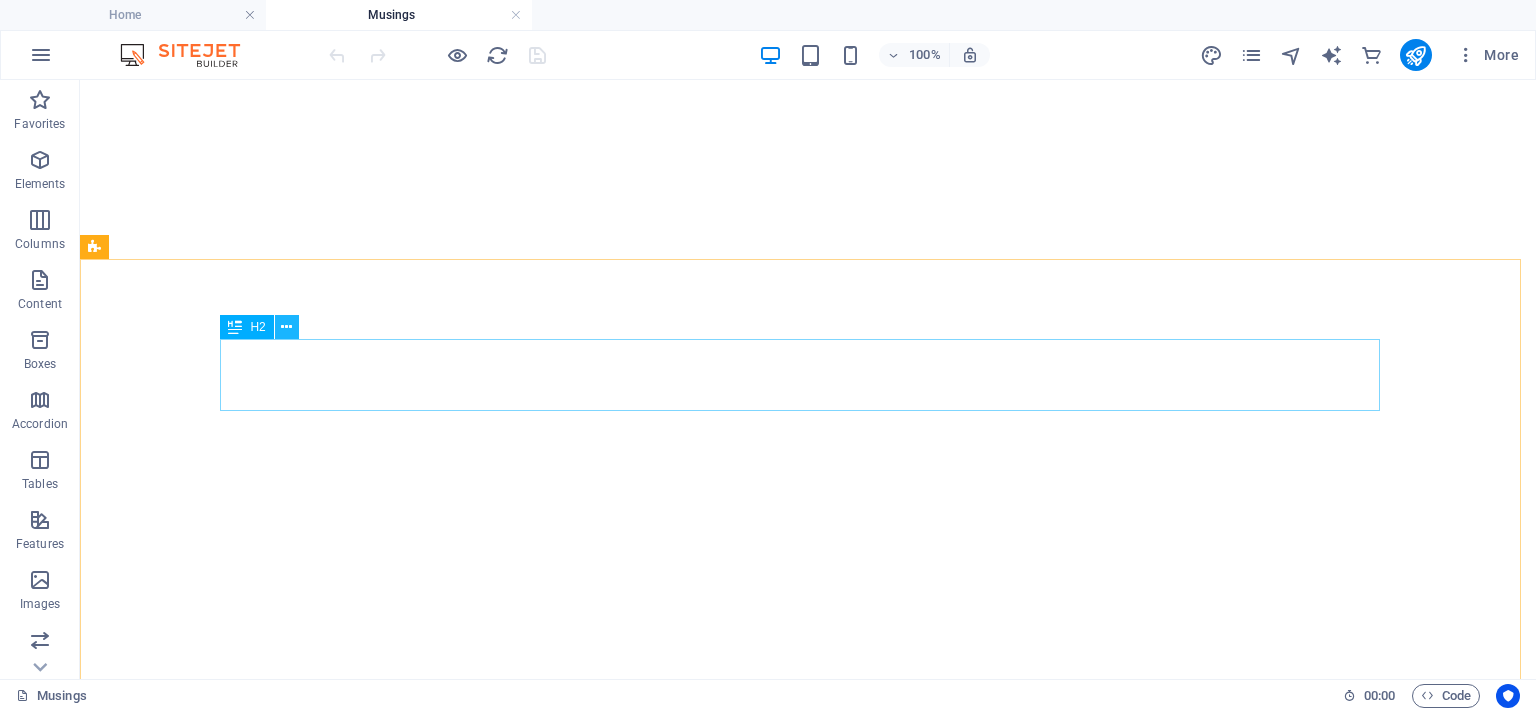 click at bounding box center (286, 327) 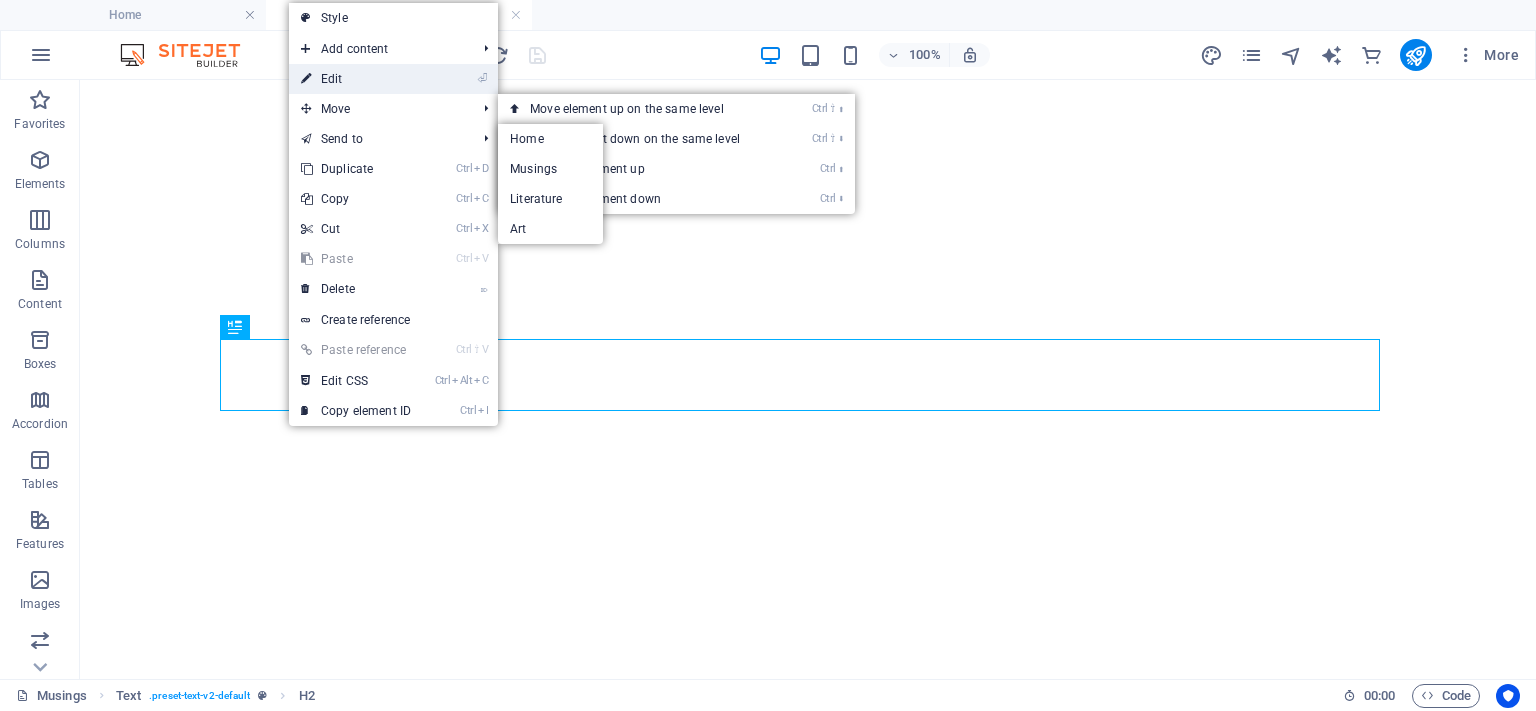 click on "⏎  Edit" at bounding box center (356, 79) 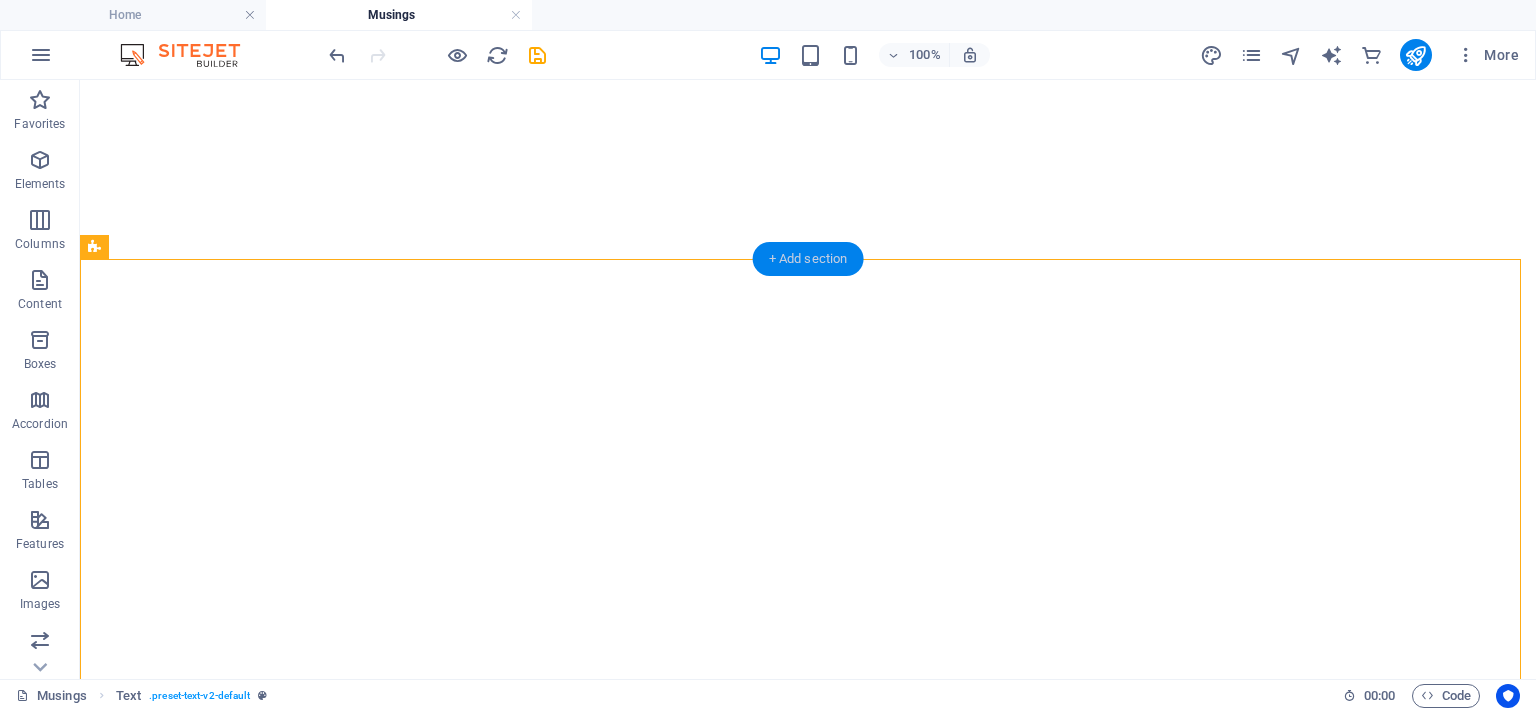 click on "+ Add section" at bounding box center (808, 259) 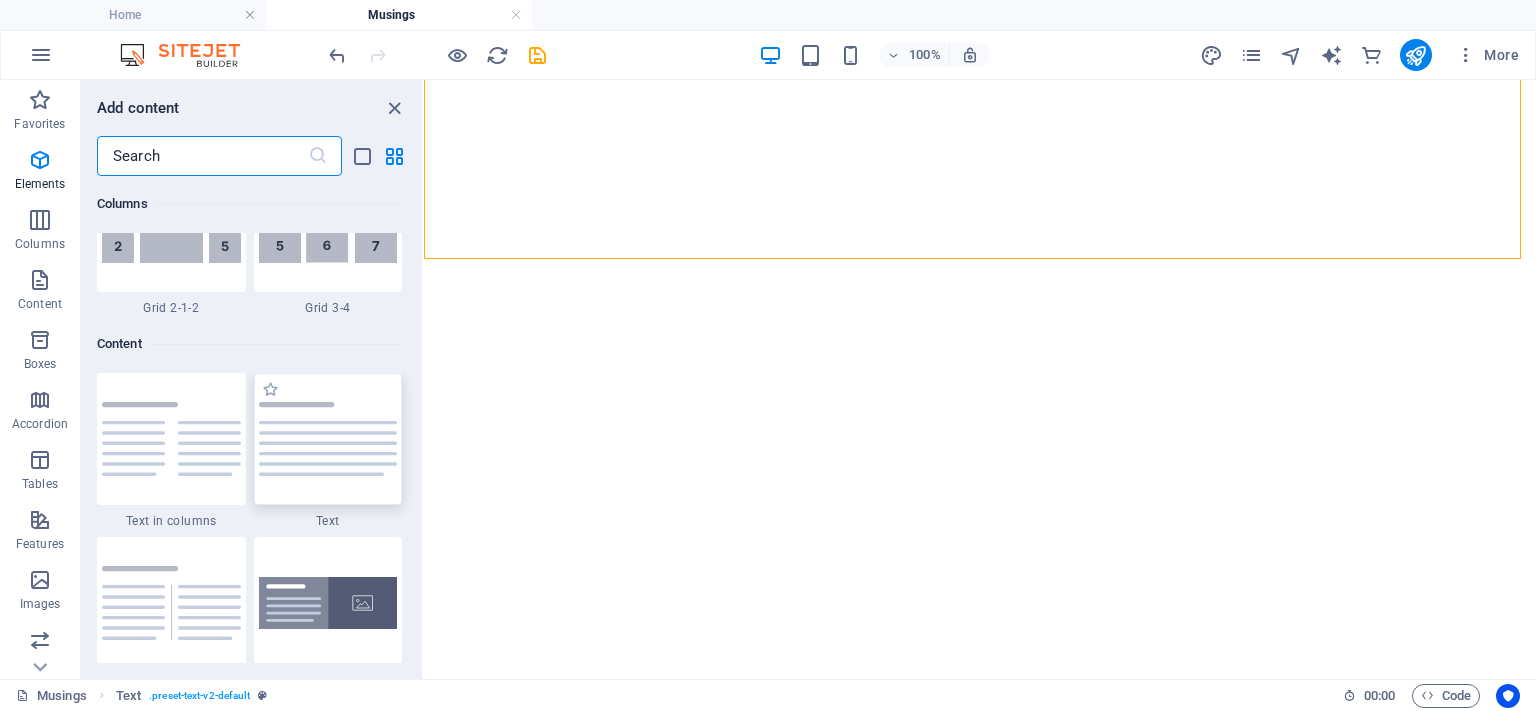 scroll, scrollTop: 3499, scrollLeft: 0, axis: vertical 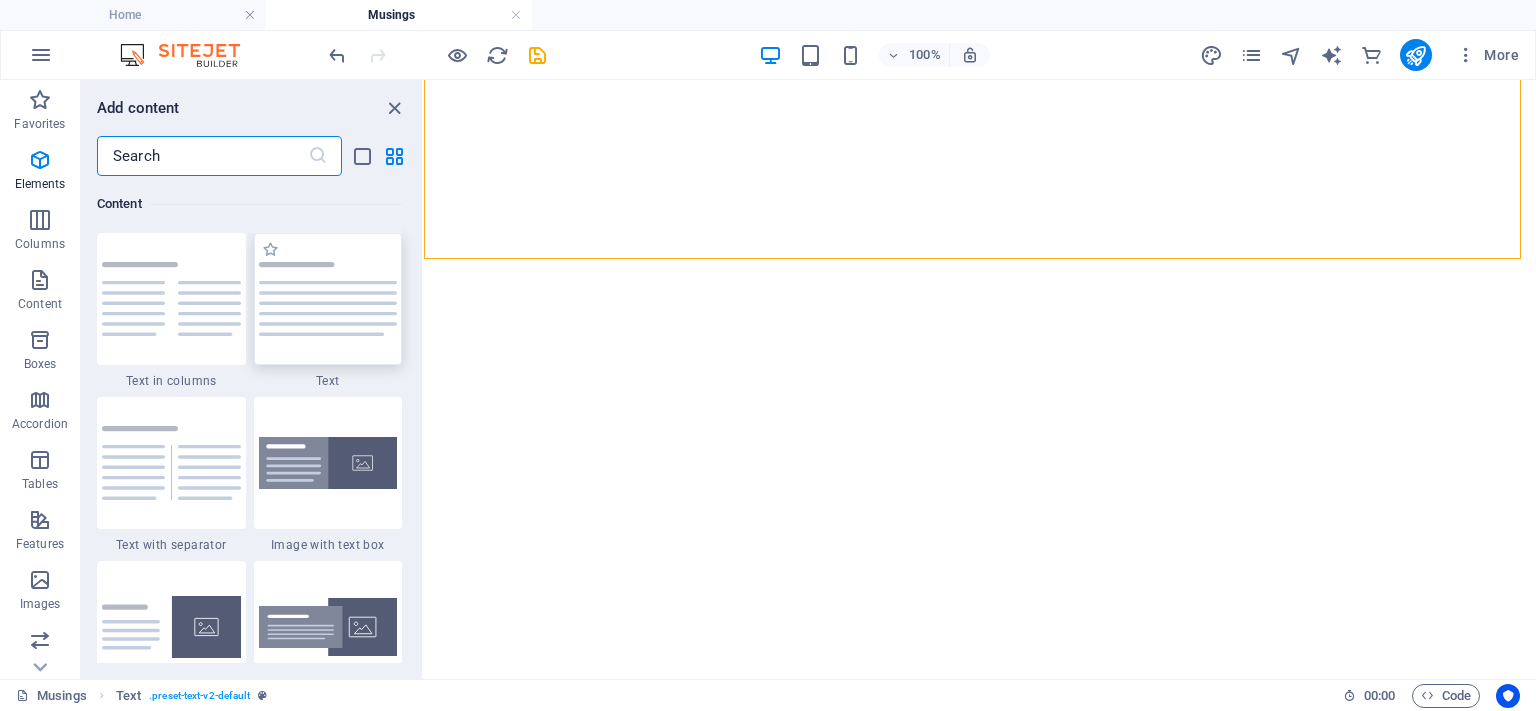 click at bounding box center [328, 299] 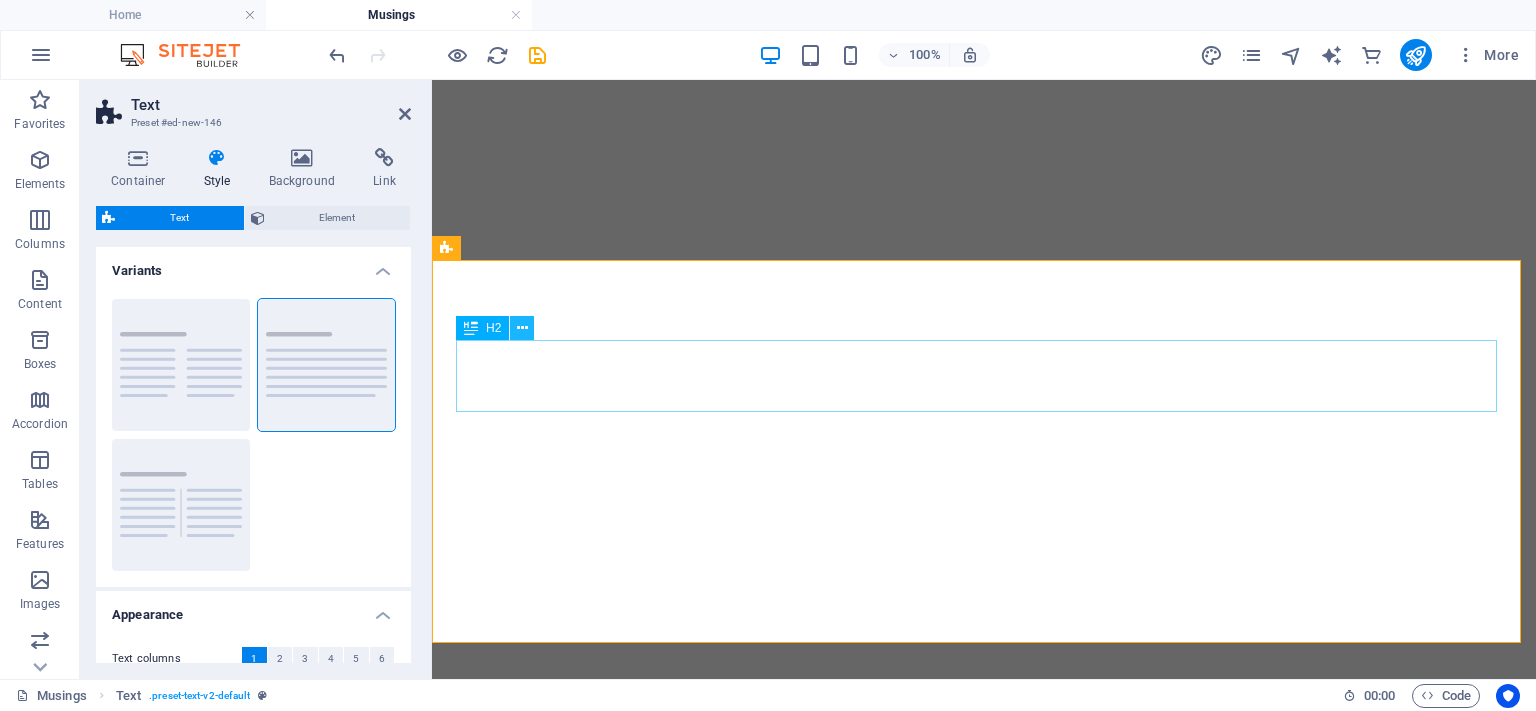 click at bounding box center (522, 328) 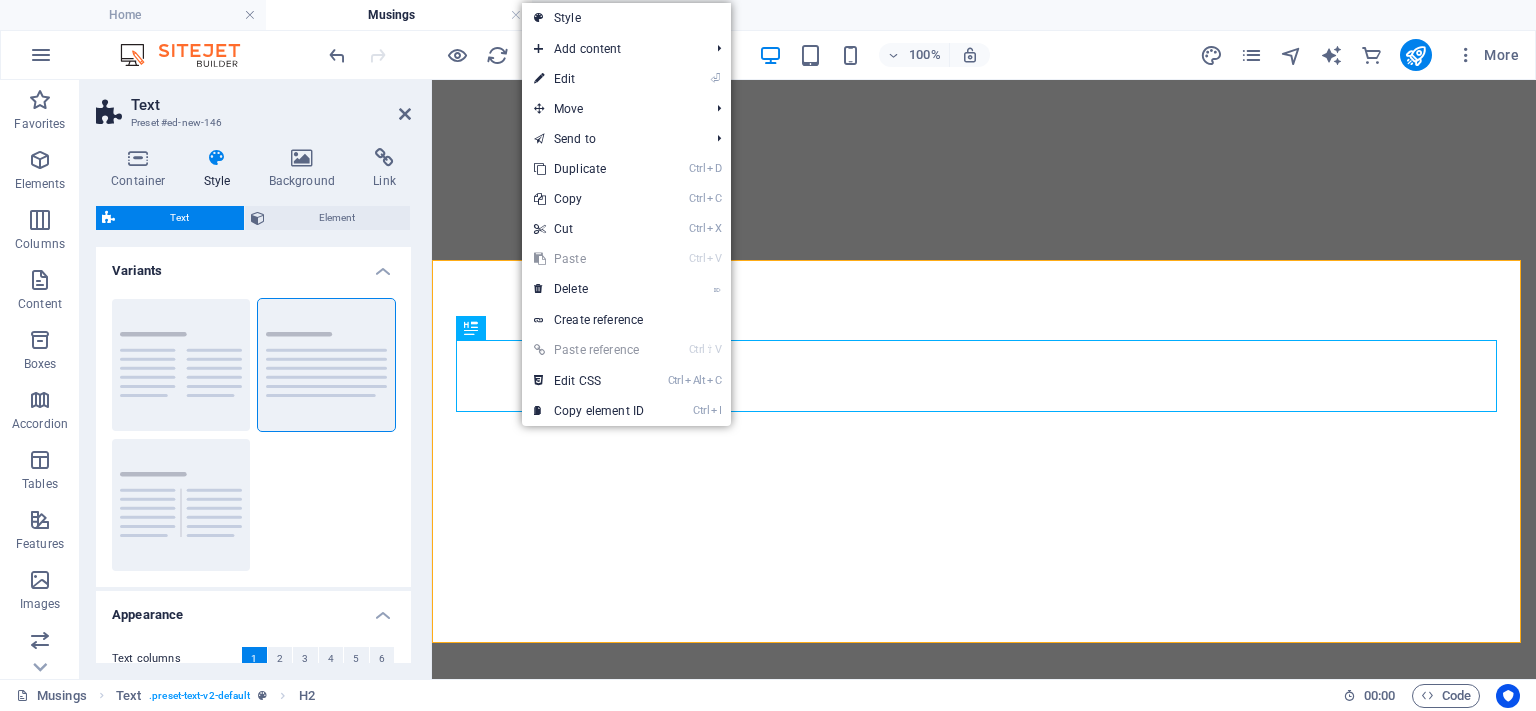 click on "⏎  Edit" at bounding box center [589, 79] 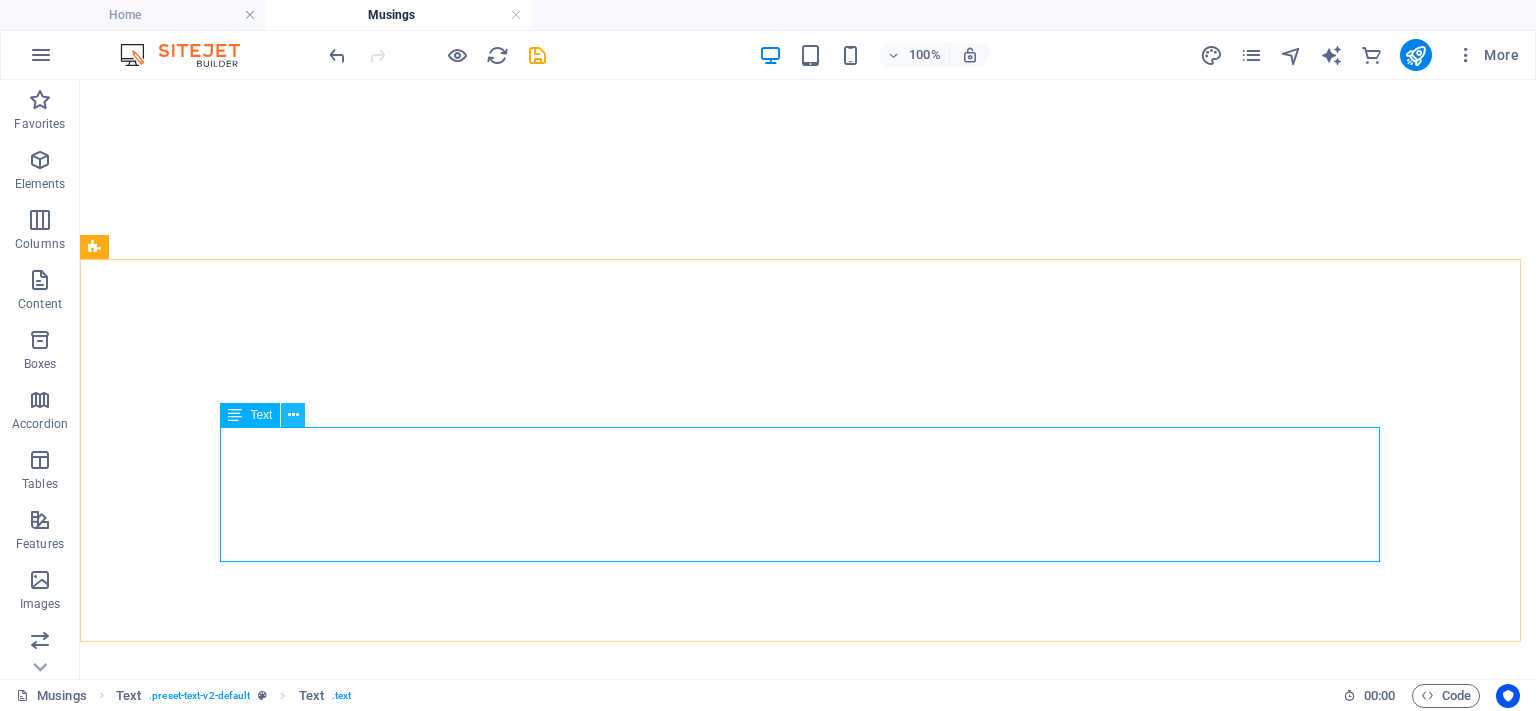 click at bounding box center [293, 415] 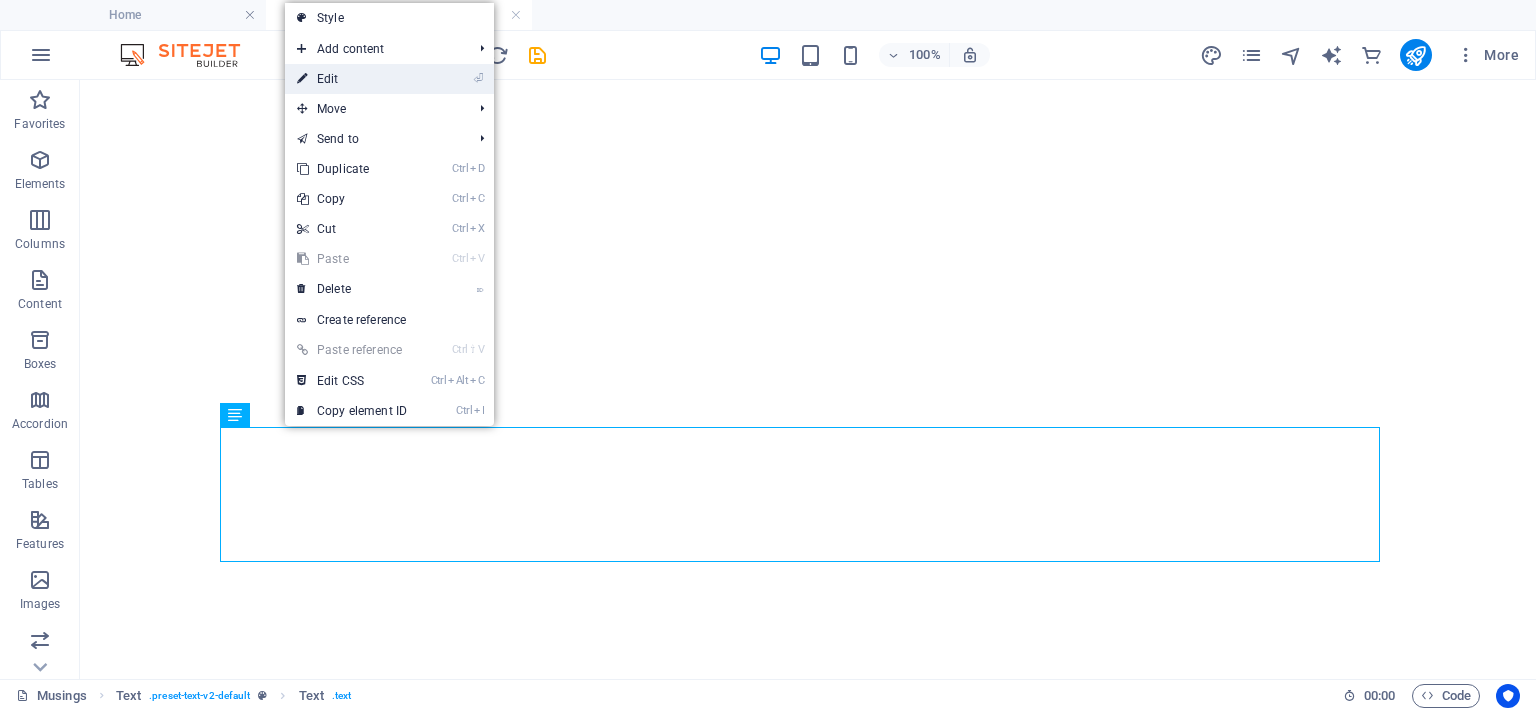 click on "⏎  Edit" at bounding box center [352, 79] 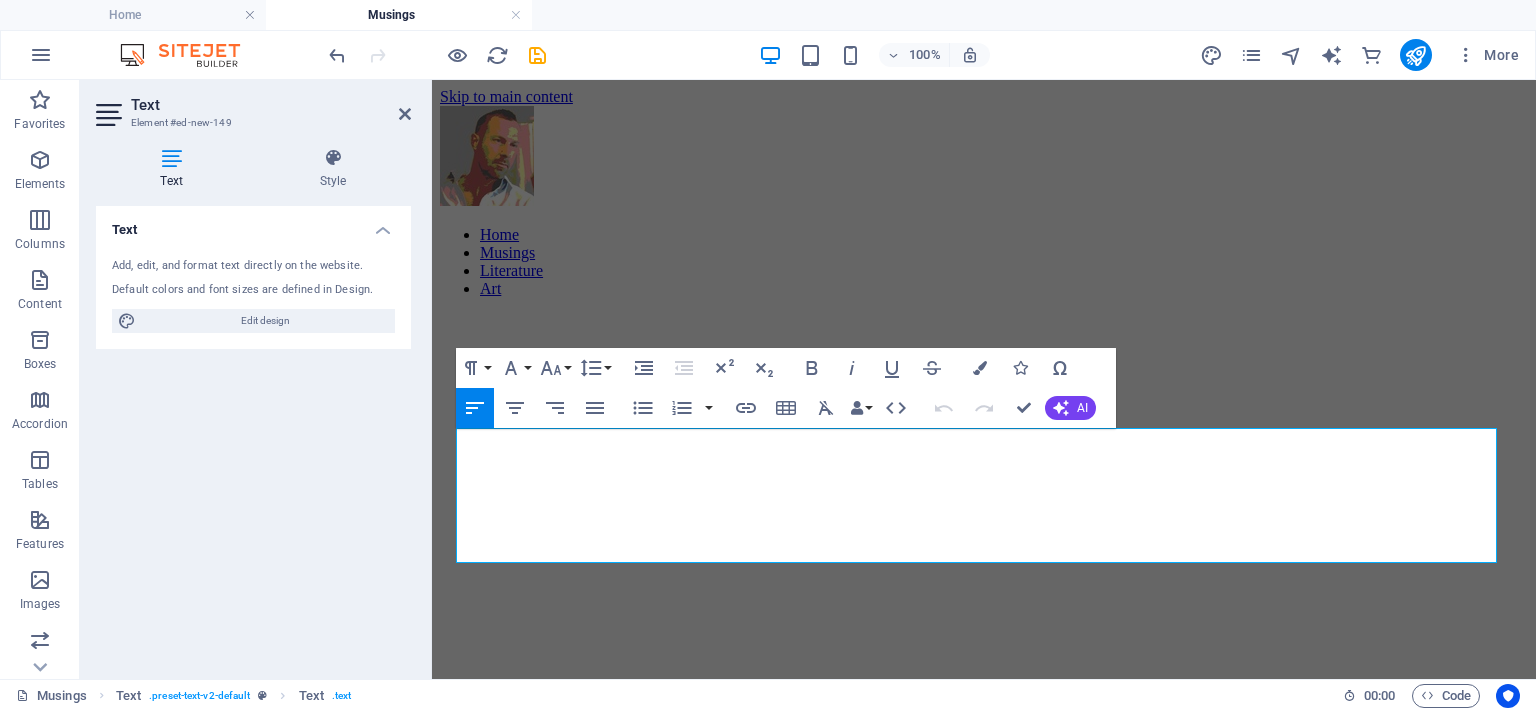 scroll, scrollTop: 1760, scrollLeft: 0, axis: vertical 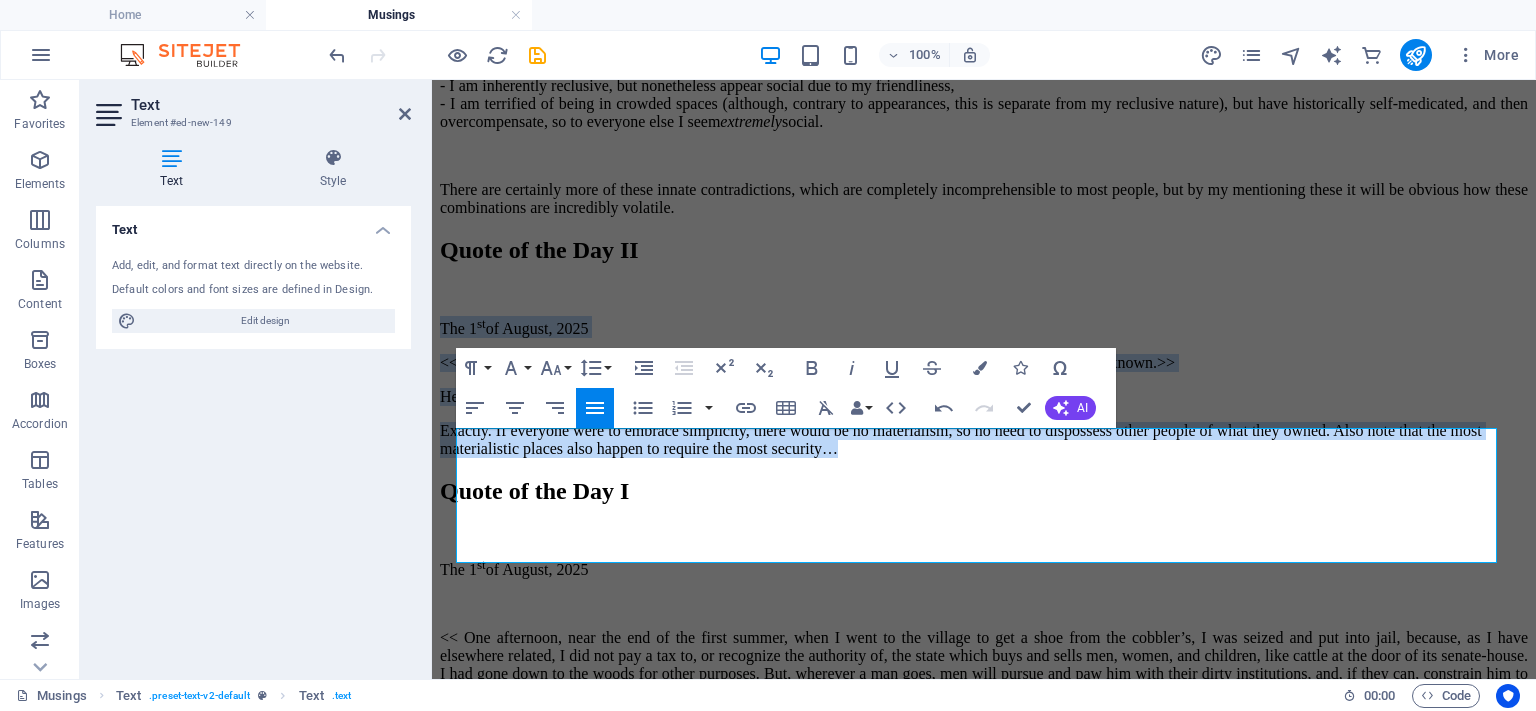 click 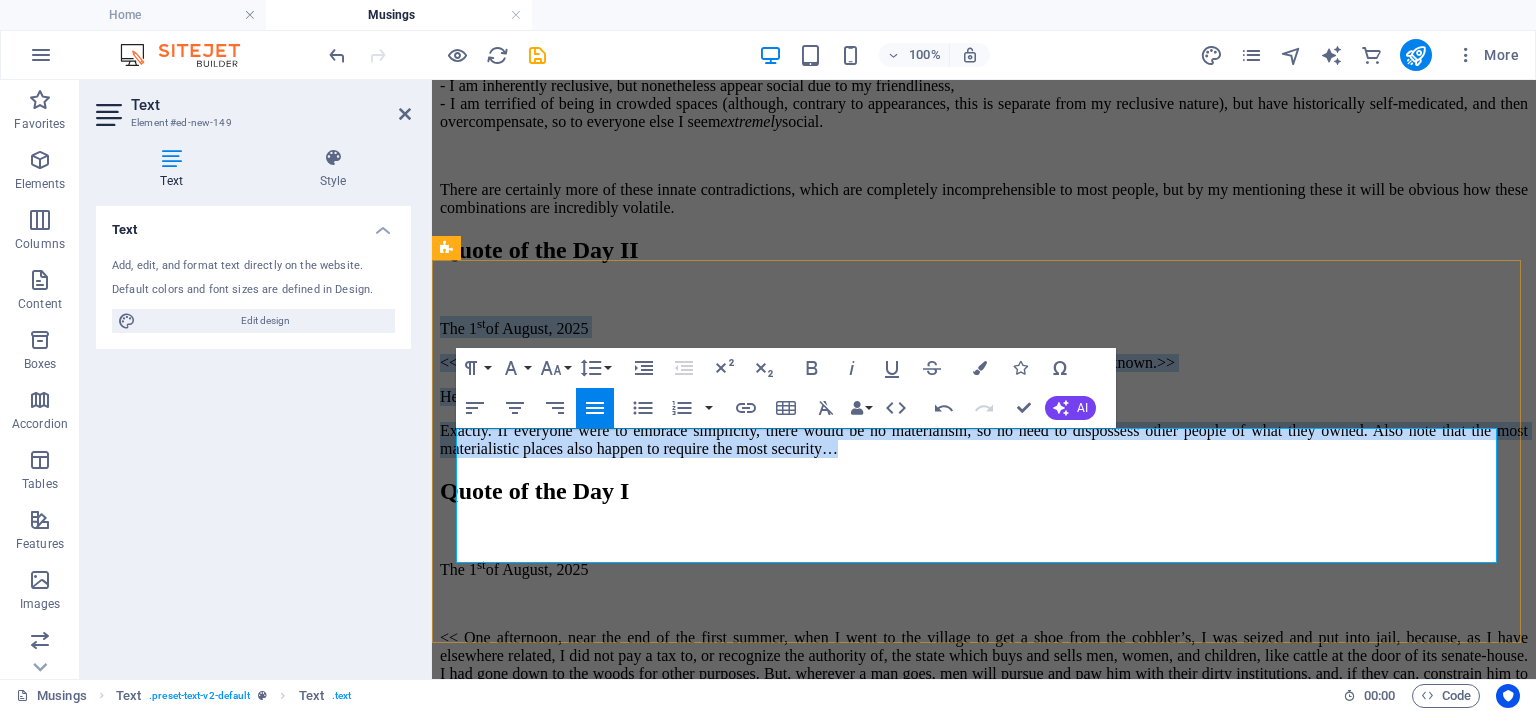 click on "The [ORDINAL] of [DATE], [YEAR]" at bounding box center (984, 327) 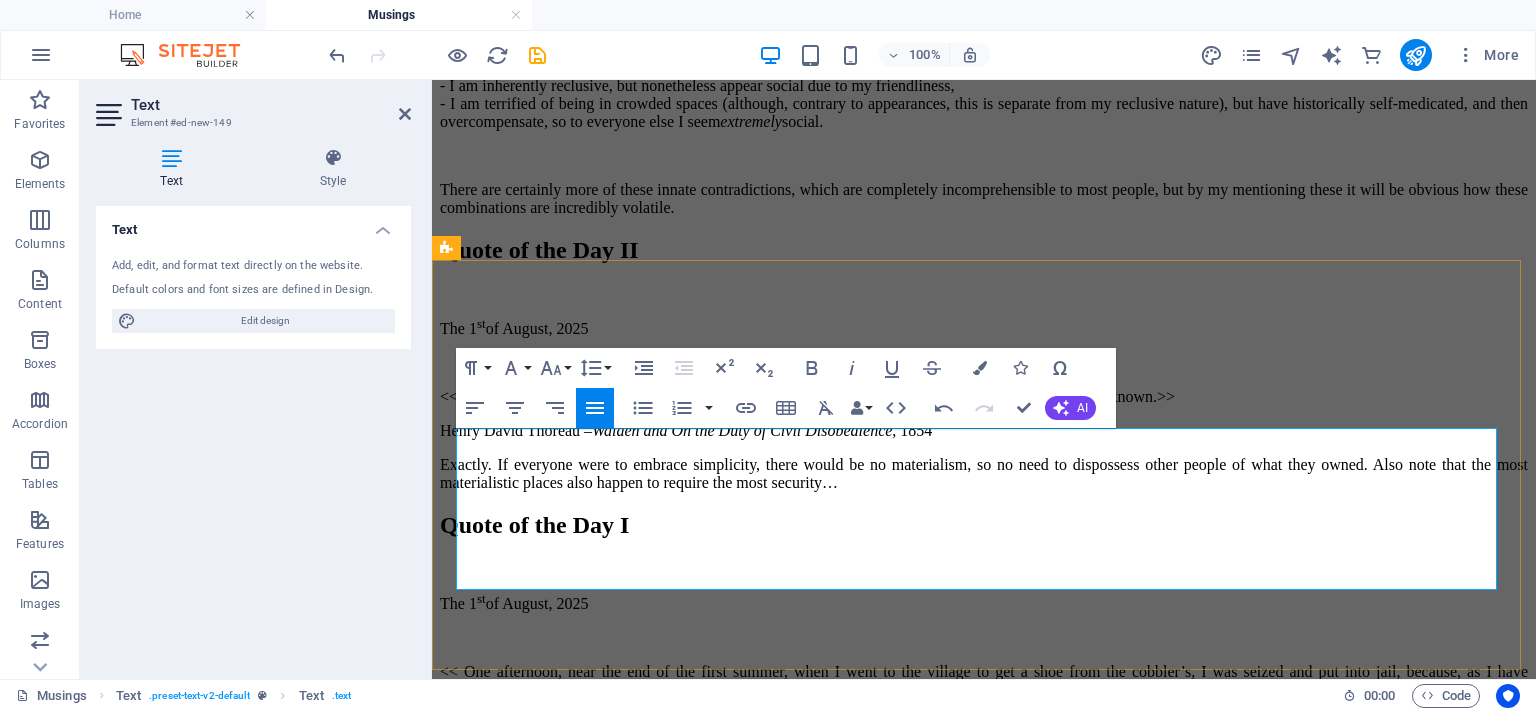 click on "<< I am convinced, that if all men were to live as simply as I then did, thieving and robbery would be unknown.>>" at bounding box center (984, 397) 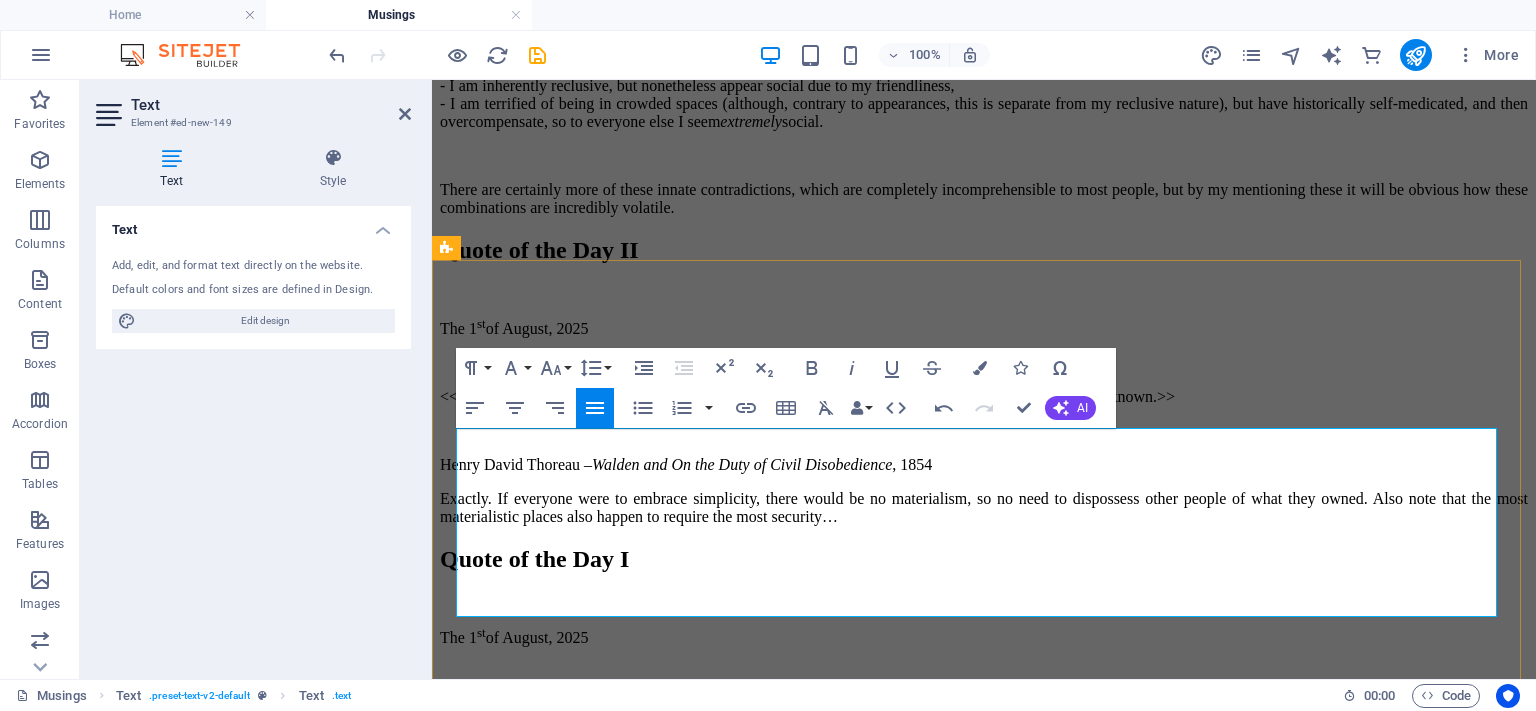 click on "[PERSON] –  Walden and On the Duty of Civil Disobedience , [YEAR]" at bounding box center (984, 465) 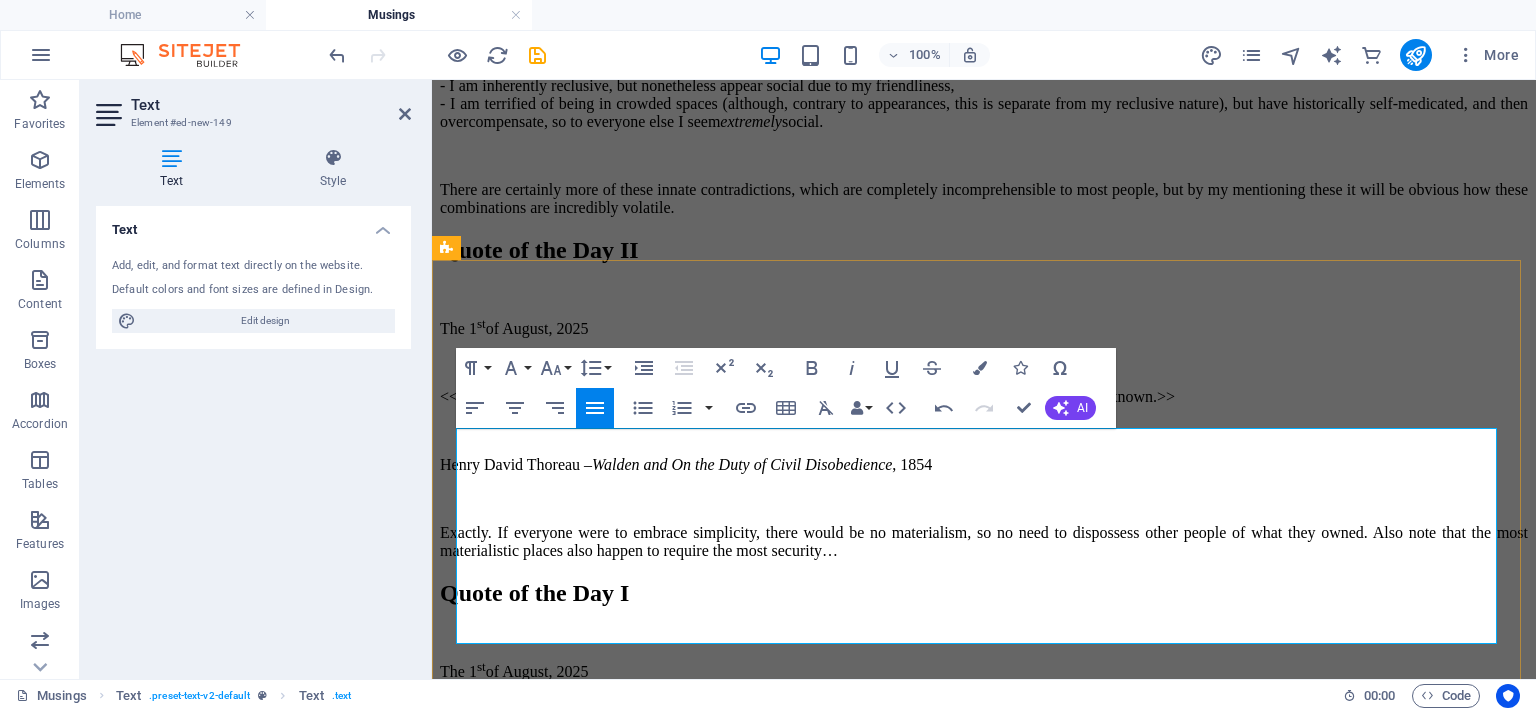click on "Exactly. If everyone were to embrace simplicity, there would be no materialism, so no need to dispossess other people of what they owned. Also note that the most materialistic places also happen to require the most security…" at bounding box center (984, 542) 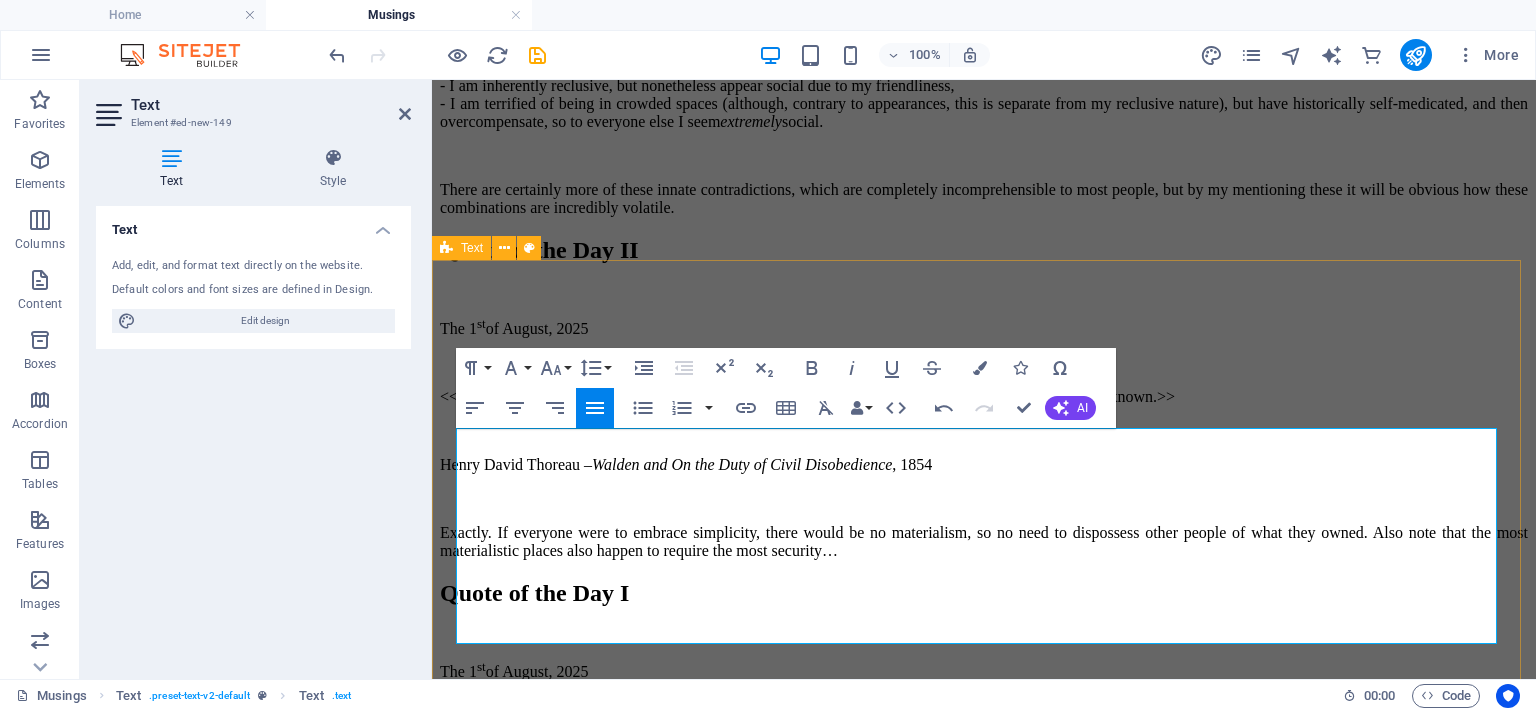 type 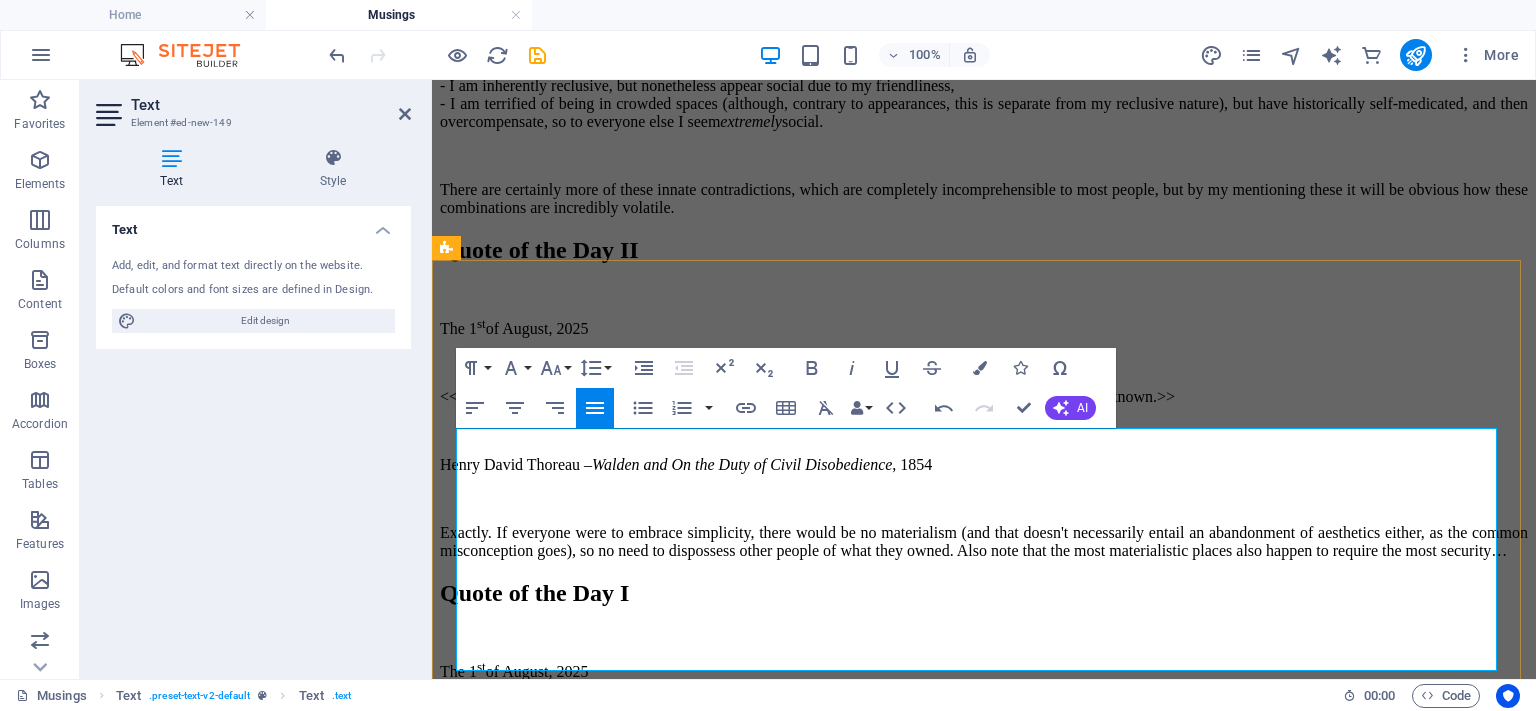click on "Exactly. If everyone were to embrace simplicity, there would be no materialism (and that doesn't necessarily entail an abandonment of aesthetics either, as the common misconception goes) , so no need to dispossess other people of what they owned. Also note that the most materialistic places also happen to require the most security…" at bounding box center (984, 542) 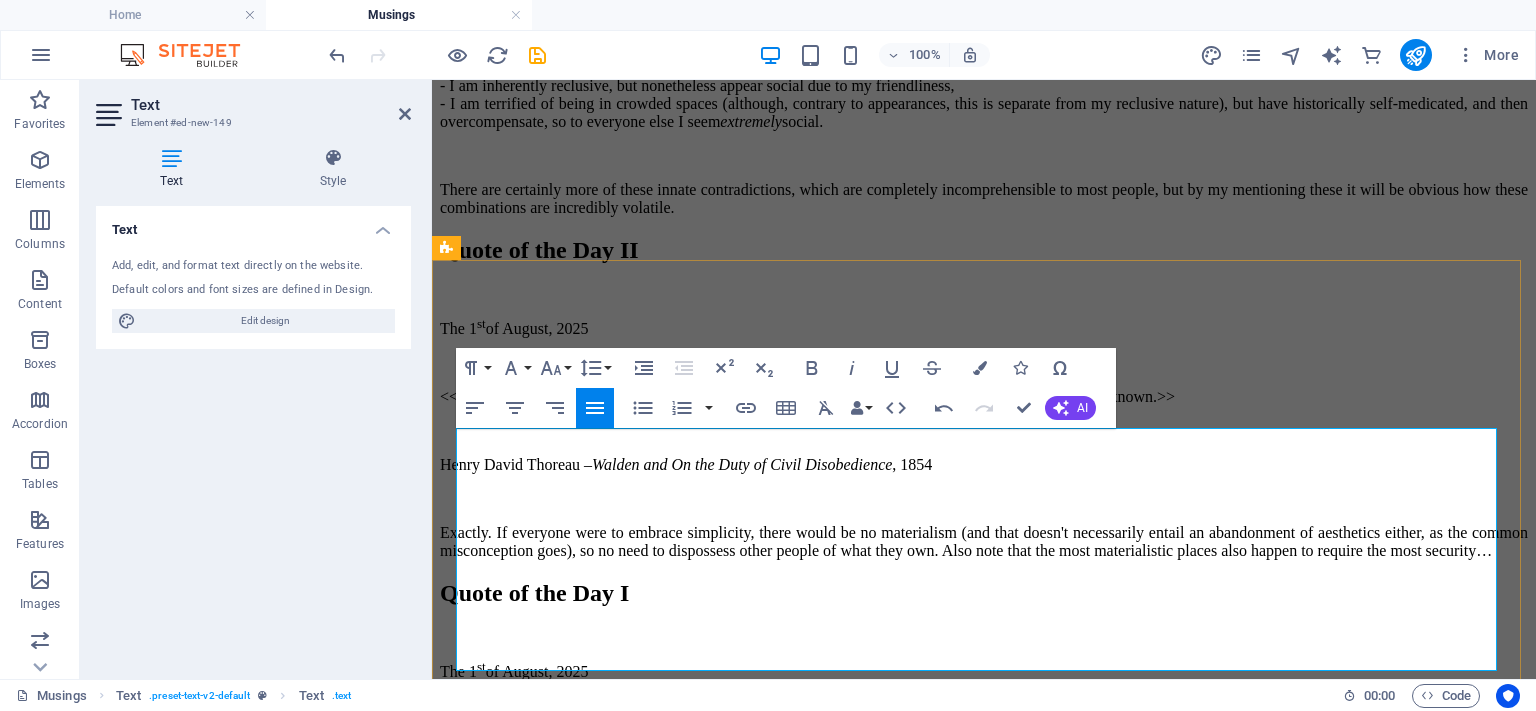 click on "Exactly. If everyone were to embrace simplicity, there would be no materialism (and that doesn't necessarily entail an abandonment of aesthetics either, as the common misconception goes), so no need to dispossess other people of what they own. Also note that the most materialistic places also happen to require the most security…" at bounding box center [984, 542] 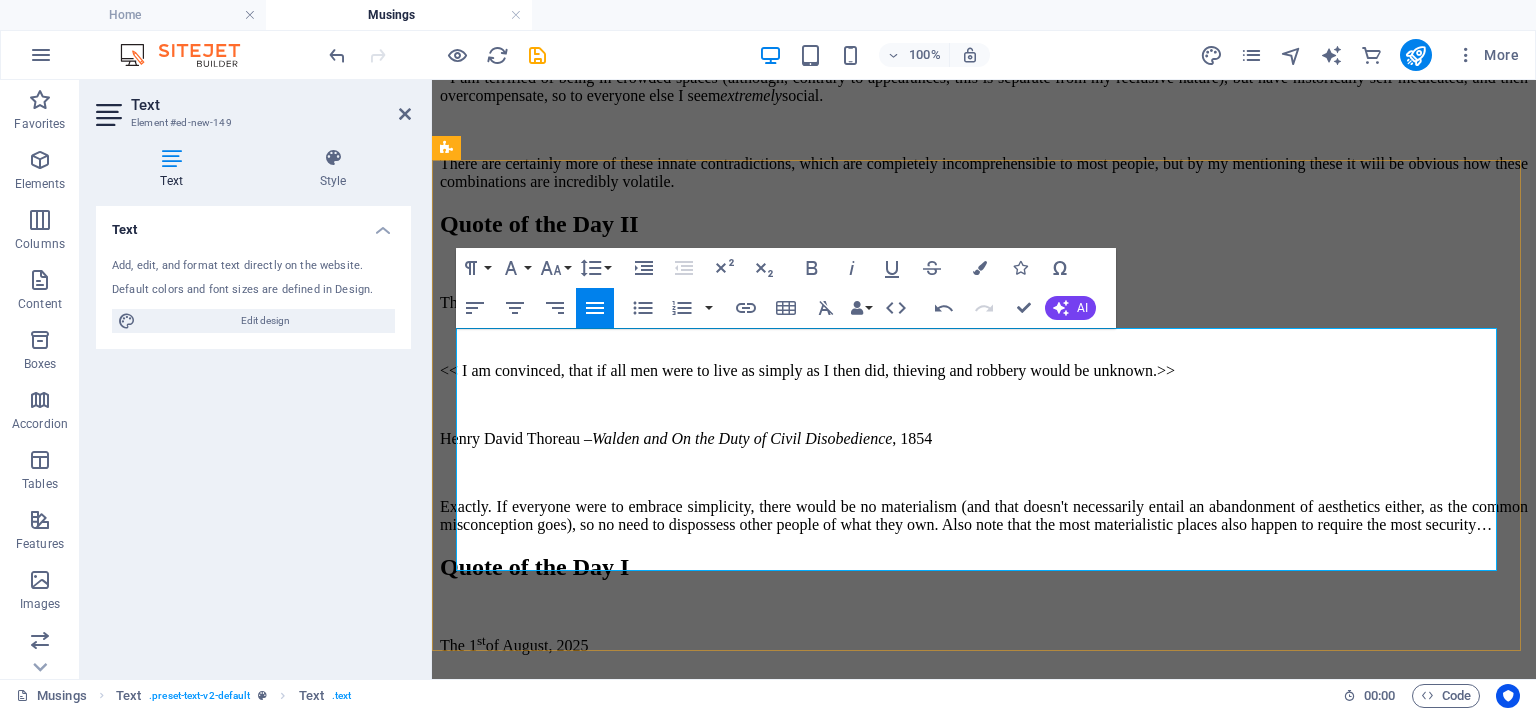 scroll, scrollTop: 1760, scrollLeft: 0, axis: vertical 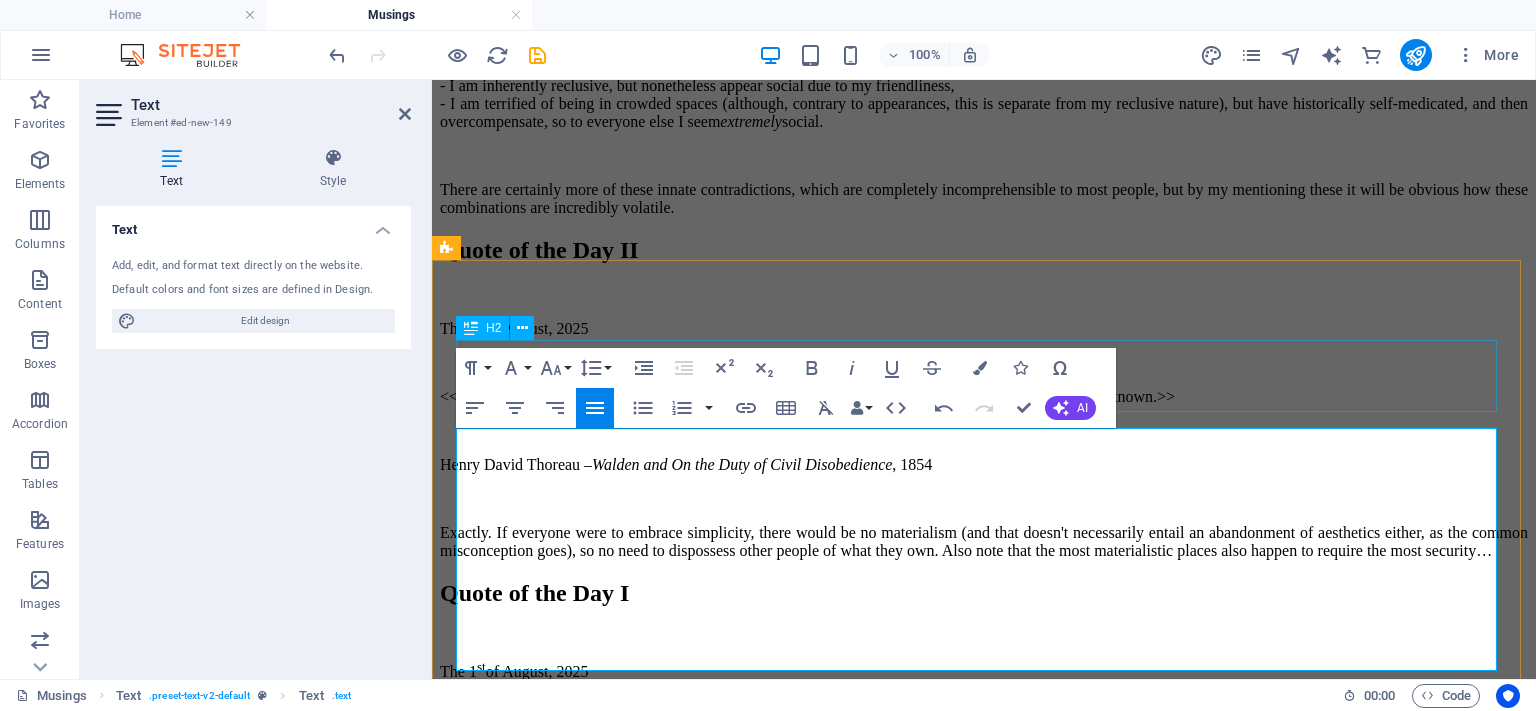 click on "Quote of the Day II" at bounding box center [984, 250] 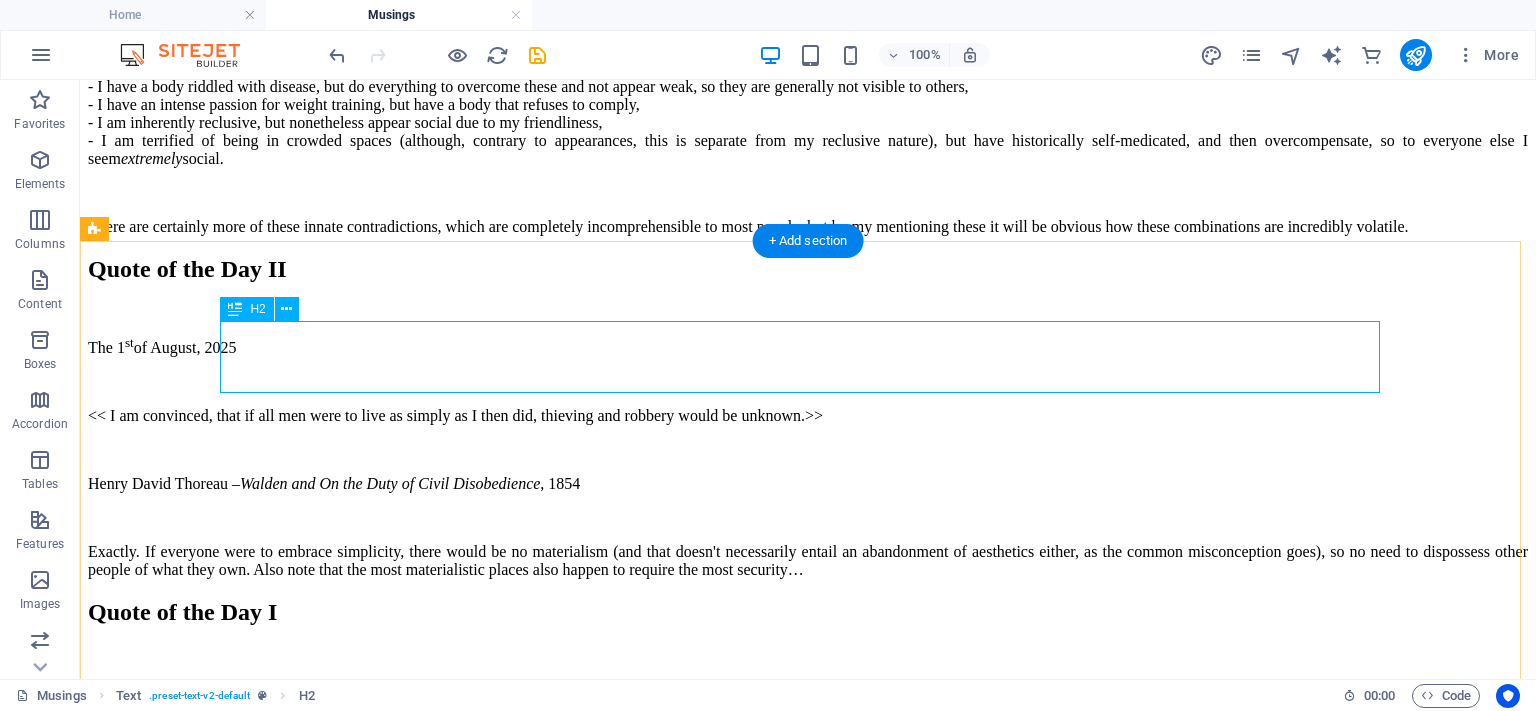 scroll, scrollTop: 1617, scrollLeft: 0, axis: vertical 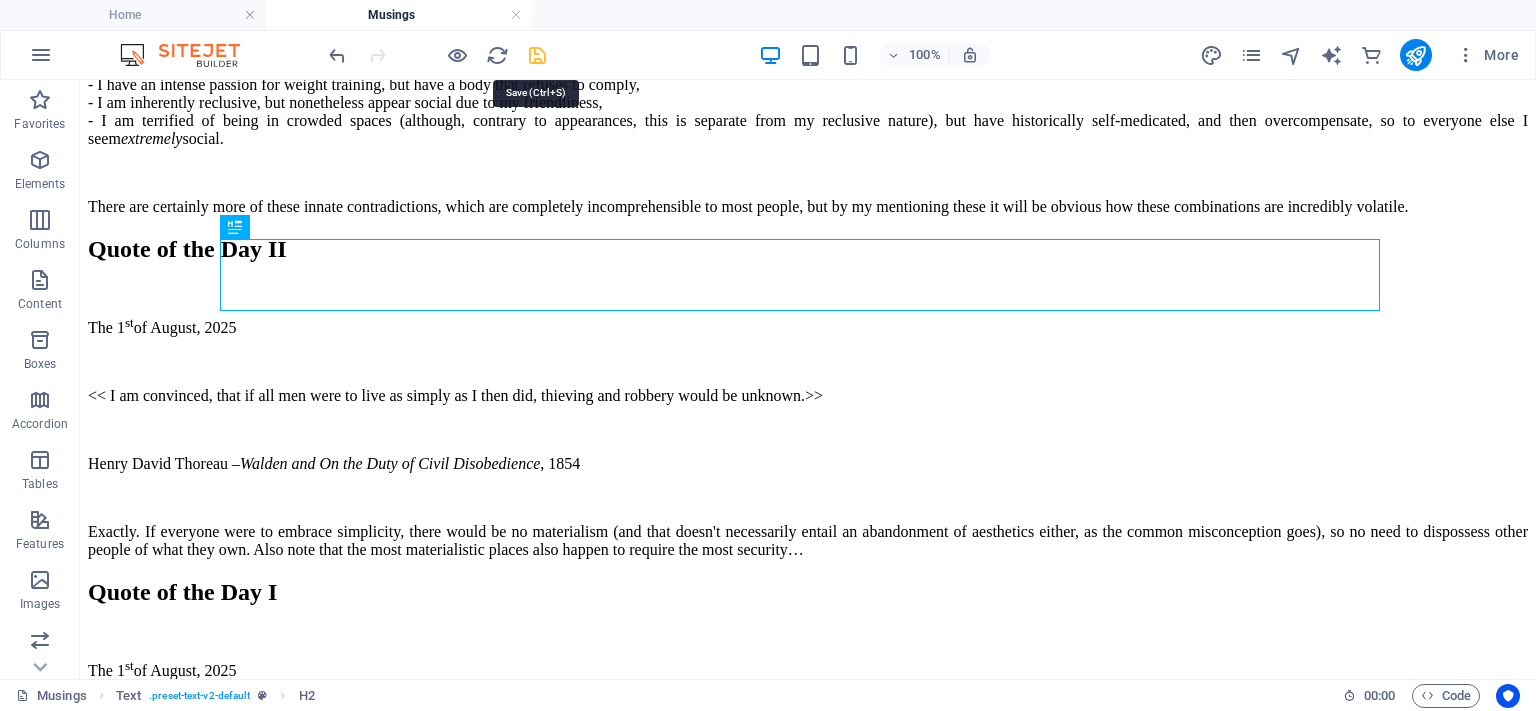 drag, startPoint x: 530, startPoint y: 56, endPoint x: 811, endPoint y: 108, distance: 285.77087 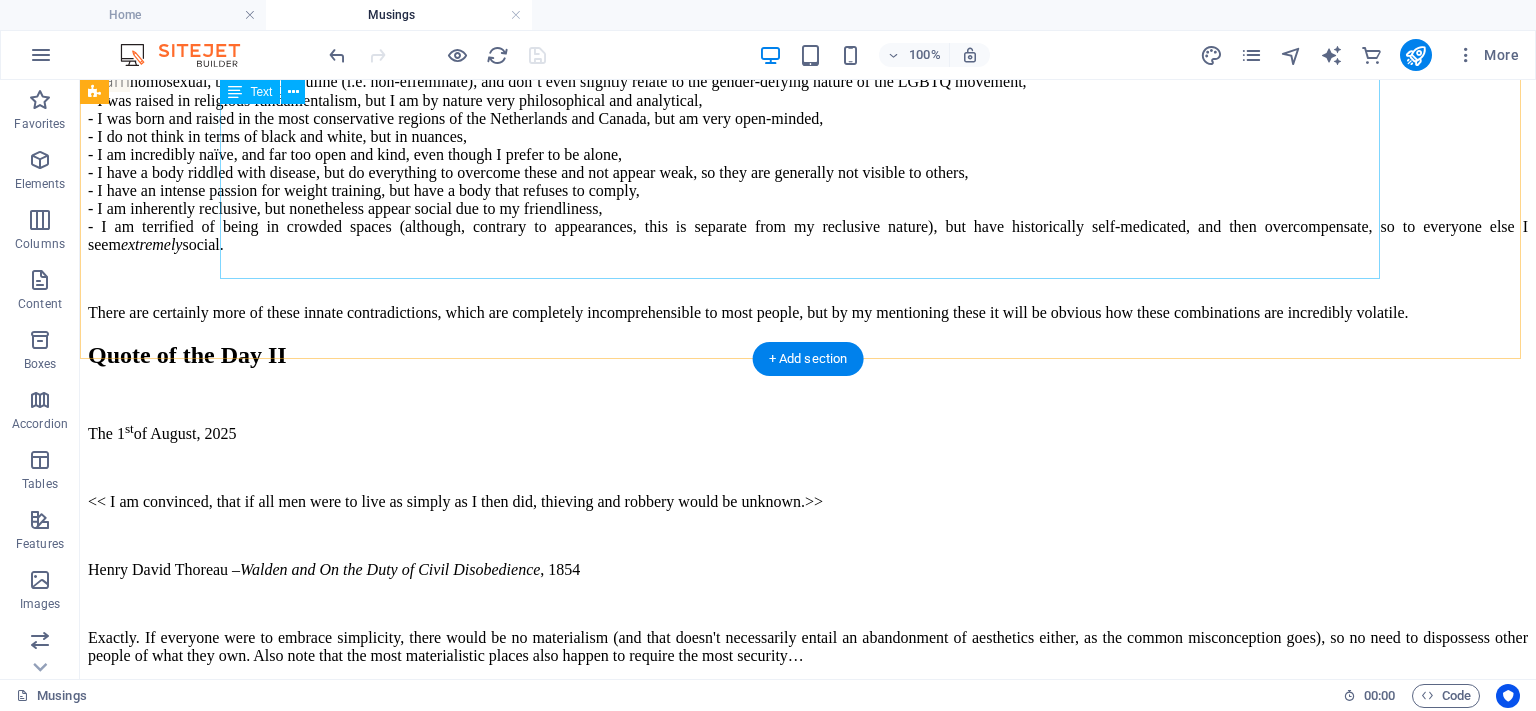 scroll, scrollTop: 1617, scrollLeft: 0, axis: vertical 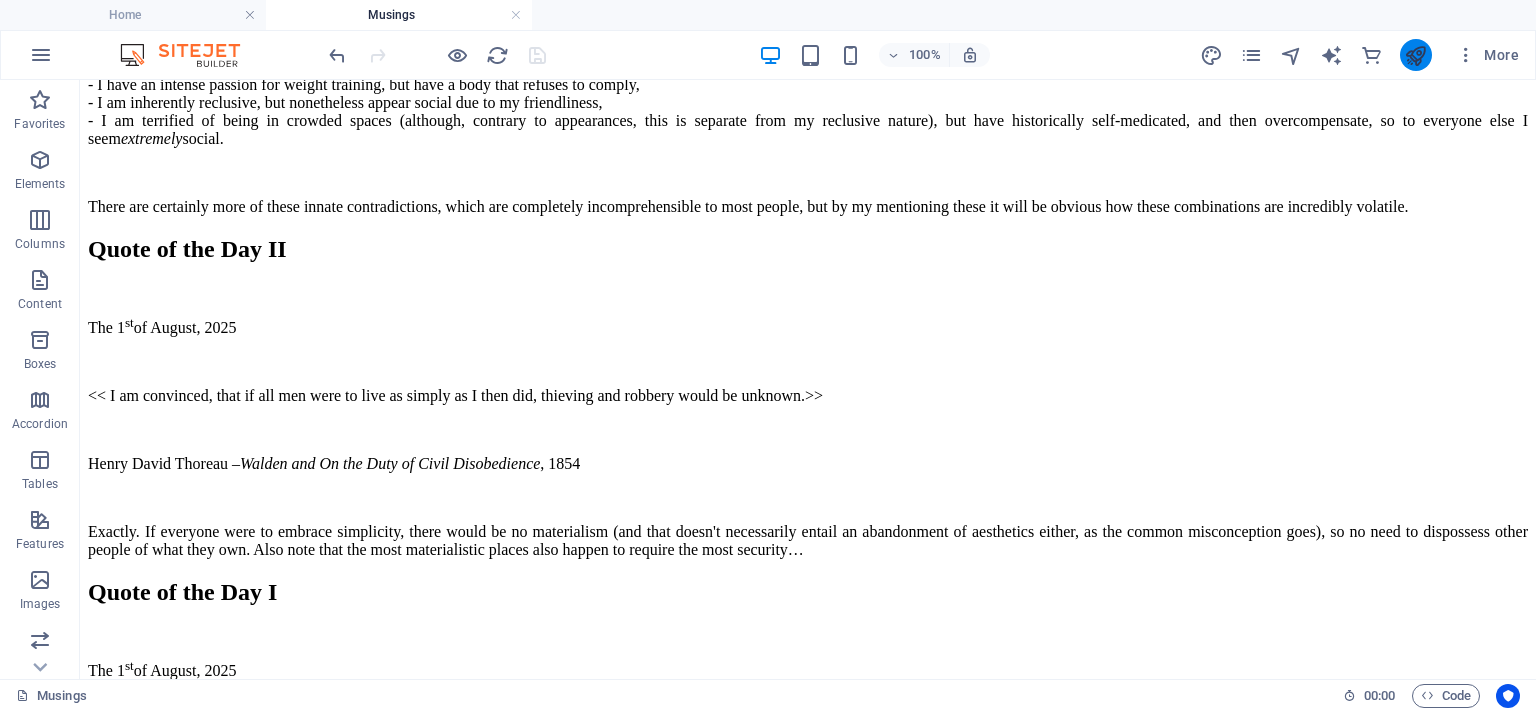 click at bounding box center [1416, 55] 